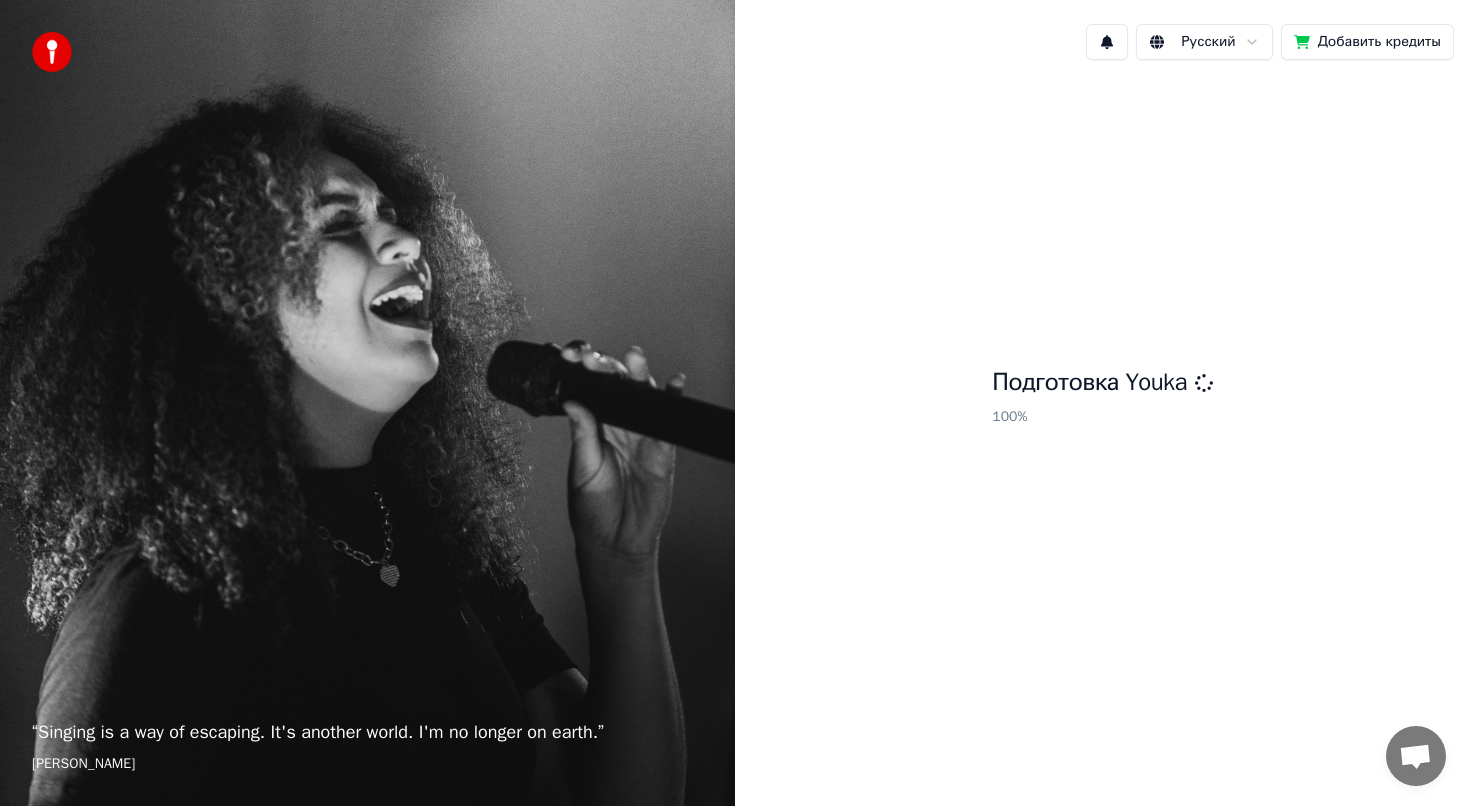 scroll, scrollTop: 0, scrollLeft: 0, axis: both 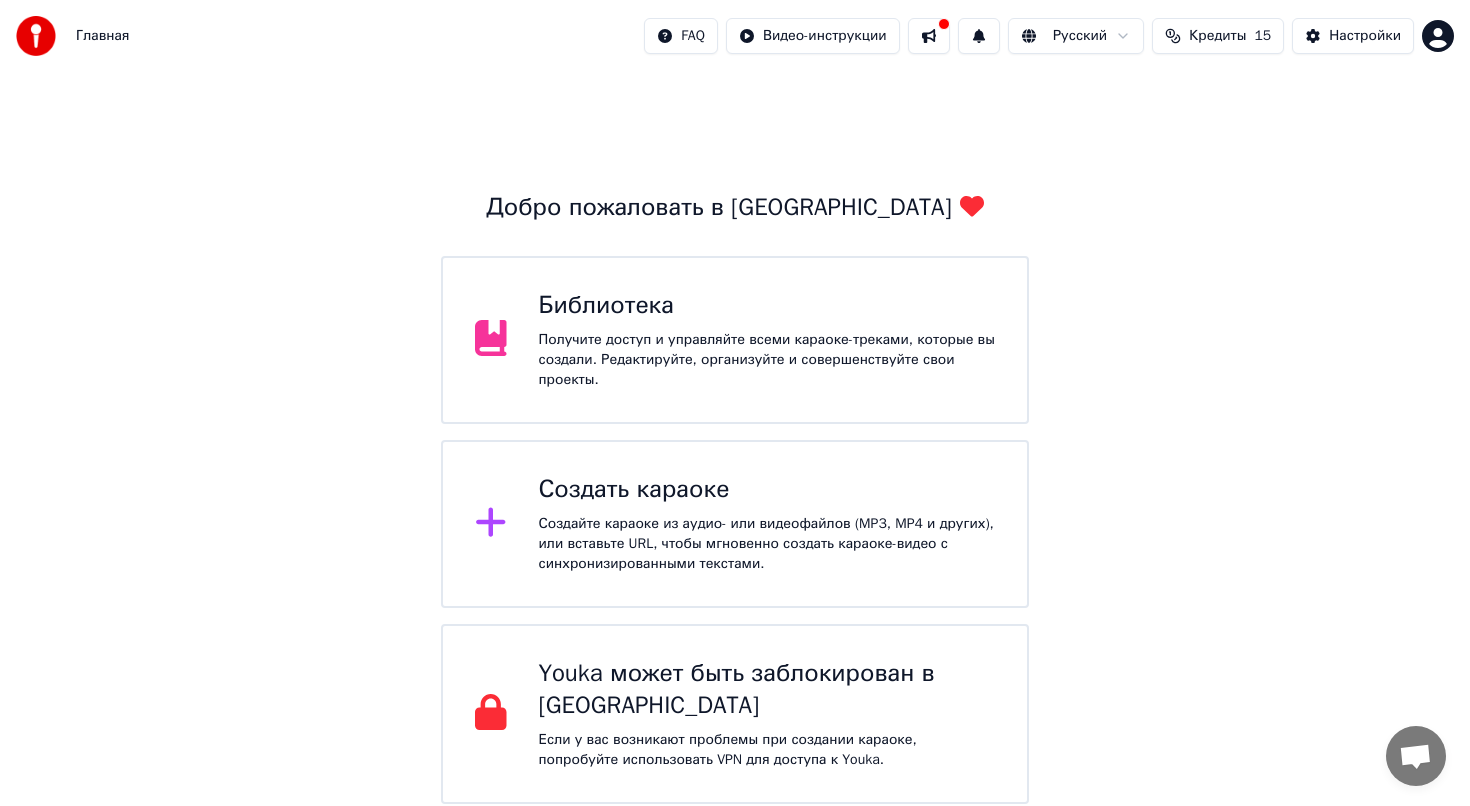 click on "Создайте караоке из аудио- или видеофайлов (MP3, MP4 и других), или вставьте URL, чтобы мгновенно создать караоке-видео с синхронизированными текстами." at bounding box center (767, 544) 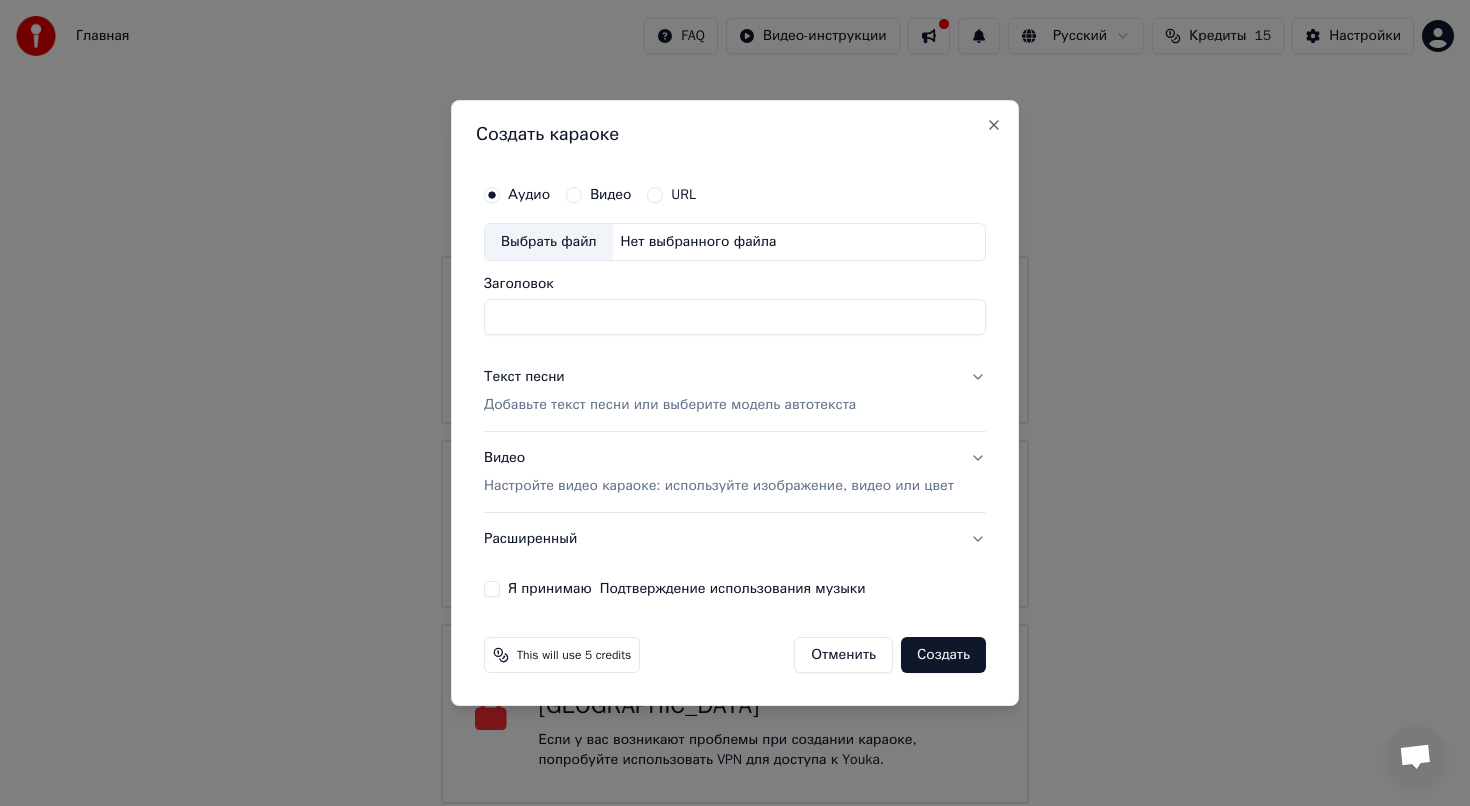 click on "Нет выбранного файла" at bounding box center (699, 242) 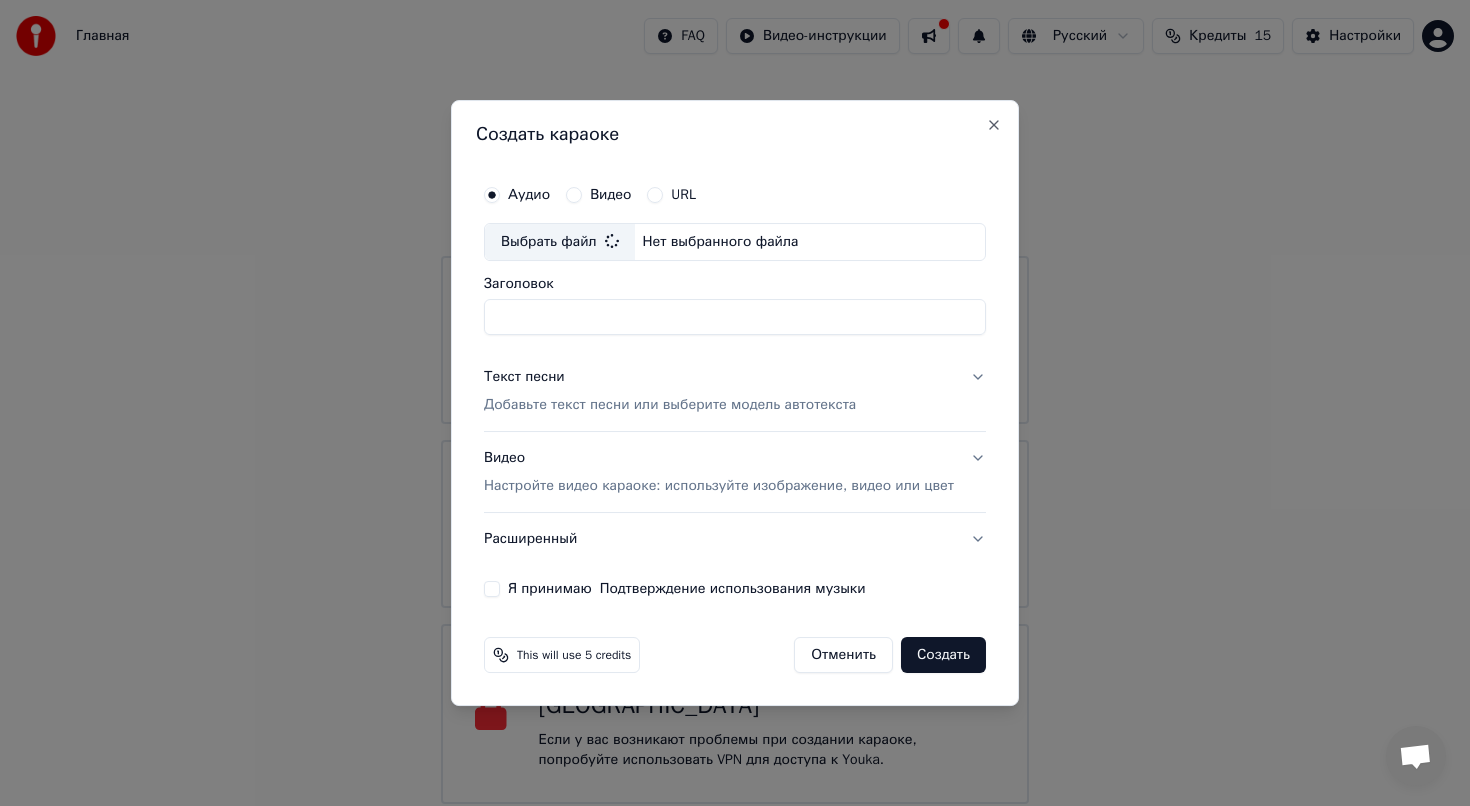 click on "Заголовок" at bounding box center [735, 317] 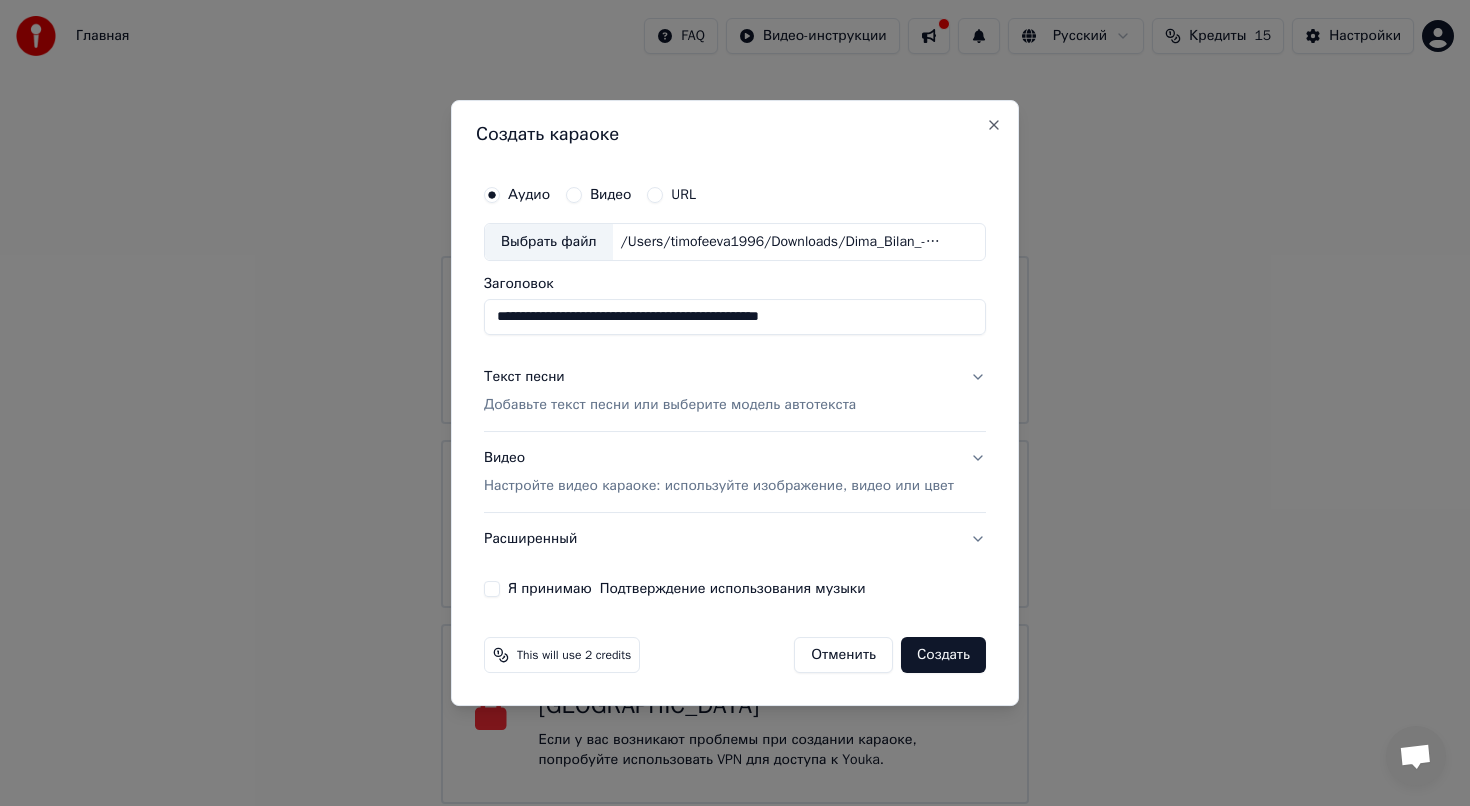 click on "**********" at bounding box center (735, 317) 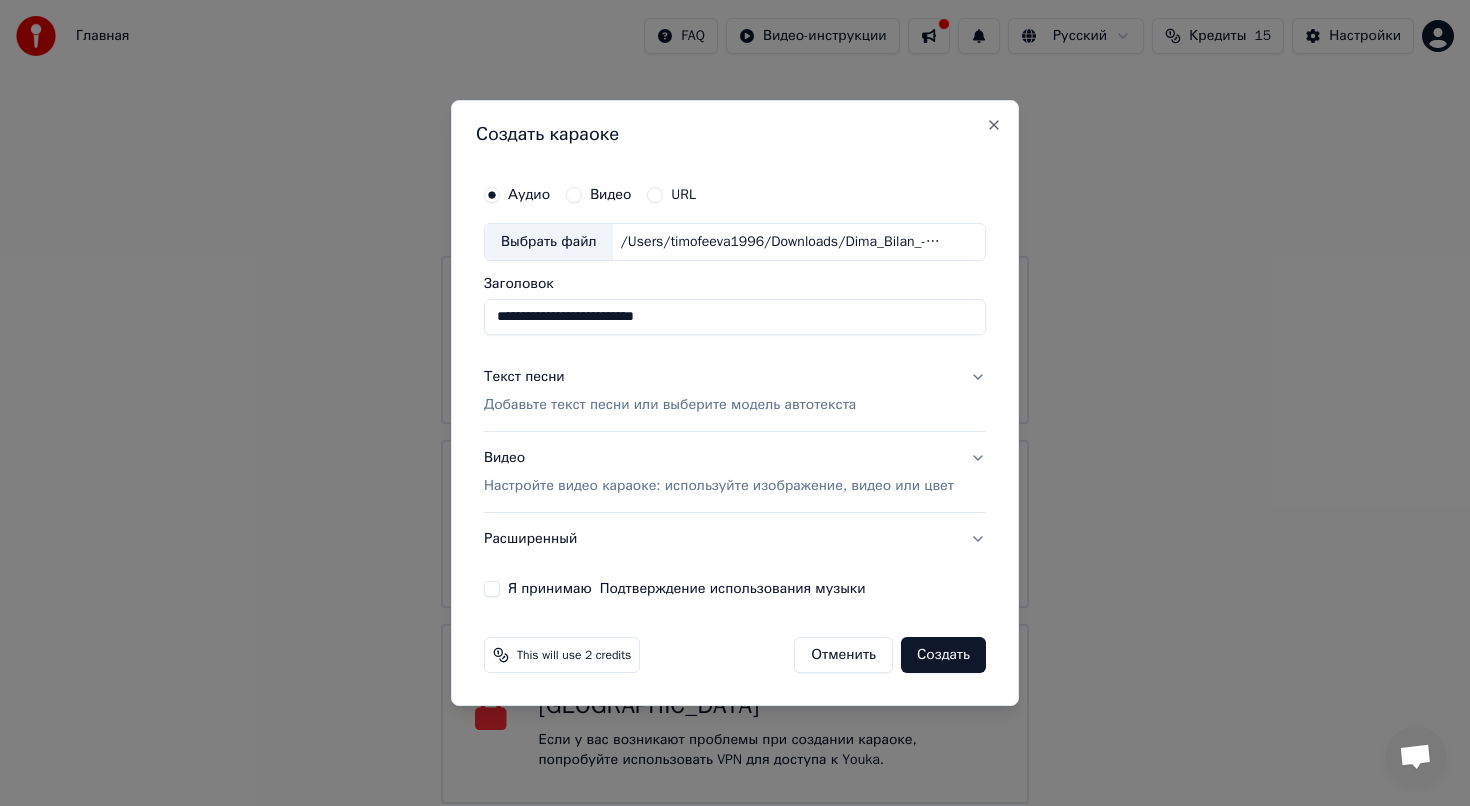 type on "**********" 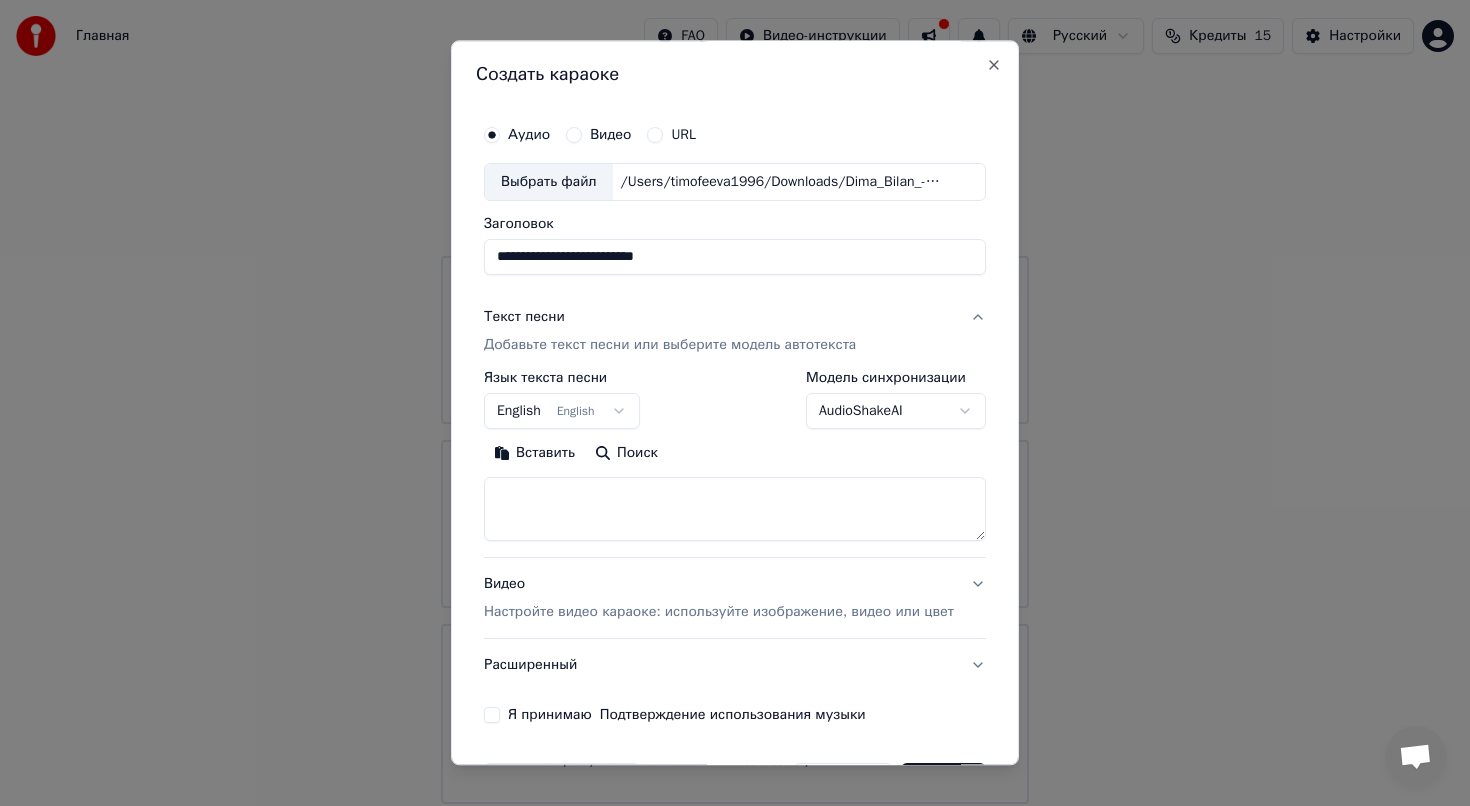click at bounding box center [735, 509] 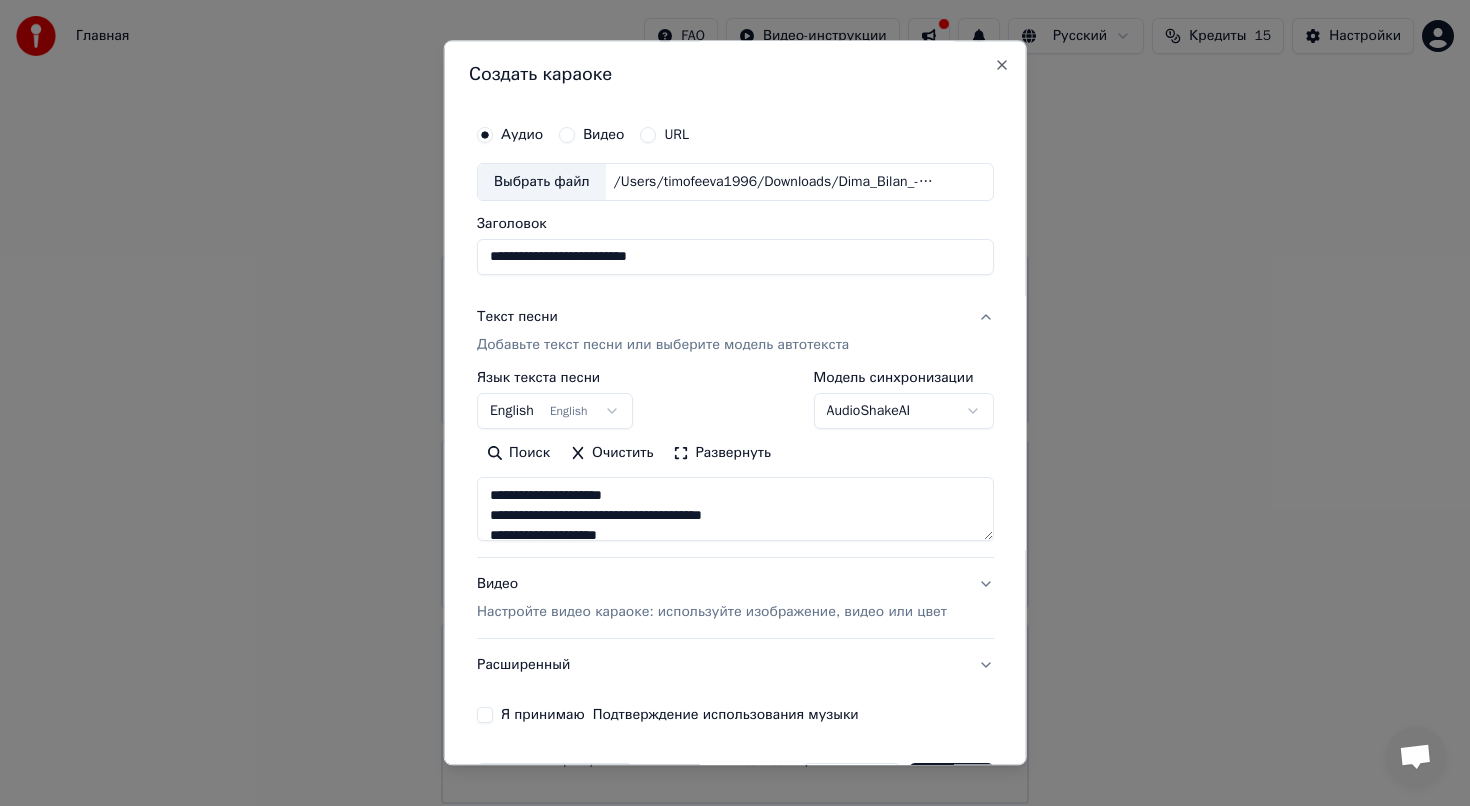 scroll, scrollTop: 244, scrollLeft: 0, axis: vertical 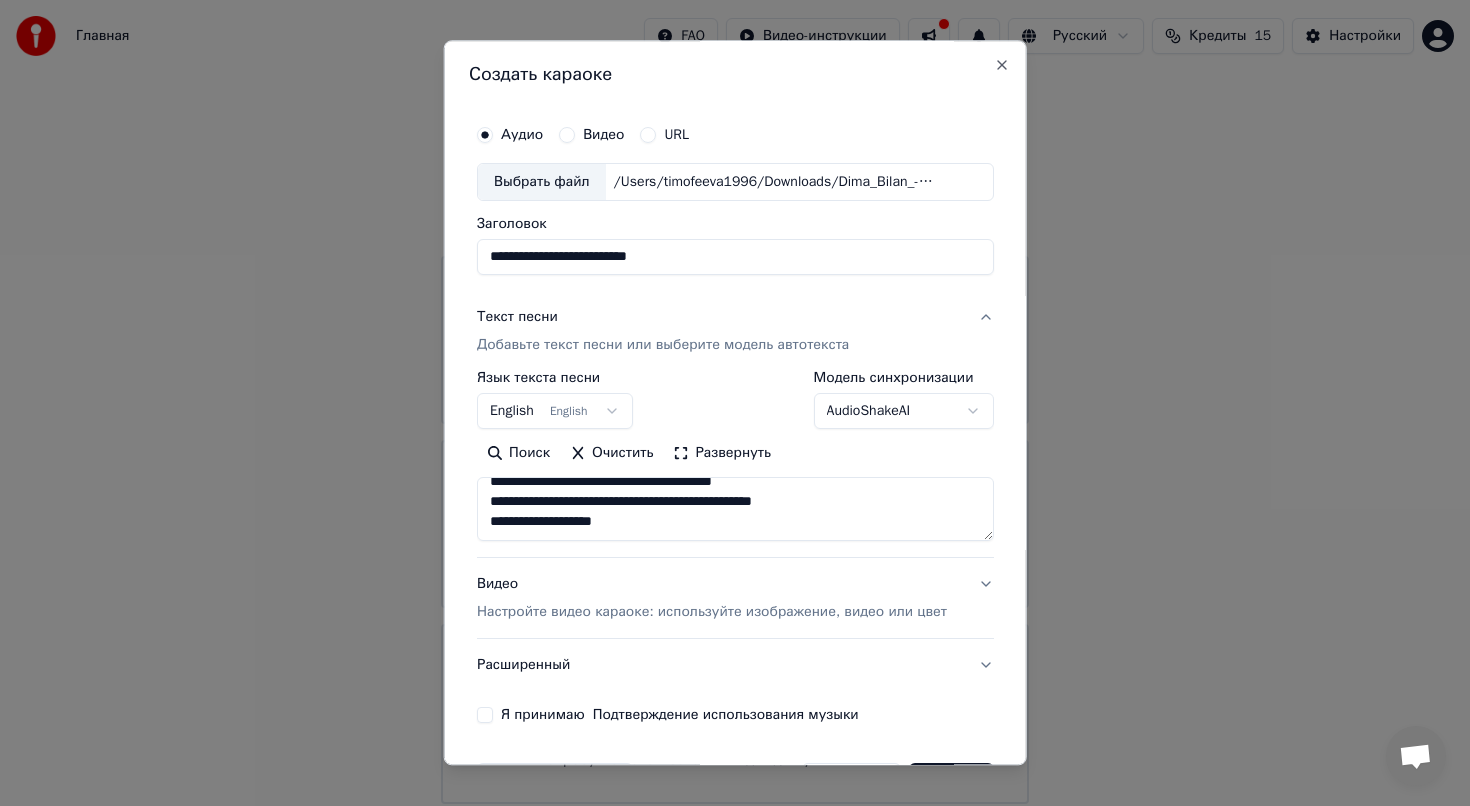 type on "**********" 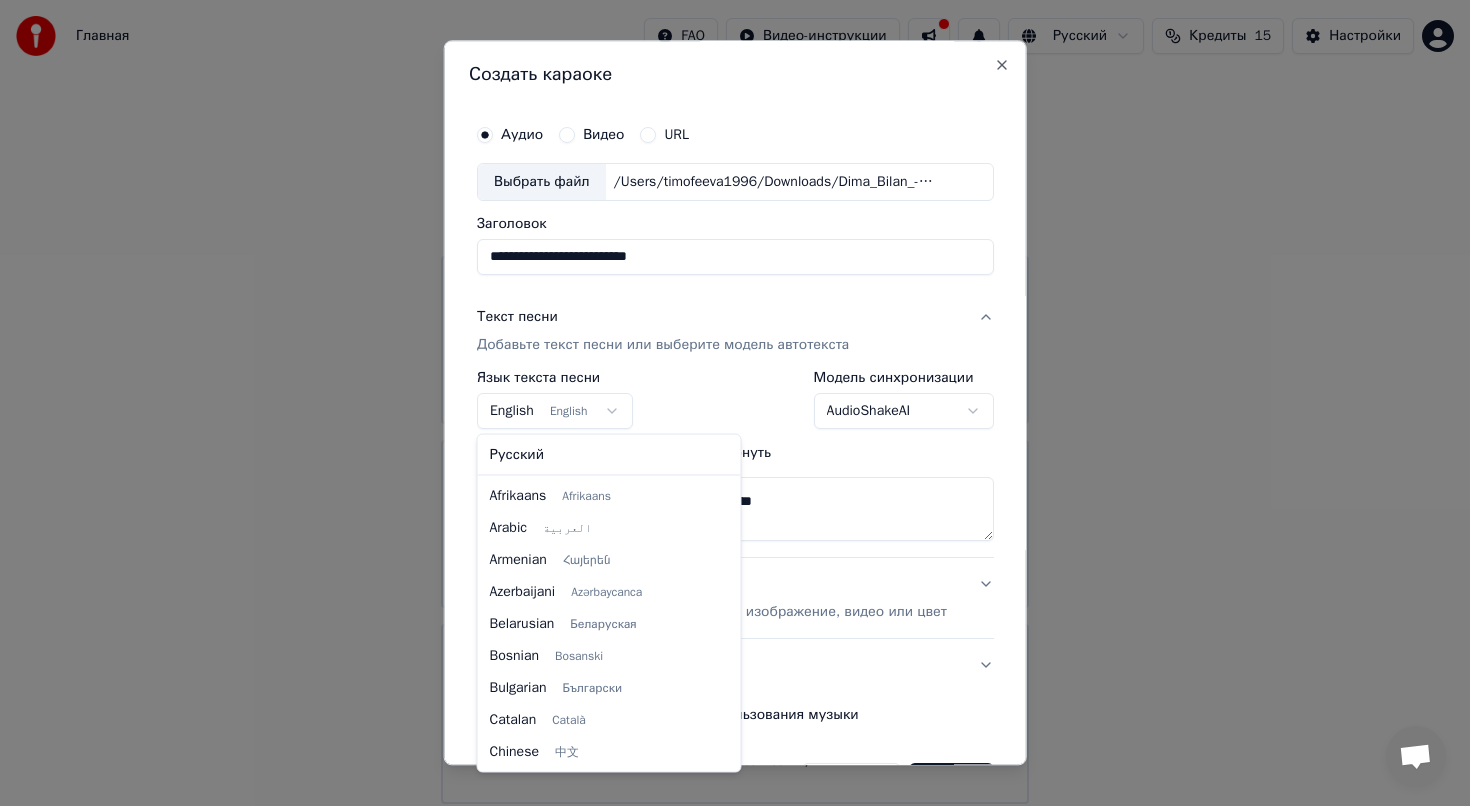 click on "Главная FAQ Видео-инструкции Русский Кредиты 15 Настройки Добро пожаловать в Youka Библиотека Получите доступ и управляйте всеми караоке-треками, которые вы создали. Редактируйте, организуйте и совершенствуйте свои проекты. Создать караоке Создайте караоке из аудио- или видеофайлов (MP3, MP4 и других), или вставьте URL, чтобы мгновенно создать караоке-видео с синхронизированными текстами. Youka может быть заблокирован в [GEOGRAPHIC_DATA] Если у вас возникают проблемы при создании караоке, попробуйте использовать VPN для доступа к Youka. Создать караоке Аудио Видео URL Заголовок ***" at bounding box center [735, 402] 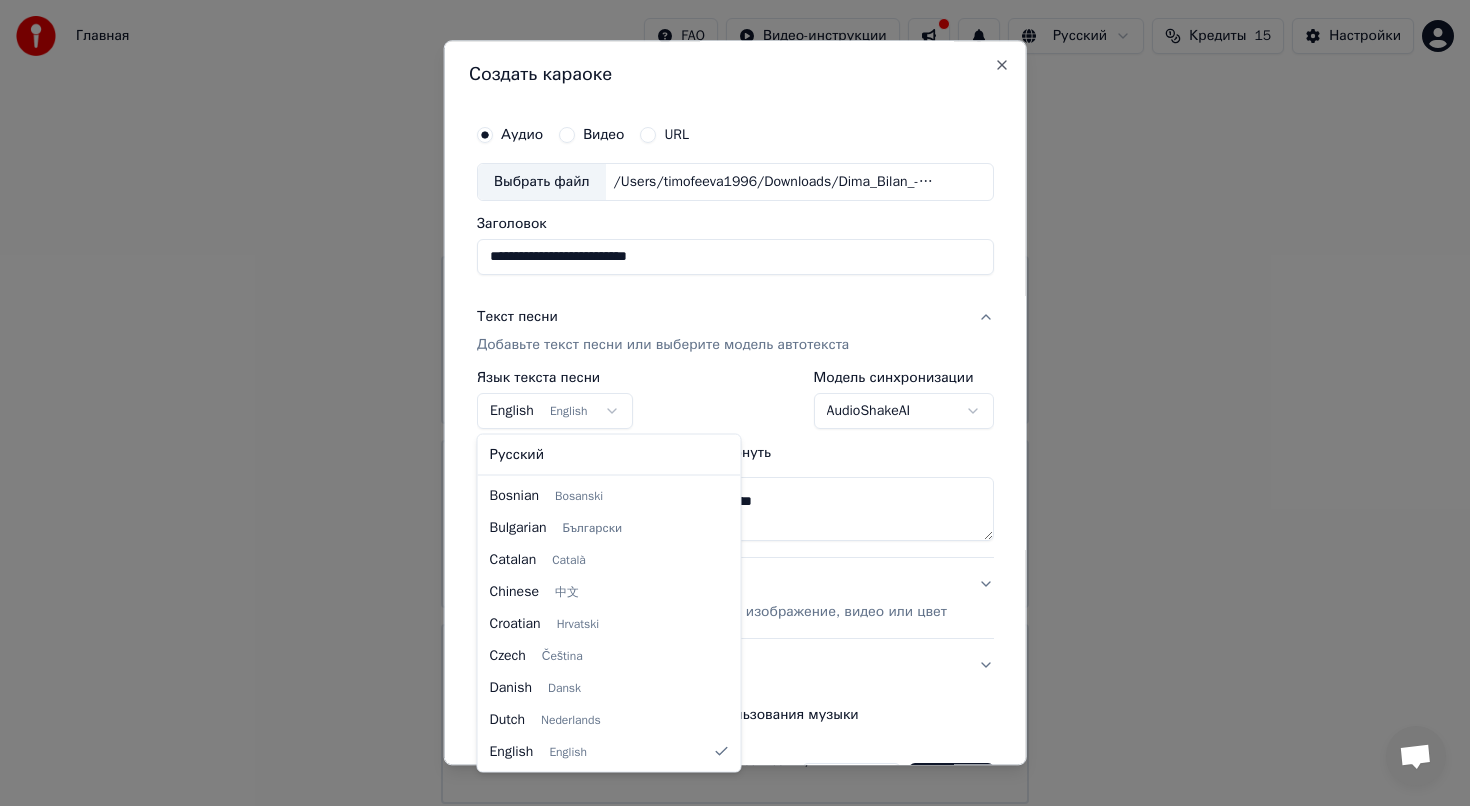 select on "**" 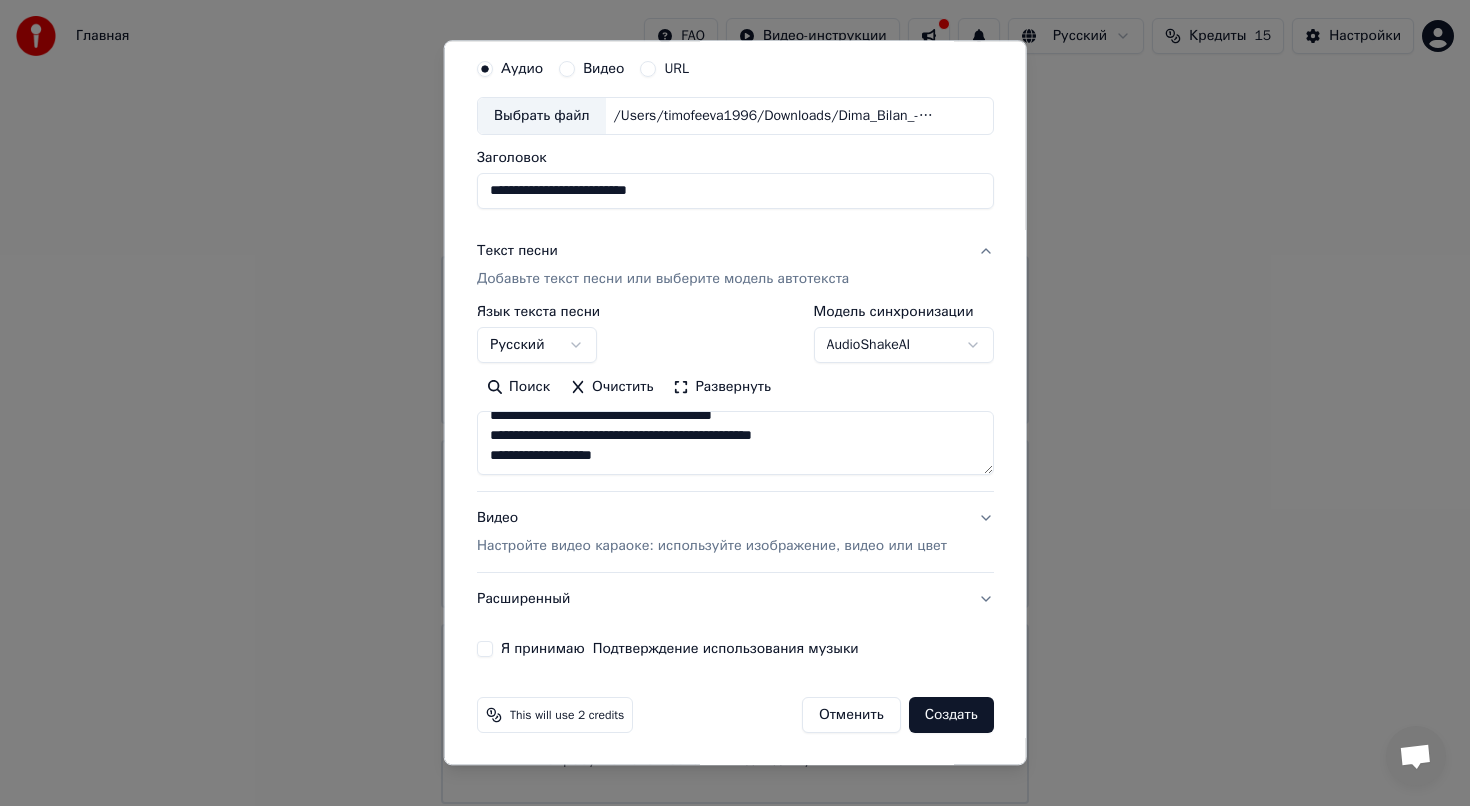 click on "Видео Настройте видео караоке: используйте изображение, видео или цвет" at bounding box center [712, 532] 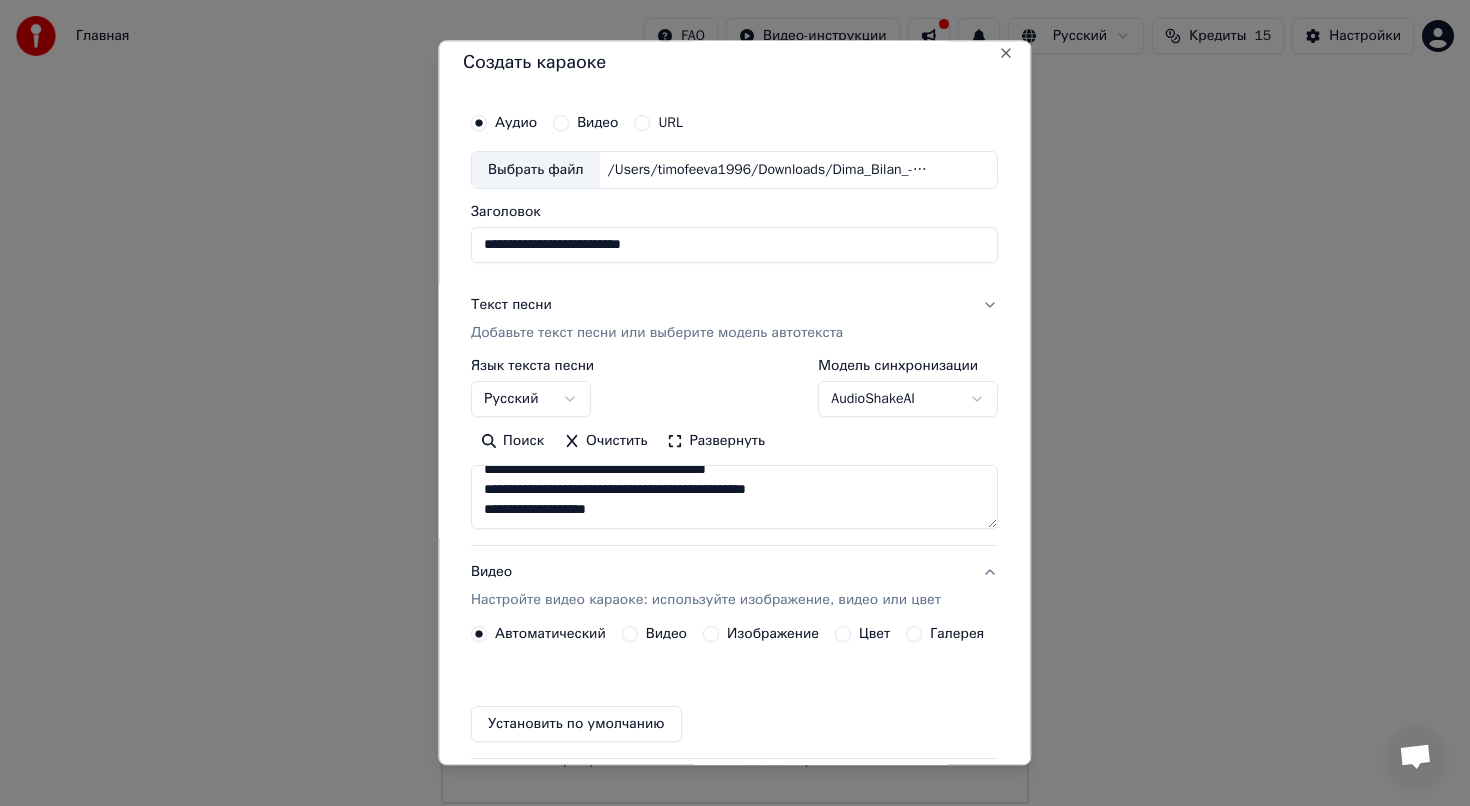 scroll, scrollTop: 12, scrollLeft: 0, axis: vertical 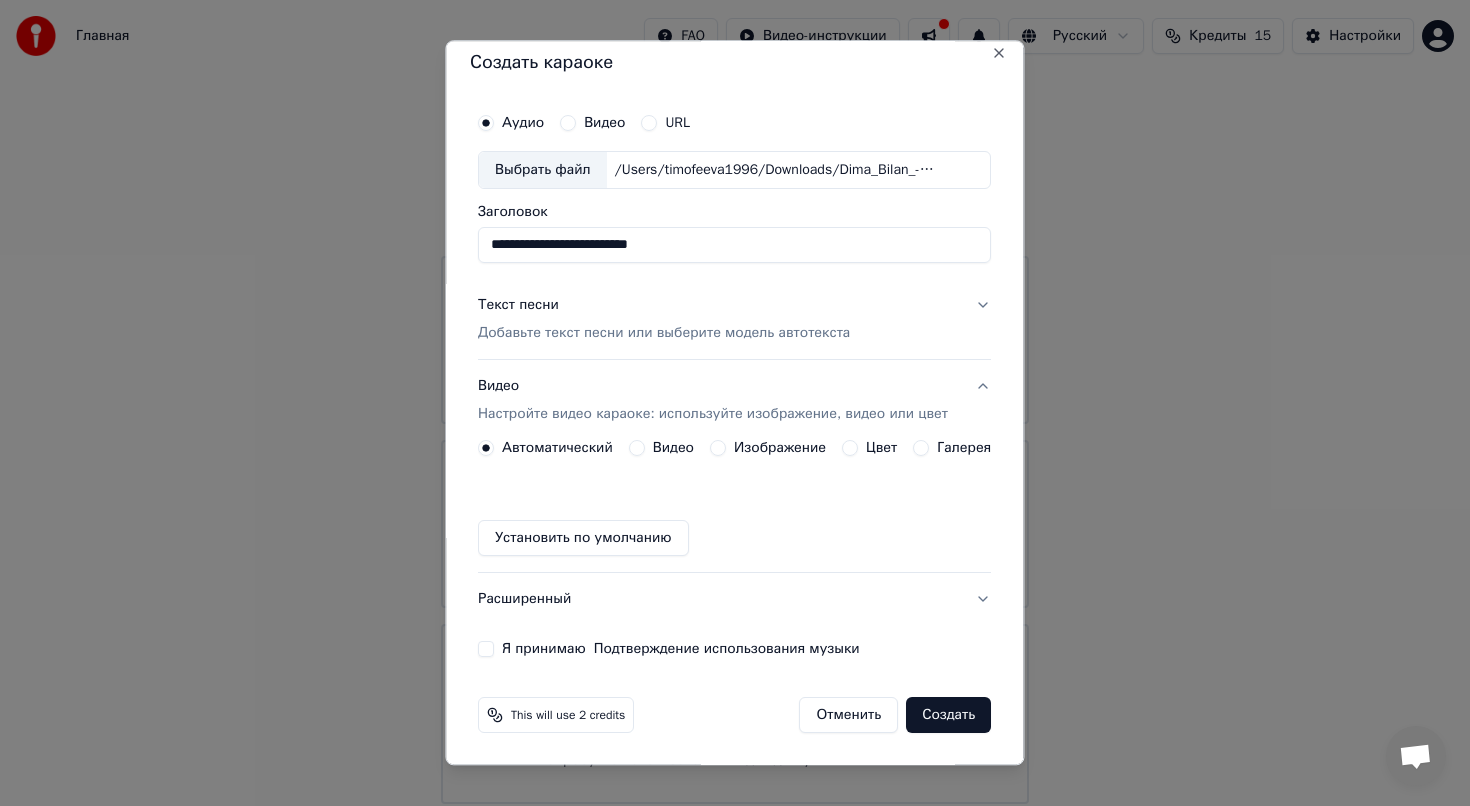 click on "Изображение" at bounding box center (780, 448) 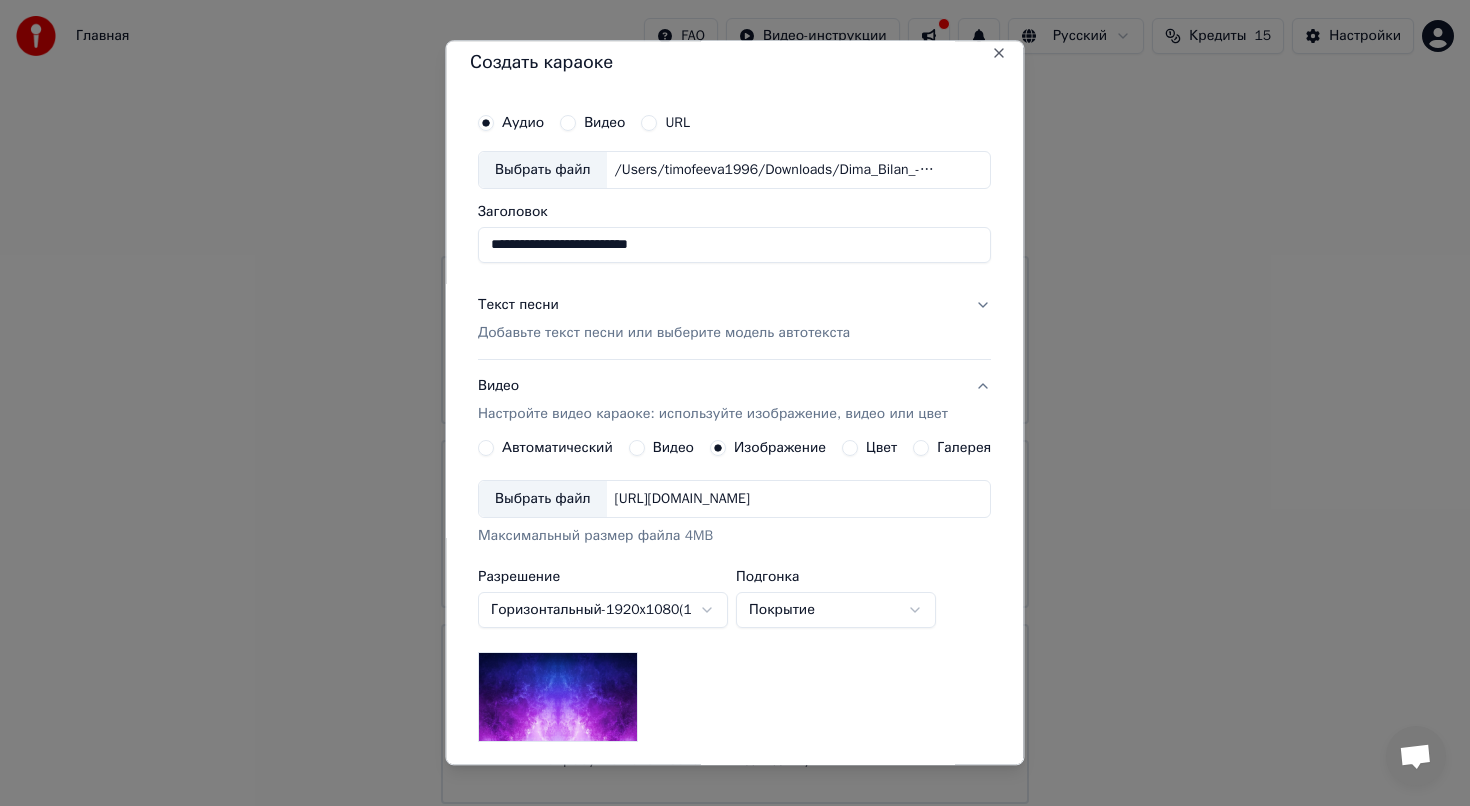 click on "Выбрать файл https://imagedelivery.net/jkI57_JBx8hWPzcSI-uF5w/c7639807-3f76-4ea5-9112-66e75e03d200/16x9" at bounding box center [734, 499] 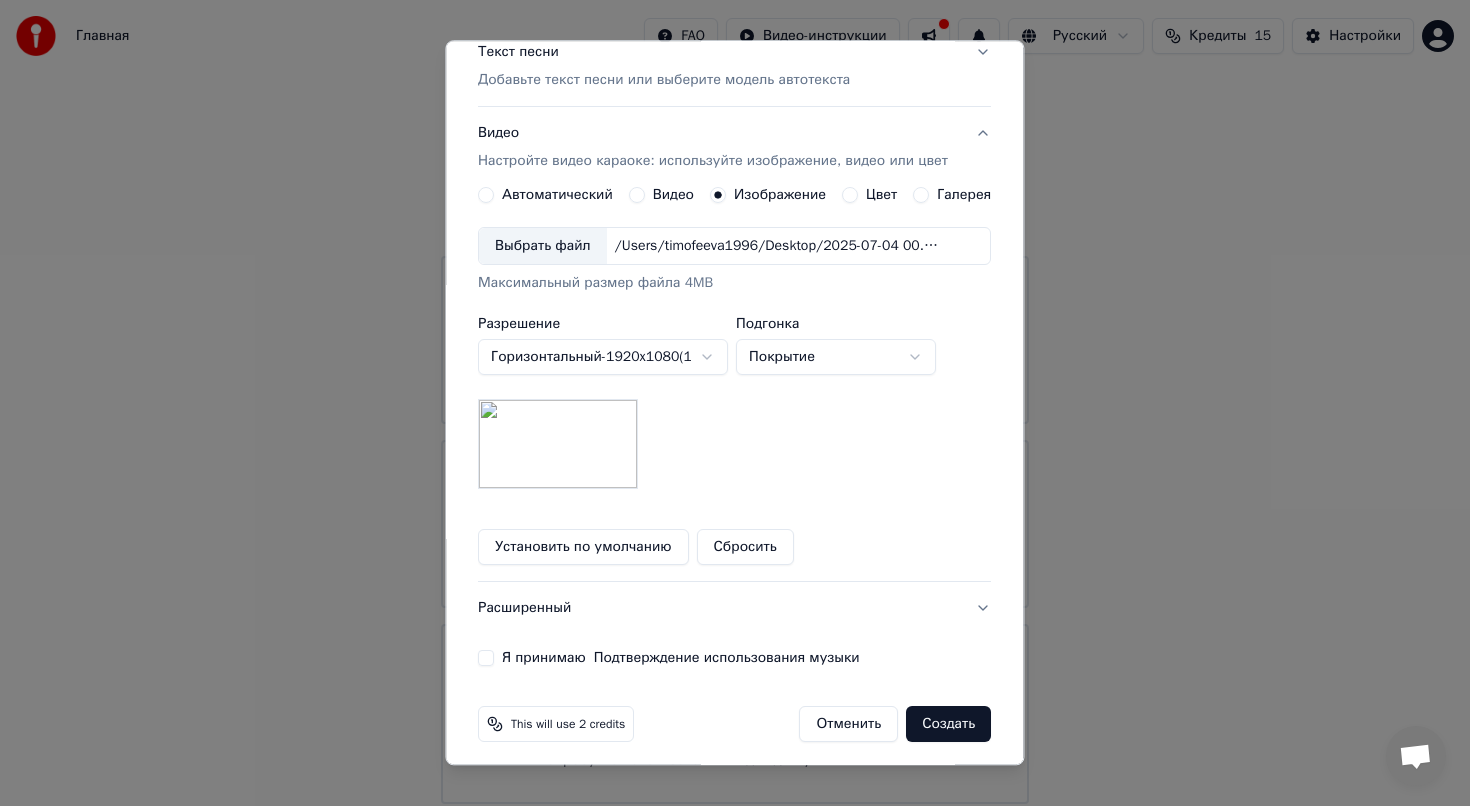 scroll, scrollTop: 274, scrollLeft: 0, axis: vertical 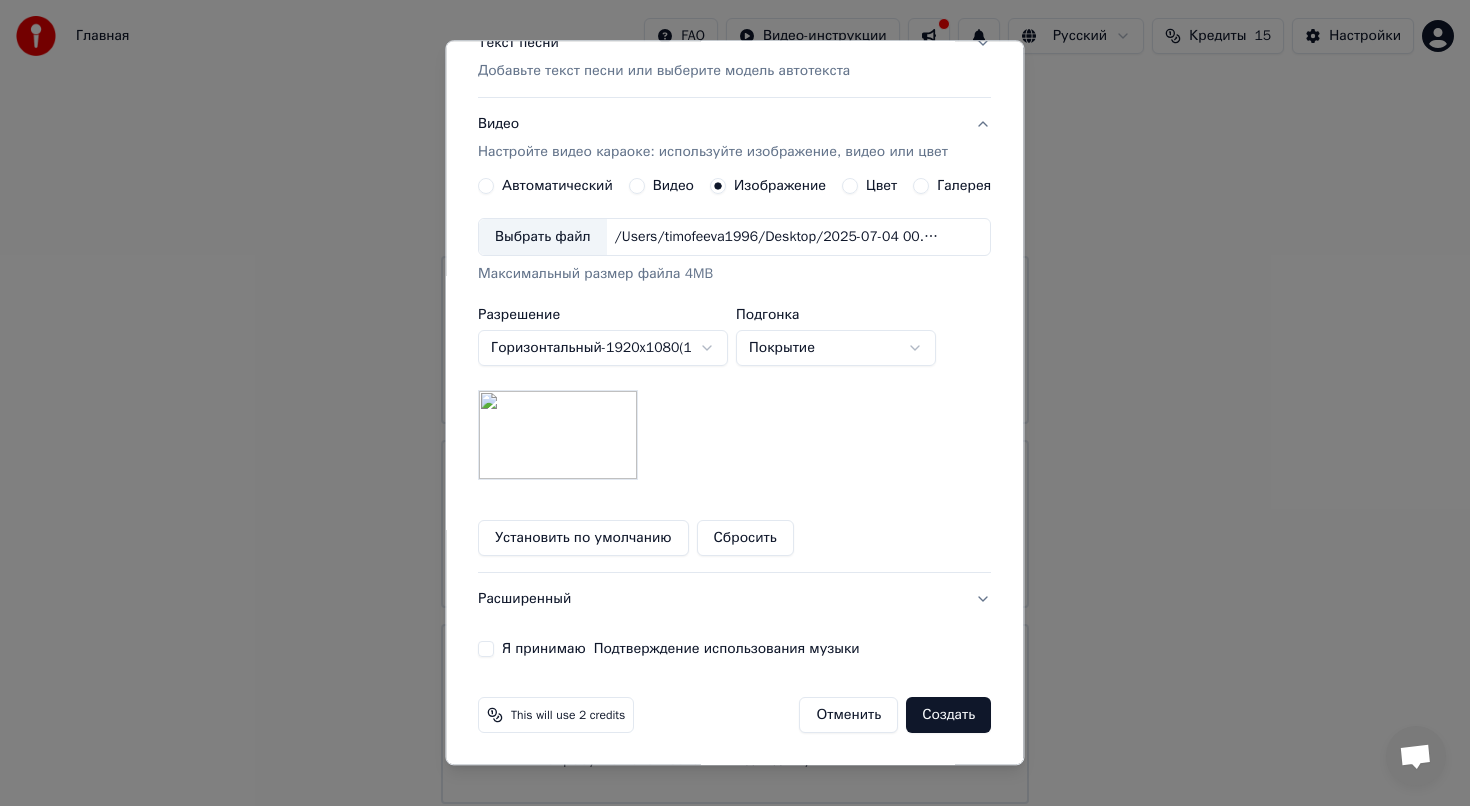 click on "Я принимаю   Подтверждение использования музыки" at bounding box center (486, 649) 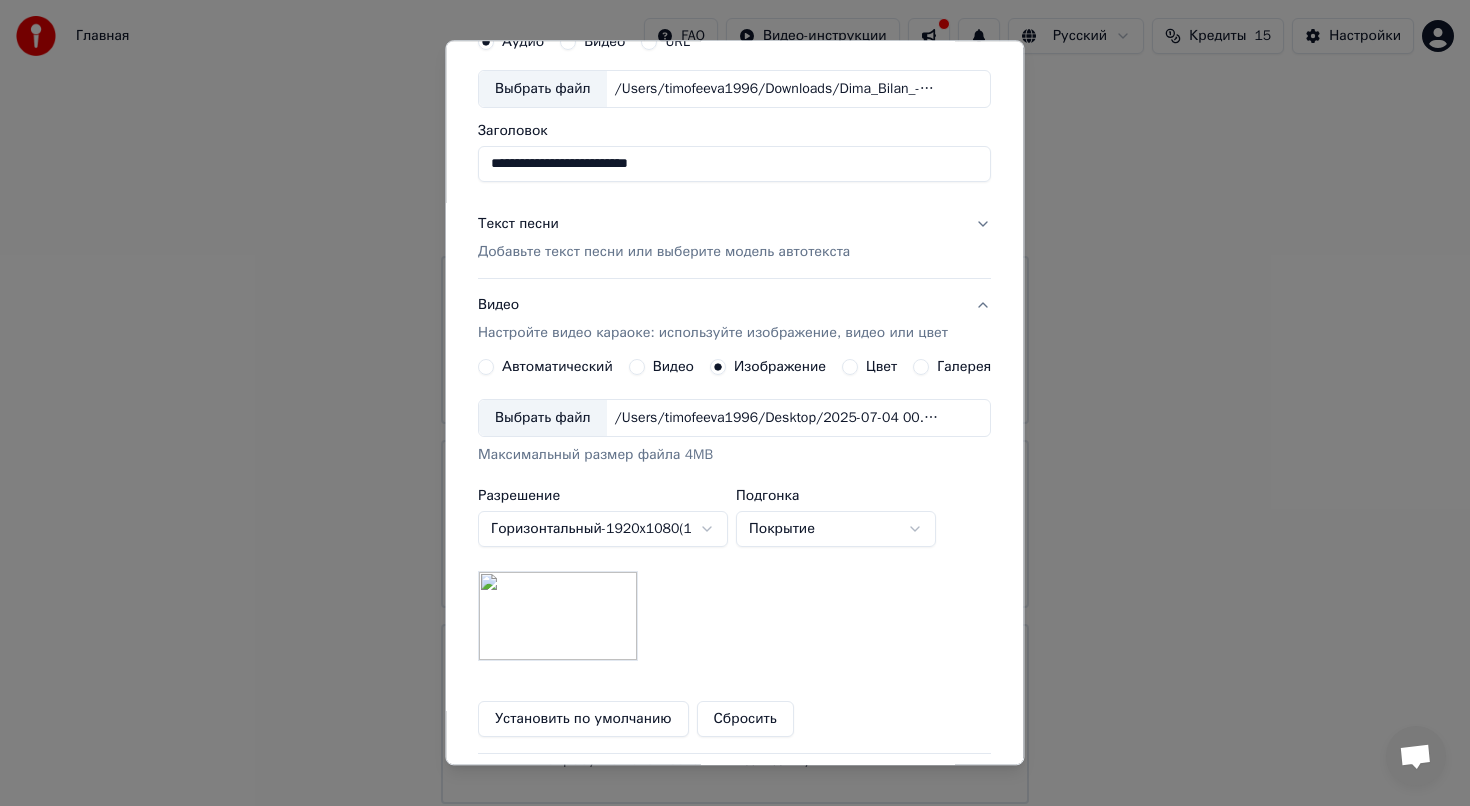 scroll, scrollTop: 0, scrollLeft: 0, axis: both 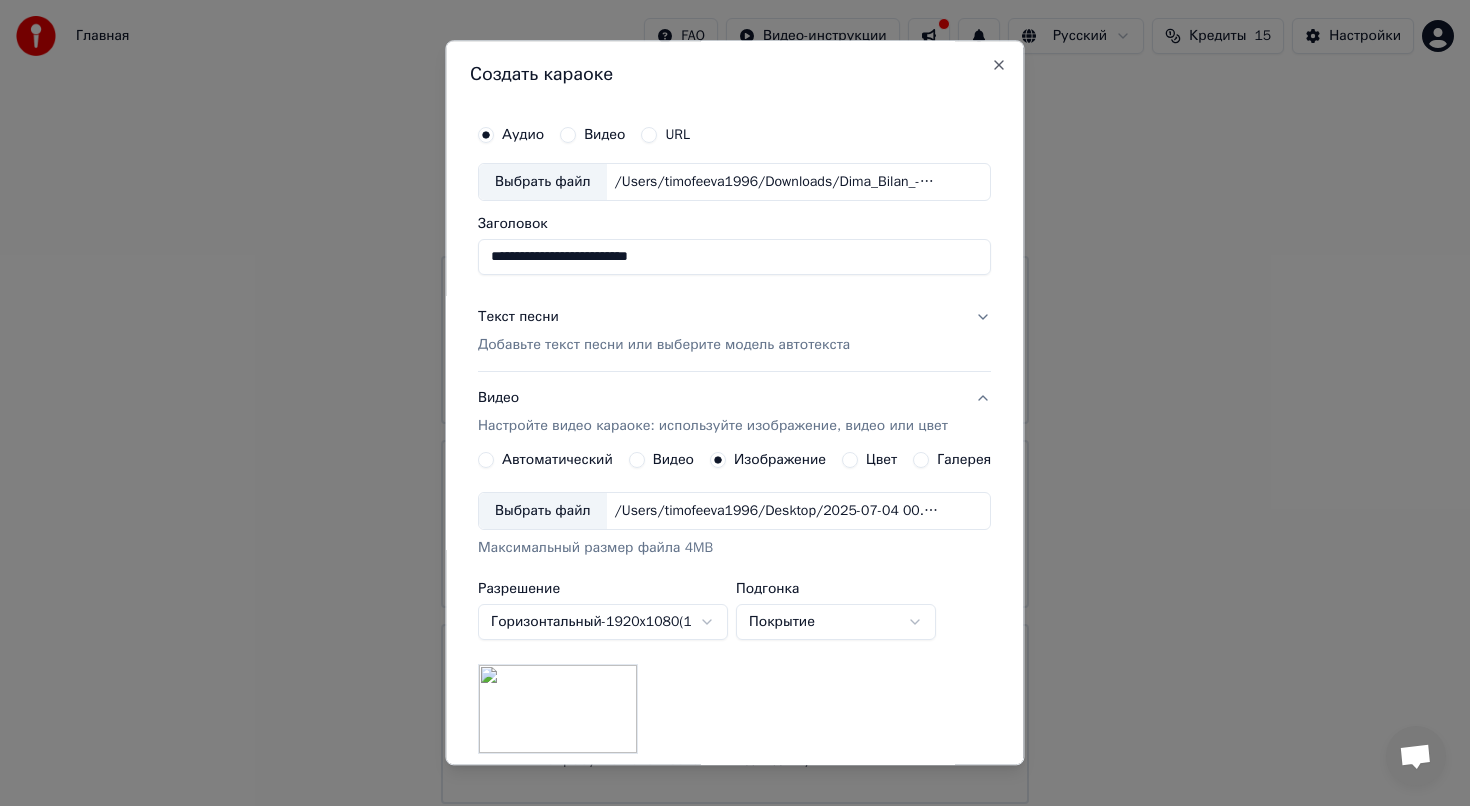 click on "Текст песни Добавьте текст песни или выберите модель автотекста" at bounding box center (734, 331) 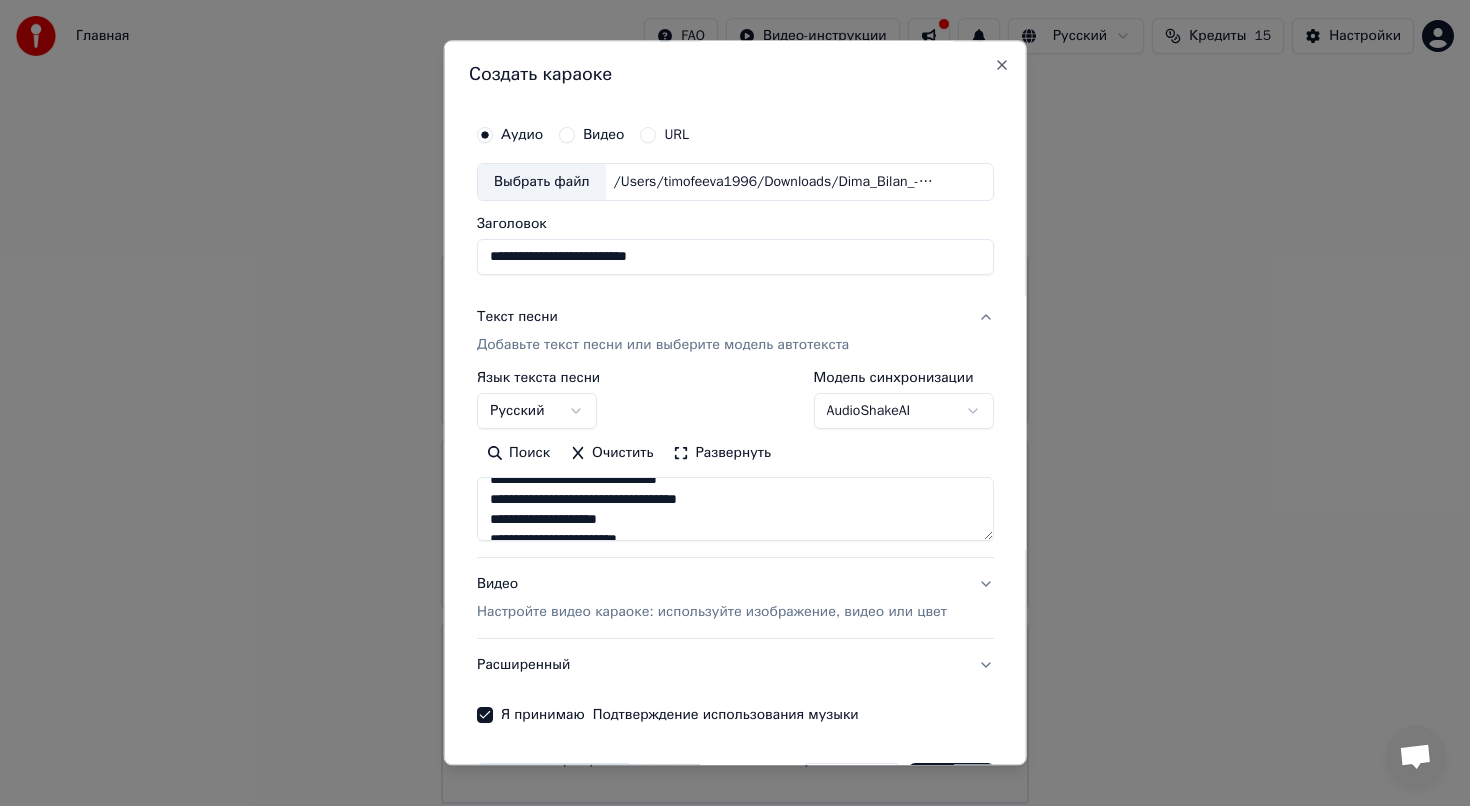 scroll, scrollTop: 254, scrollLeft: 0, axis: vertical 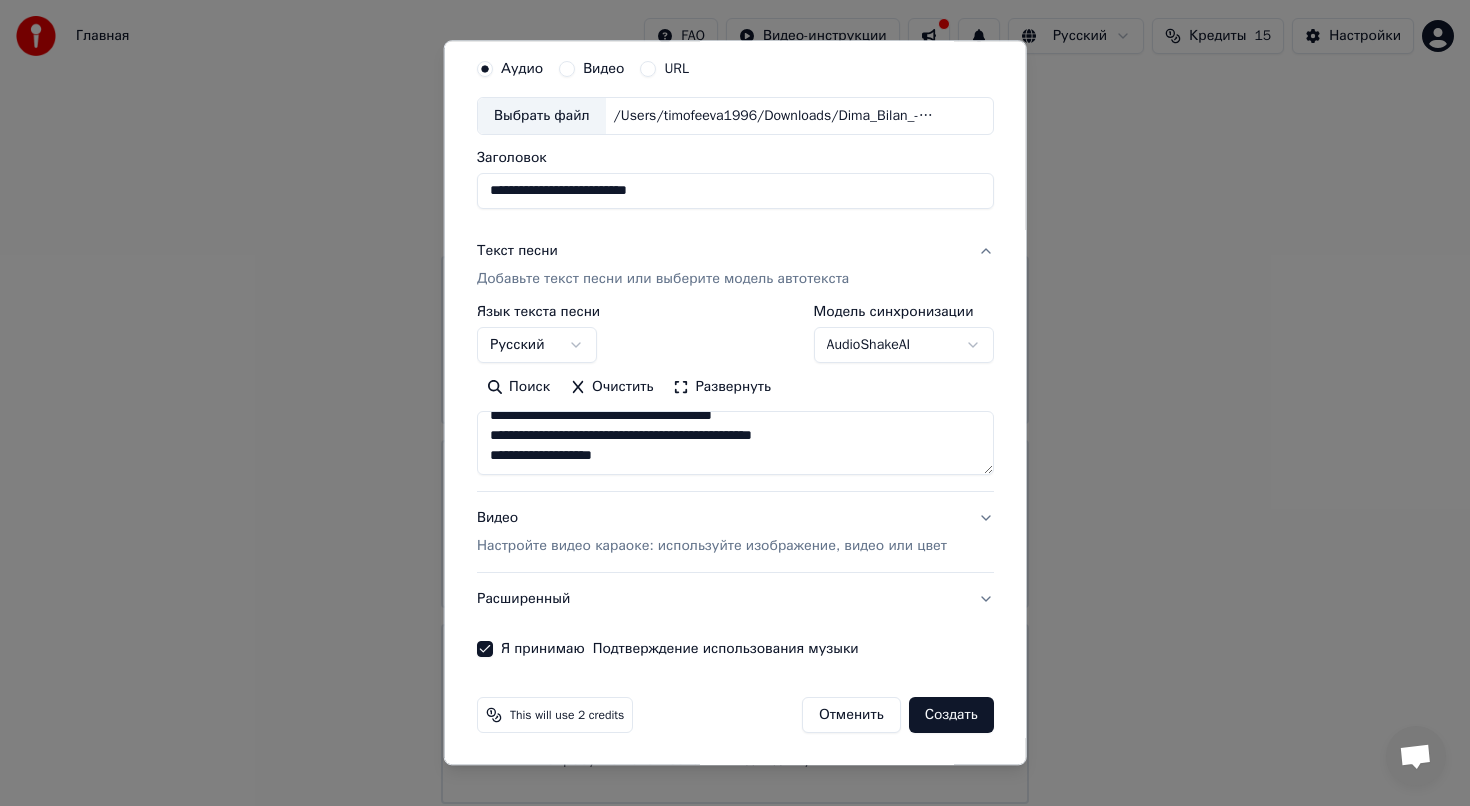 click on "Создать" at bounding box center (950, 715) 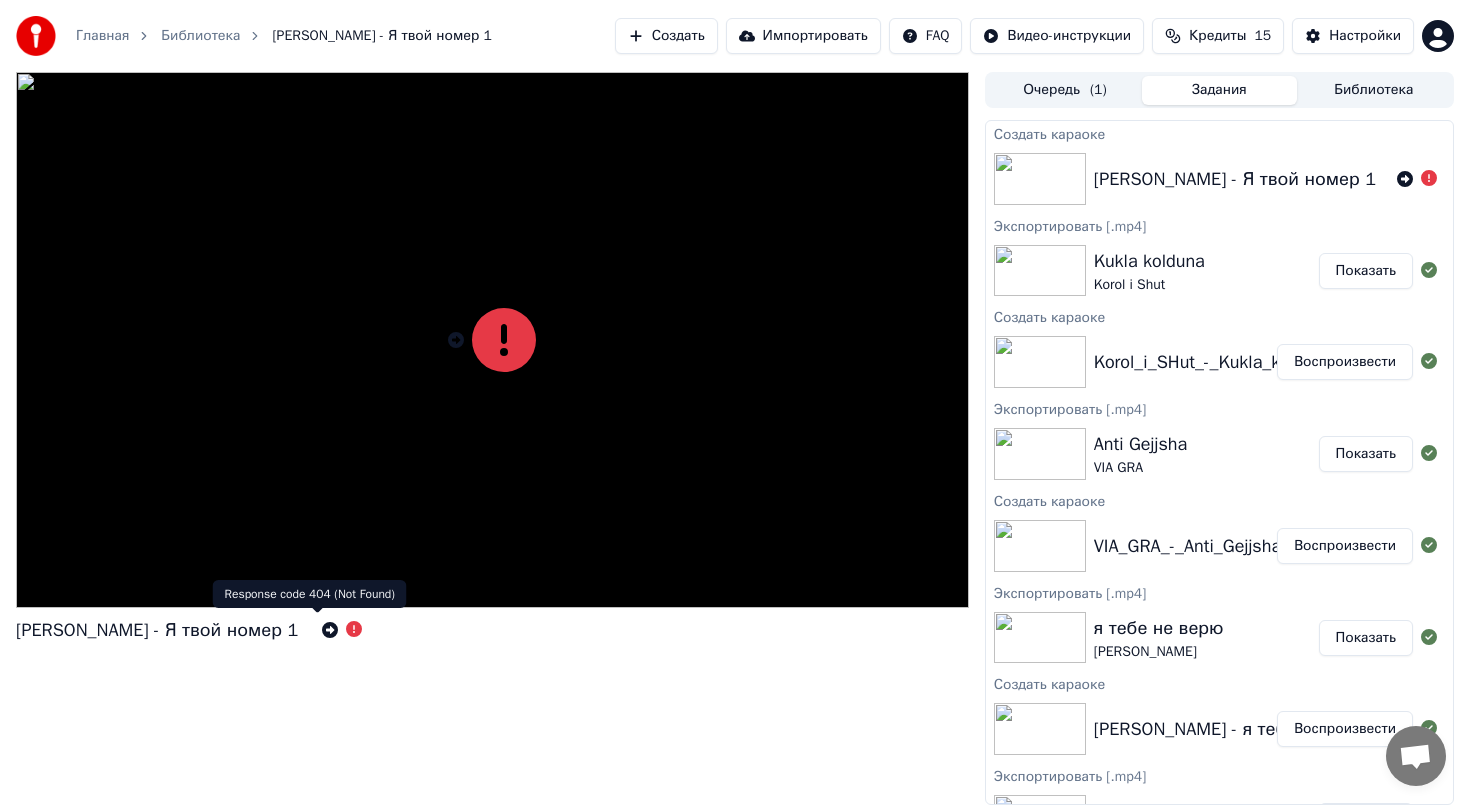 click 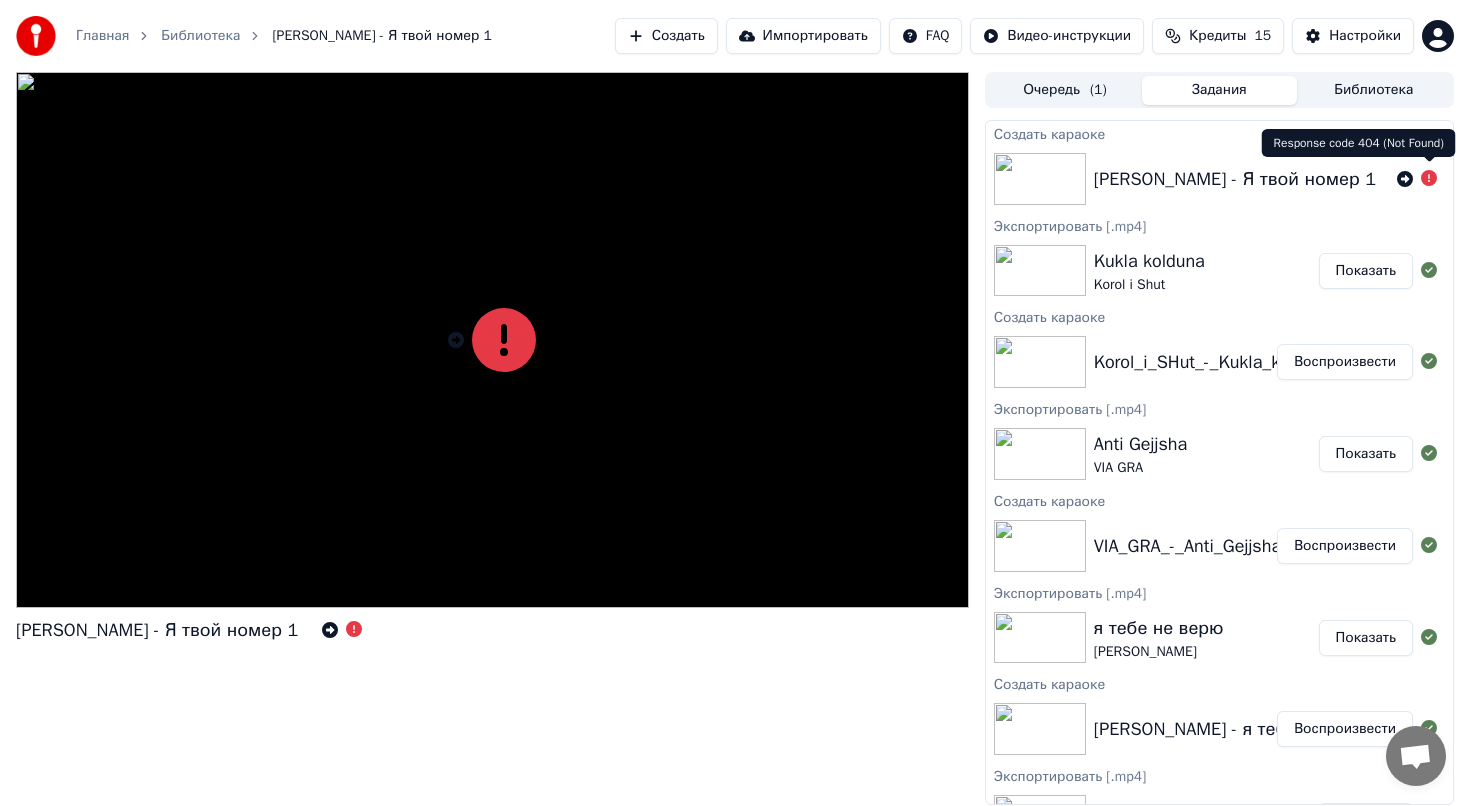 click 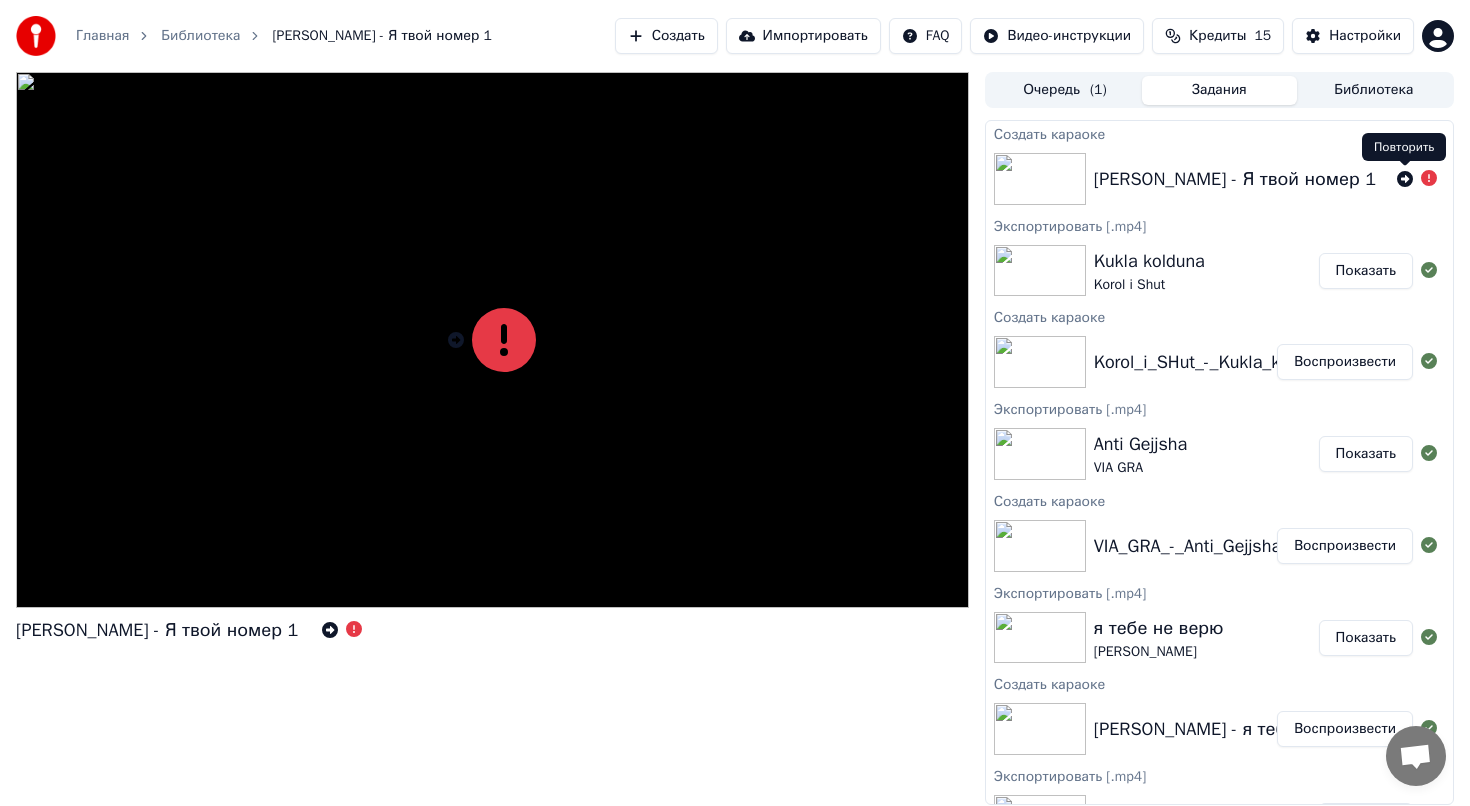 click on "Дима Билан - Я твой номер 1" at bounding box center (1235, 179) 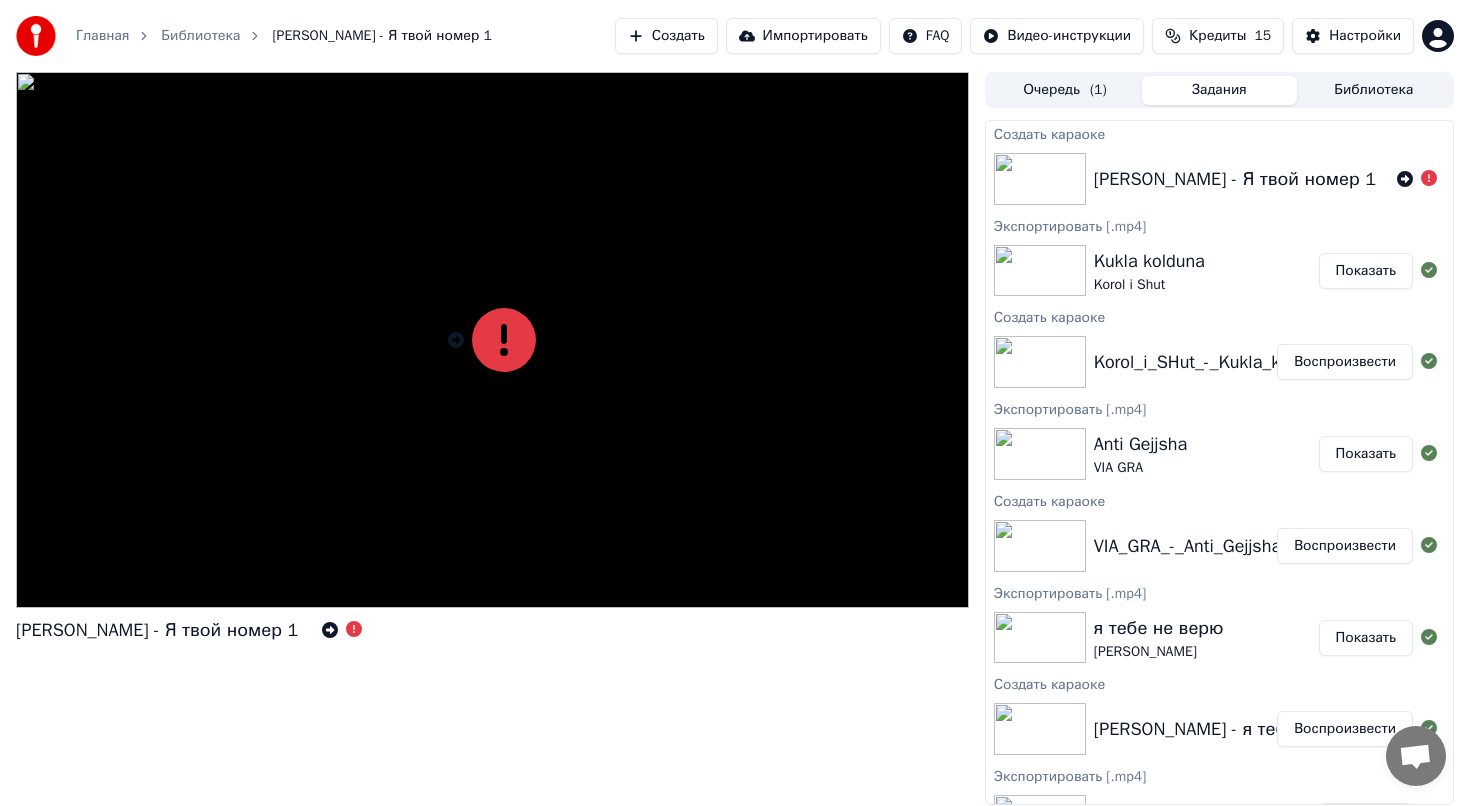 click on "Дима Билан - Я твой номер 1" at bounding box center (1235, 179) 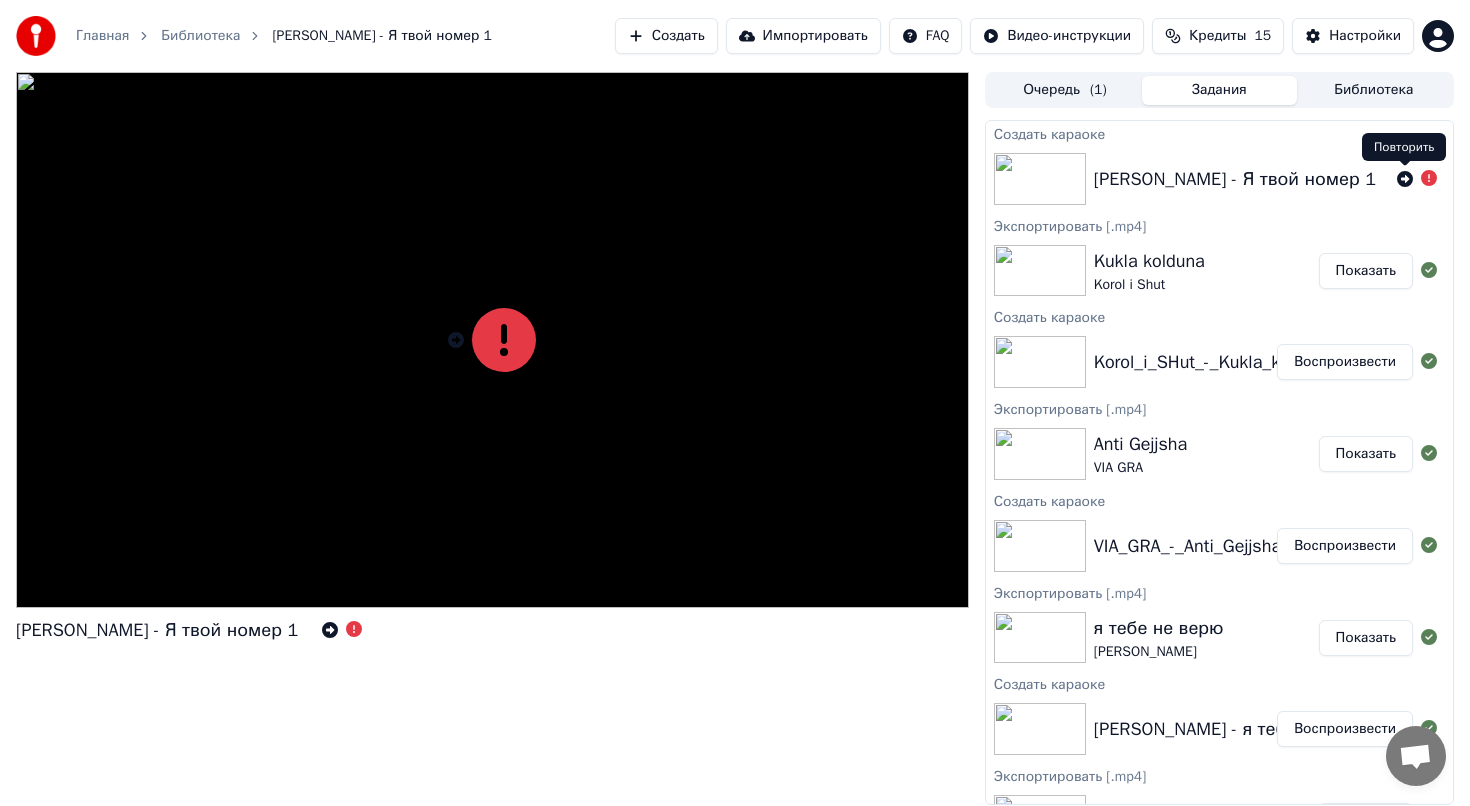 click 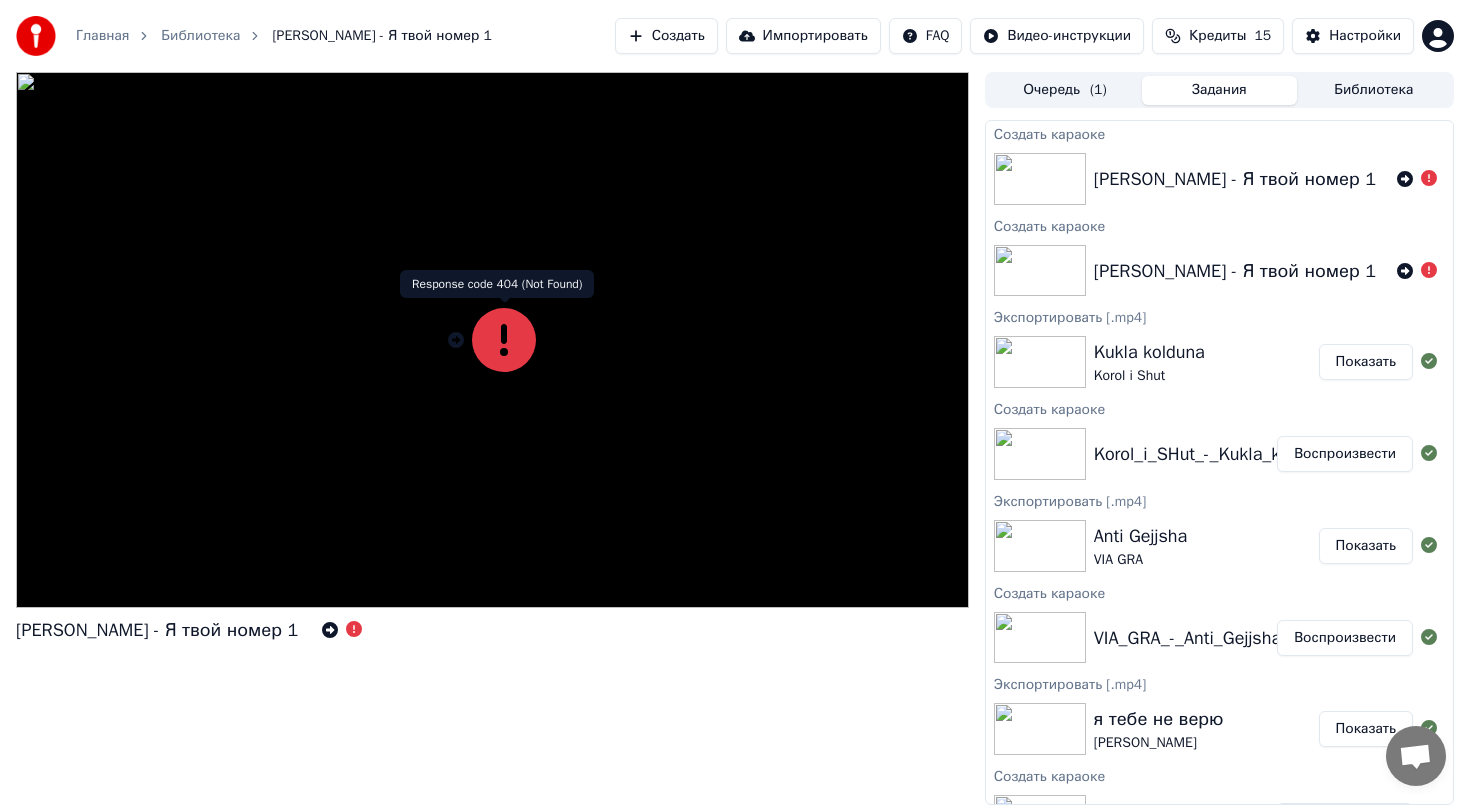 click on "Response code 404 (Not Found) Response code 404 (Not Found)" at bounding box center [497, 284] 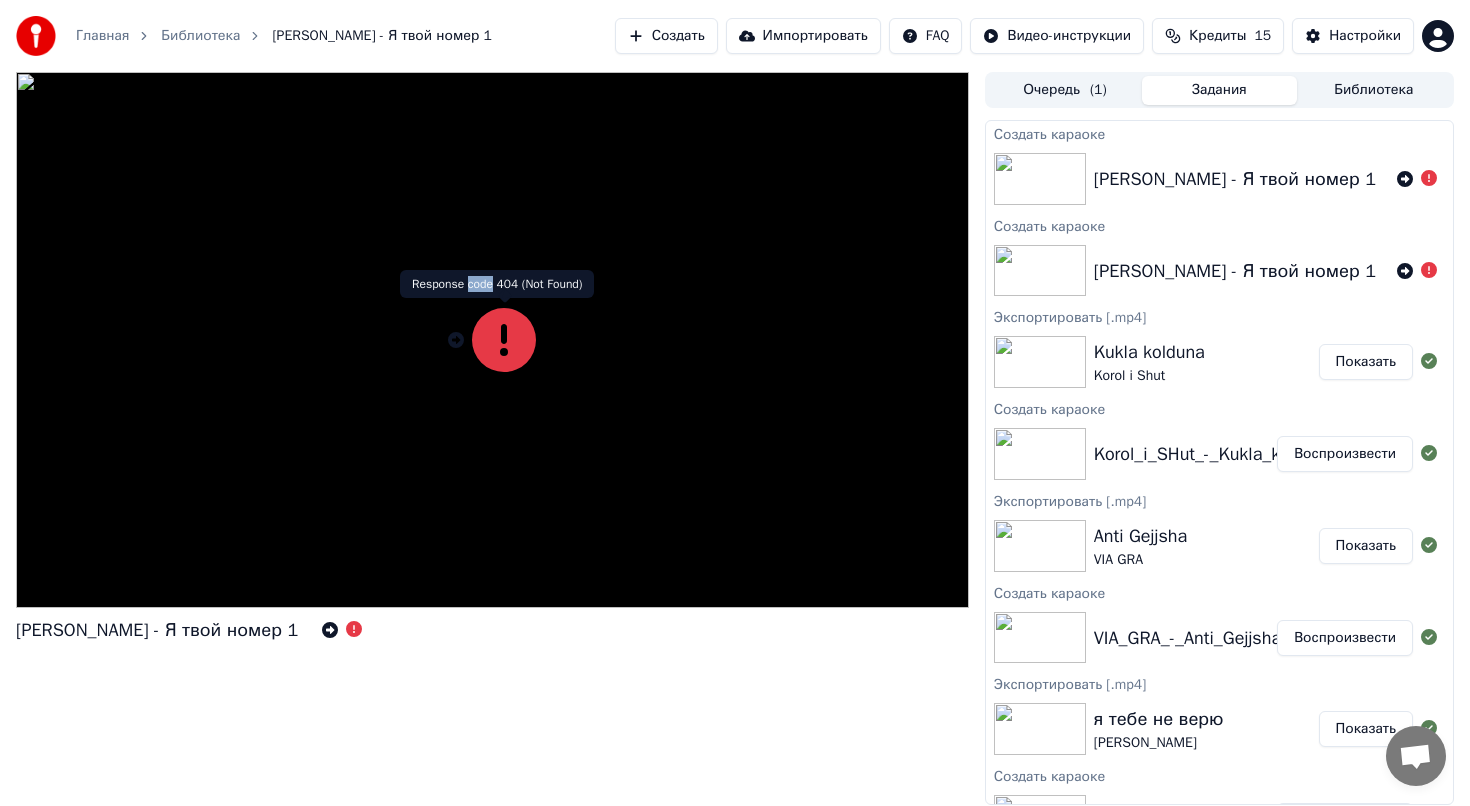 click on "Response code 404 (Not Found) Response code 404 (Not Found)" at bounding box center [497, 284] 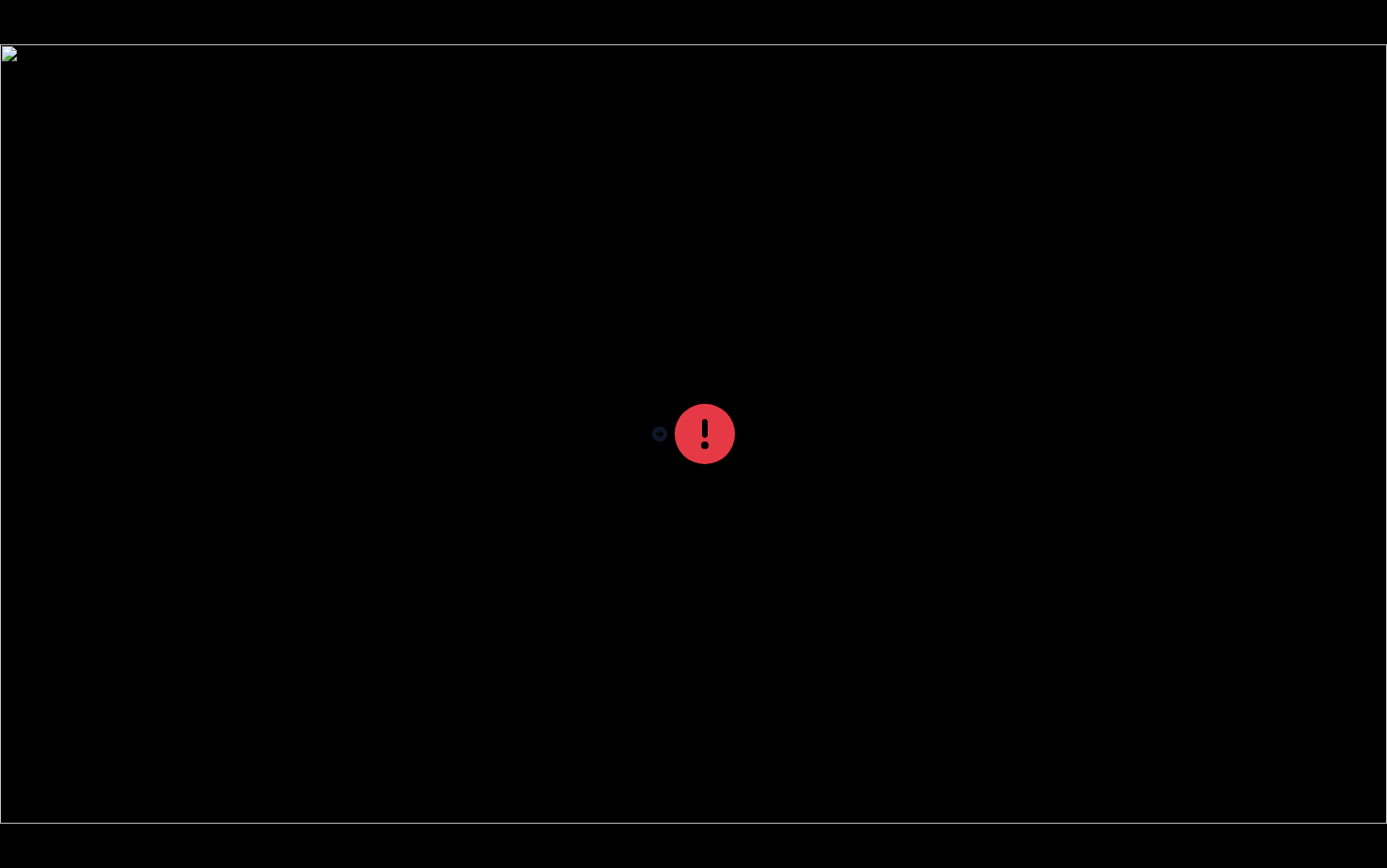 click at bounding box center [694, 434] 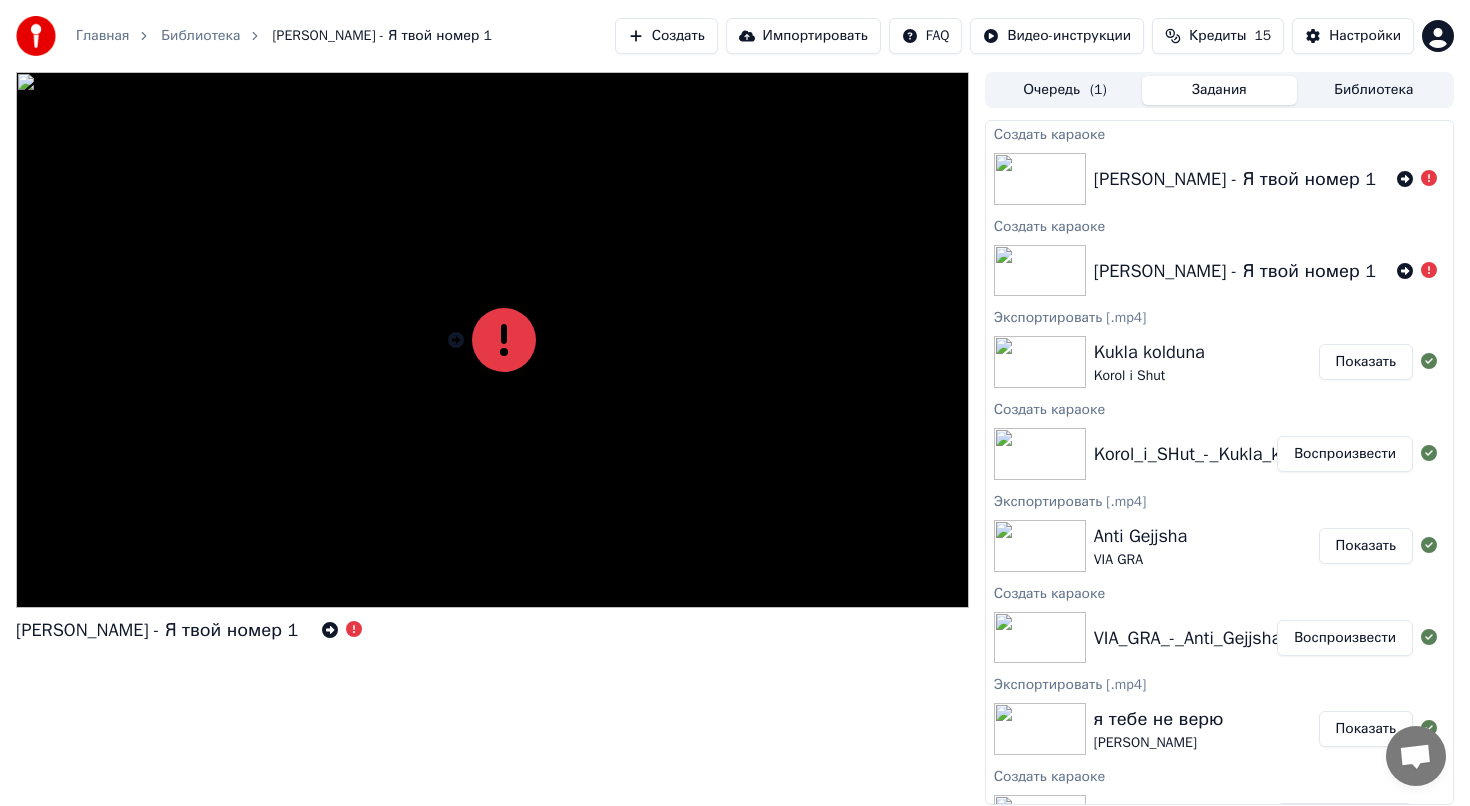 click on "Дима Билан - Я твой номер 1" at bounding box center [1219, 179] 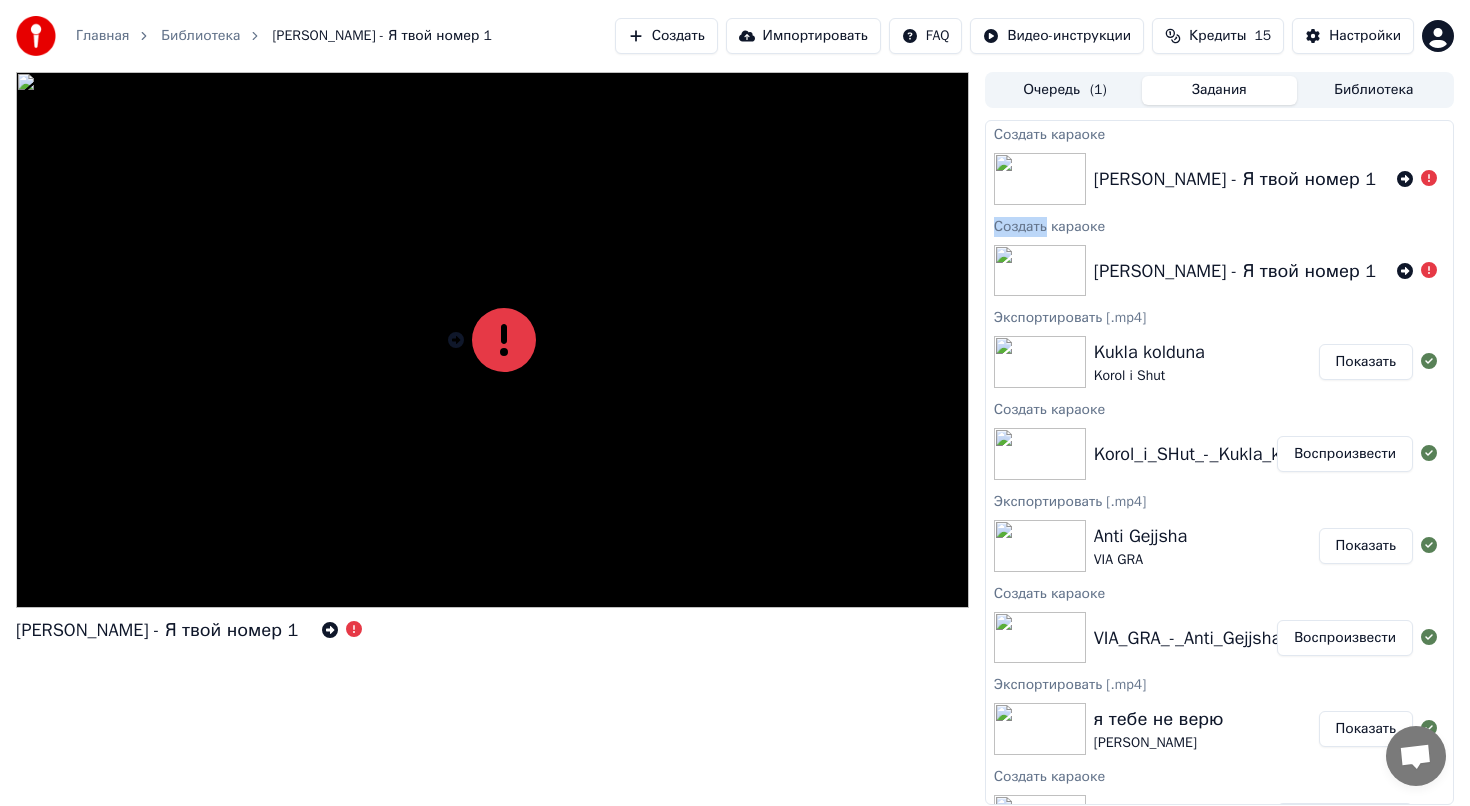click on "Дима Билан - Я твой номер 1" at bounding box center [1219, 179] 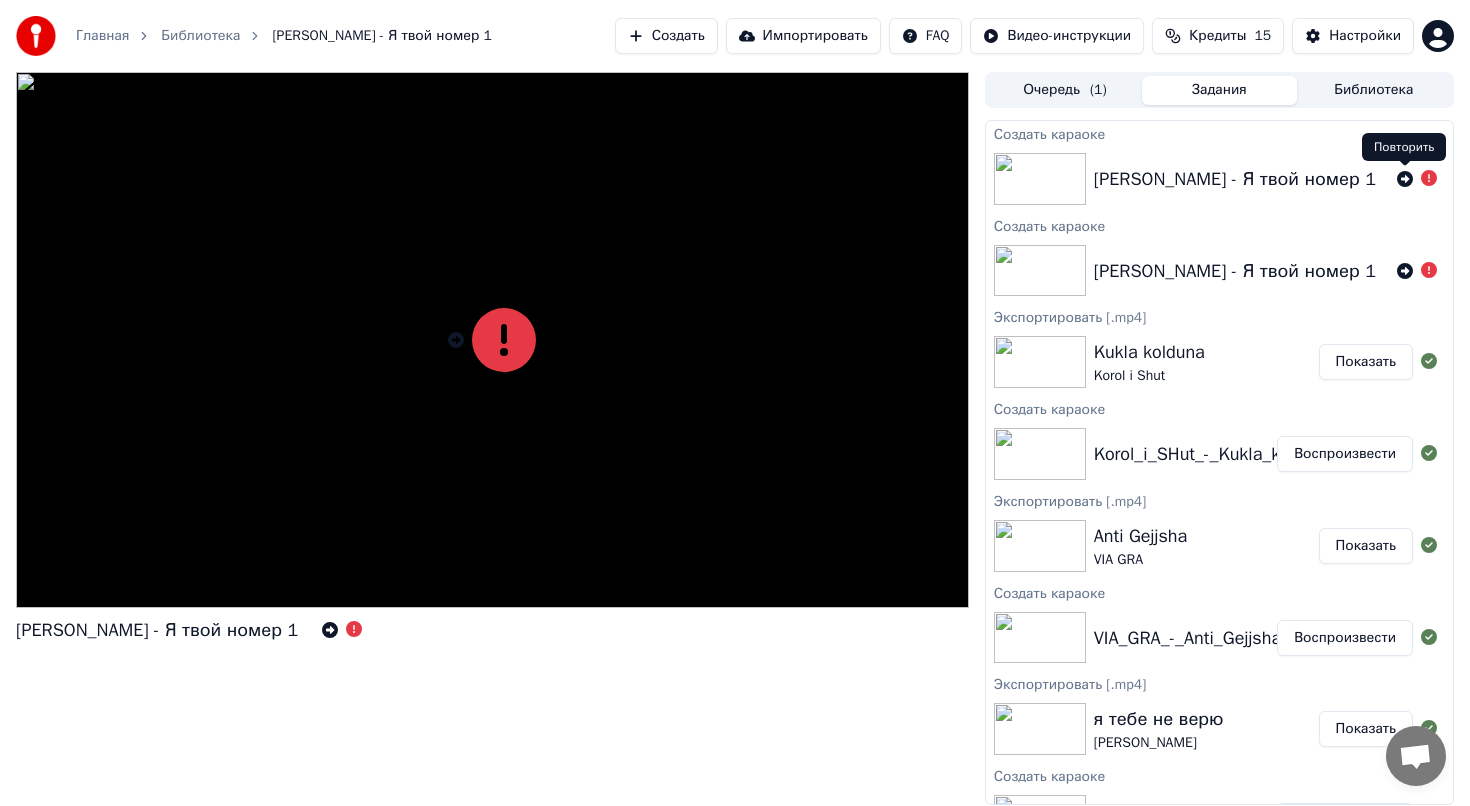 click 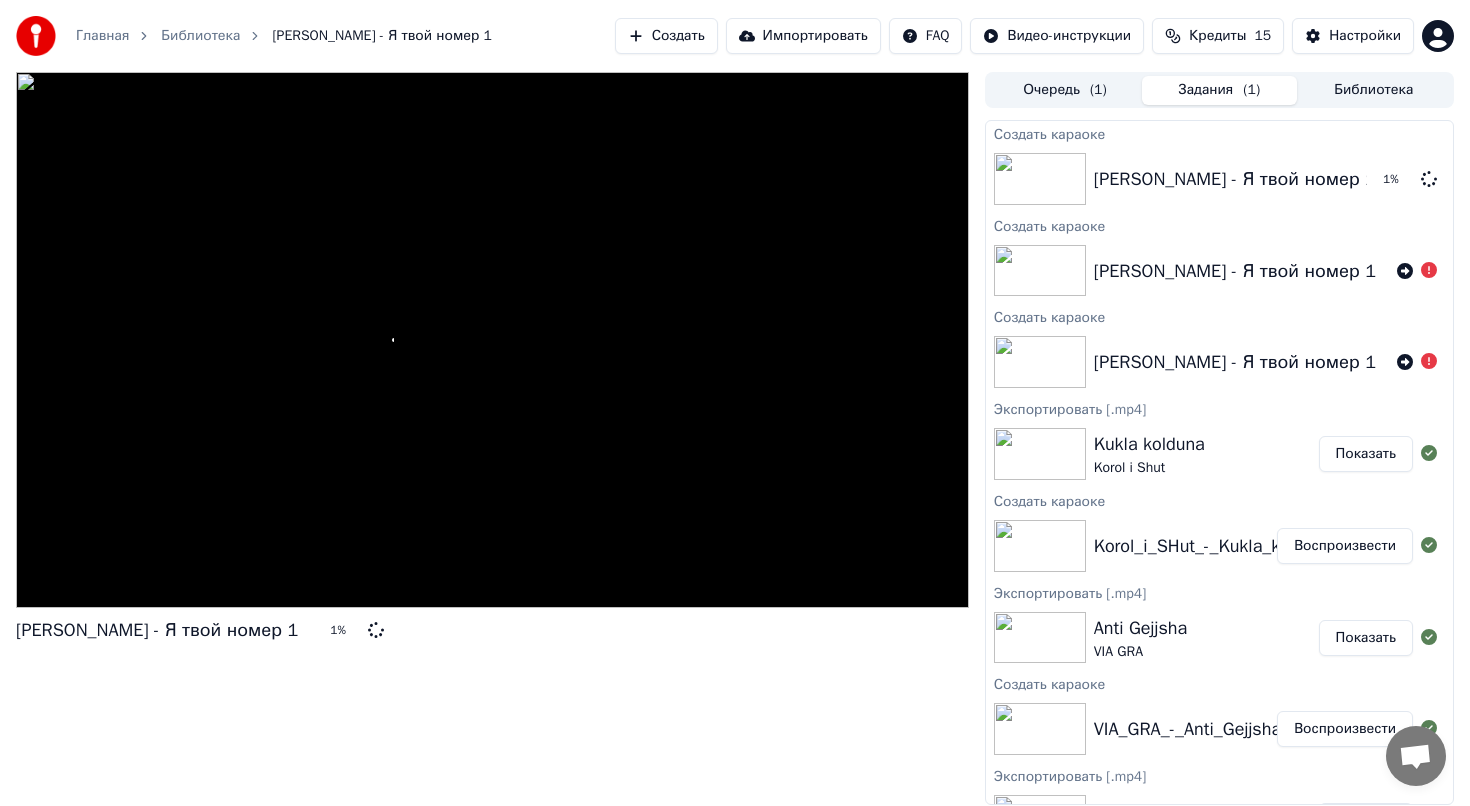 click at bounding box center (492, 340) 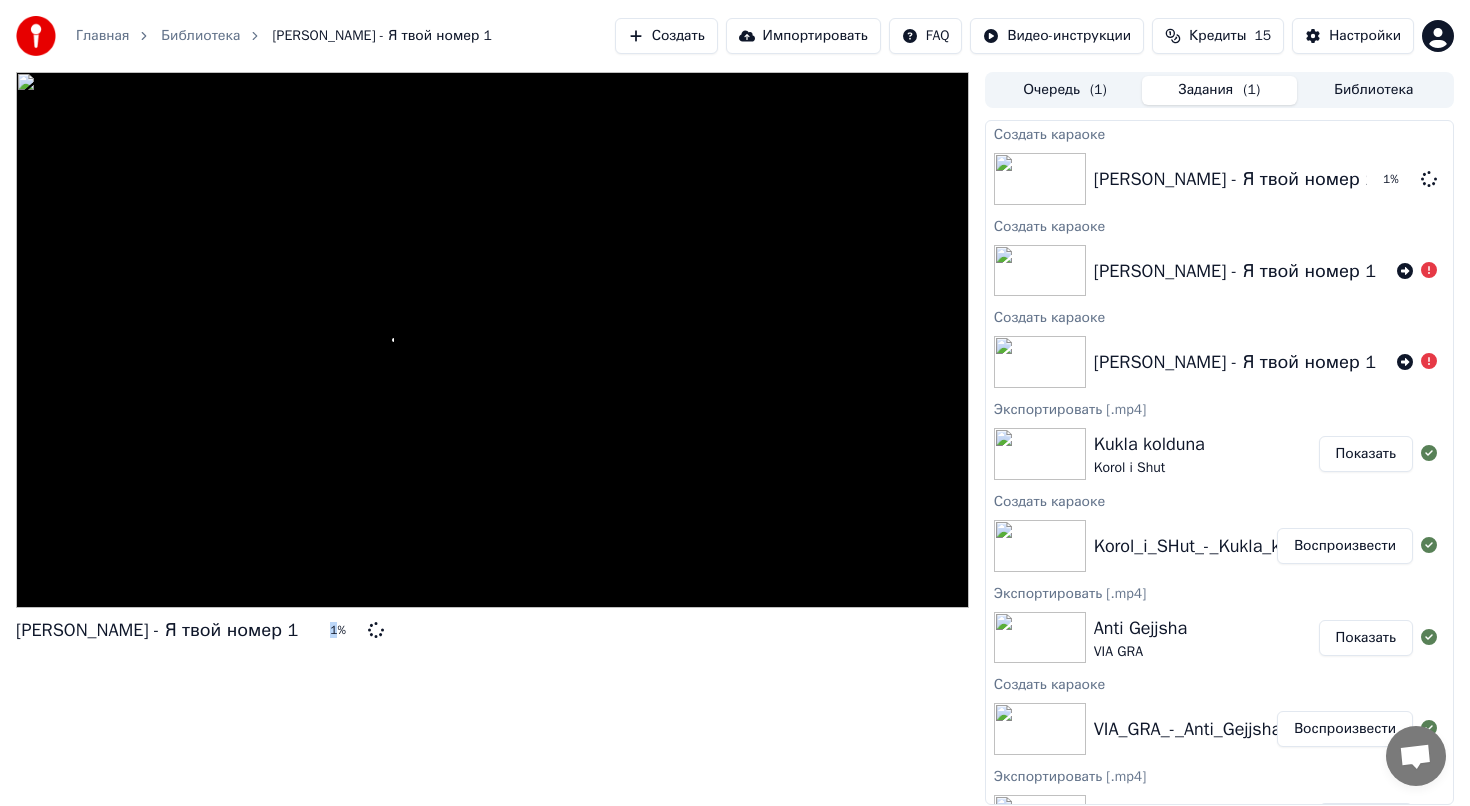 click at bounding box center (492, 340) 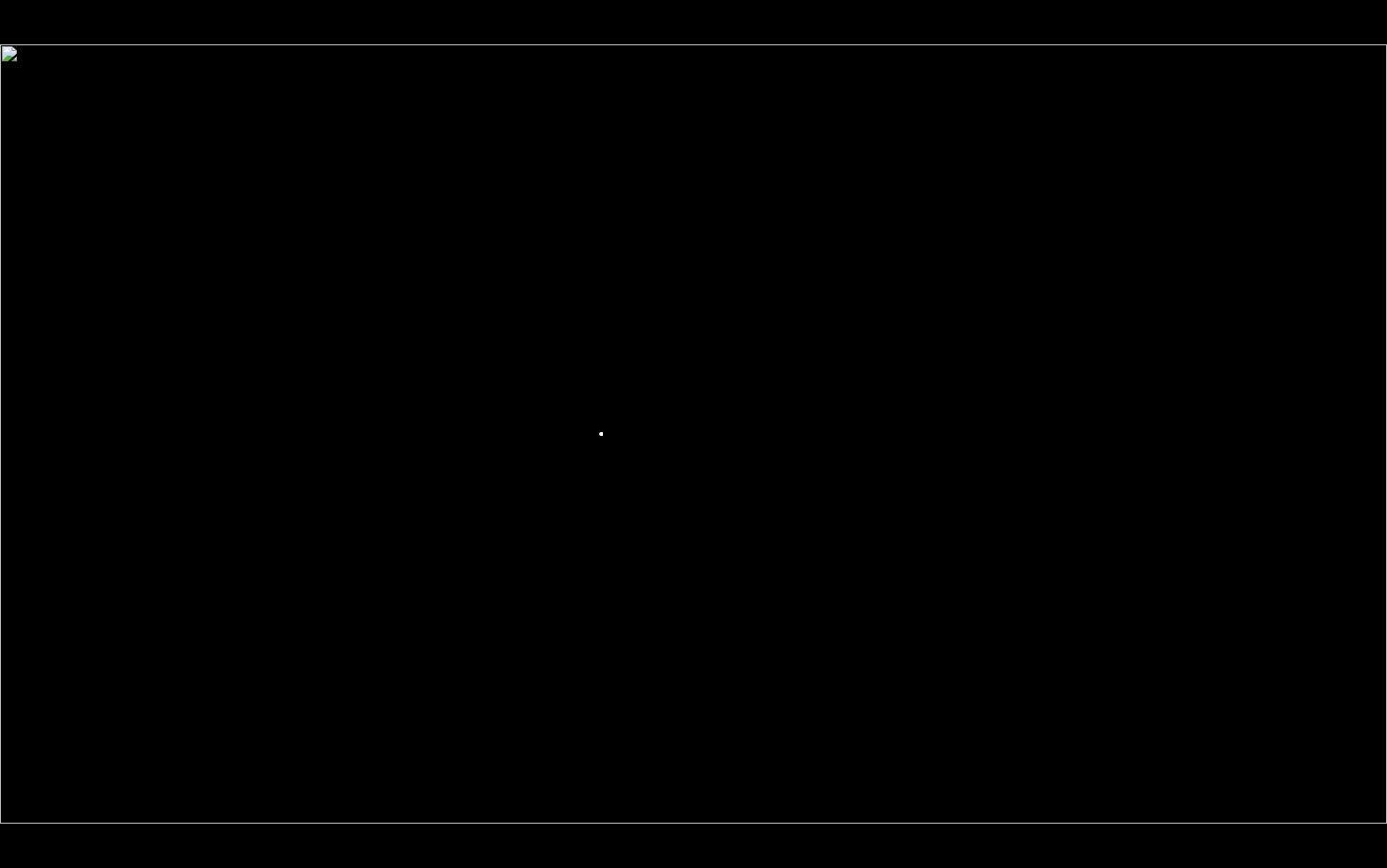 click at bounding box center [694, 434] 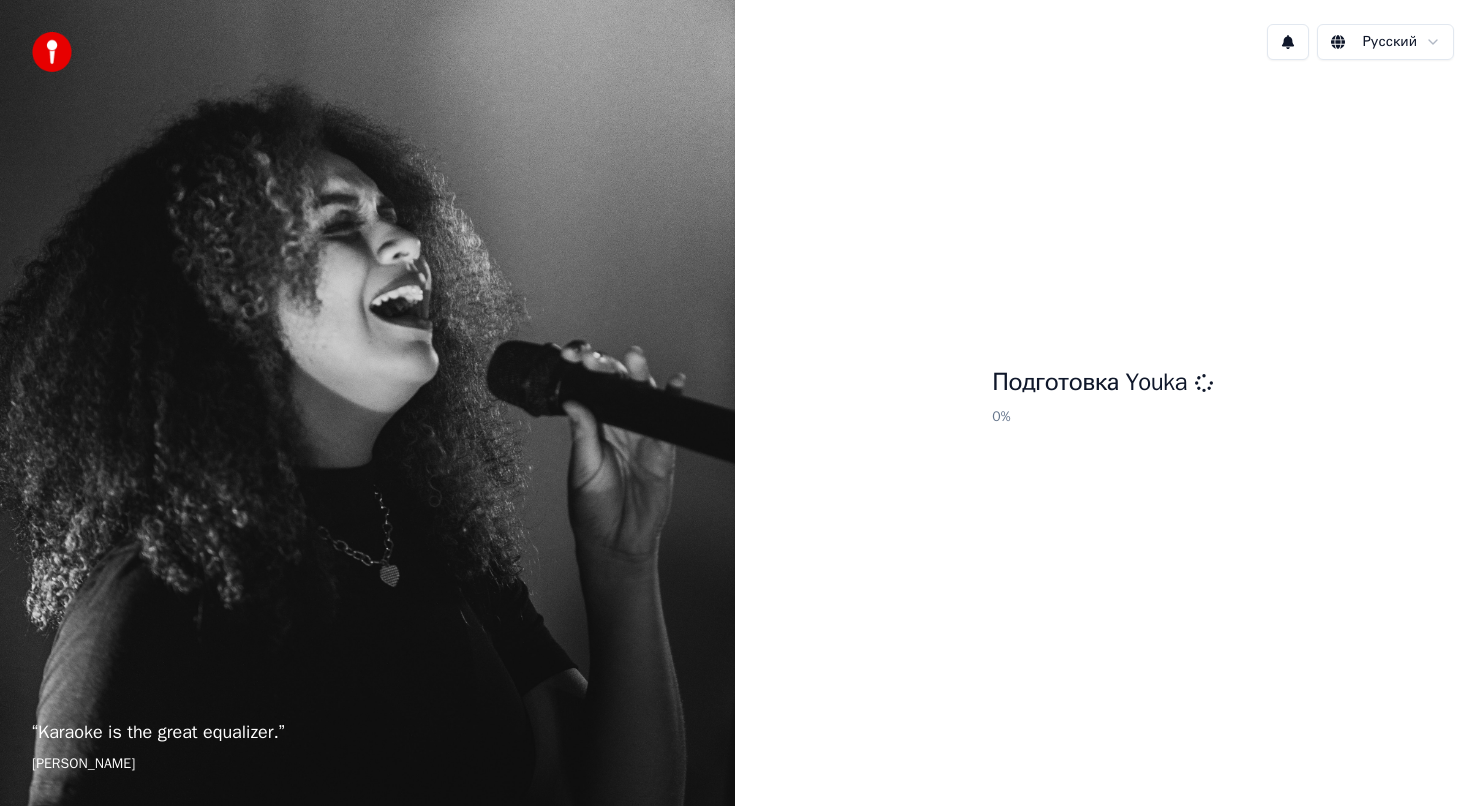 scroll, scrollTop: 0, scrollLeft: 0, axis: both 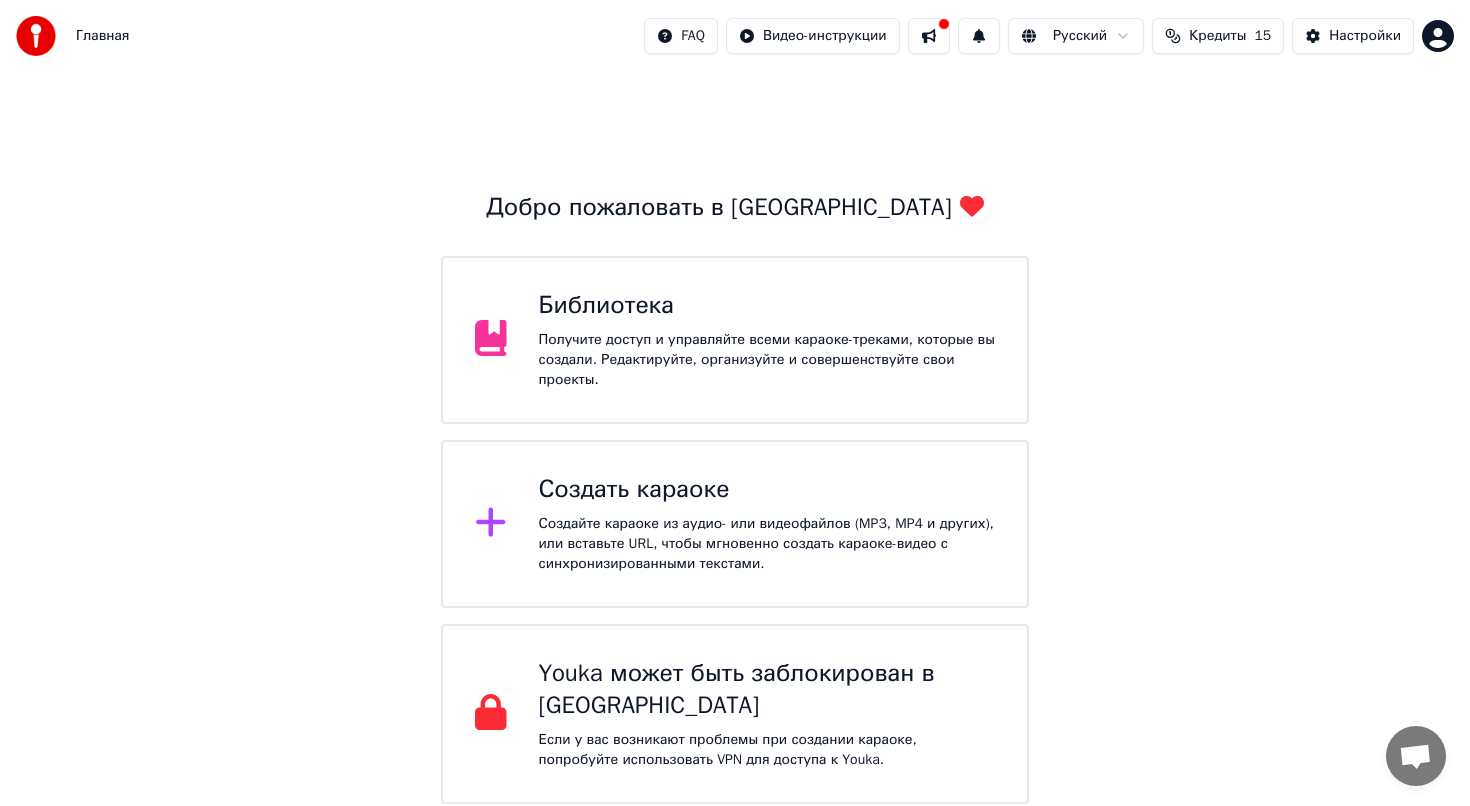 click on "Создайте караоке из аудио- или видеофайлов (MP3, MP4 и других), или вставьте URL, чтобы мгновенно создать караоке-видео с синхронизированными текстами." at bounding box center [767, 544] 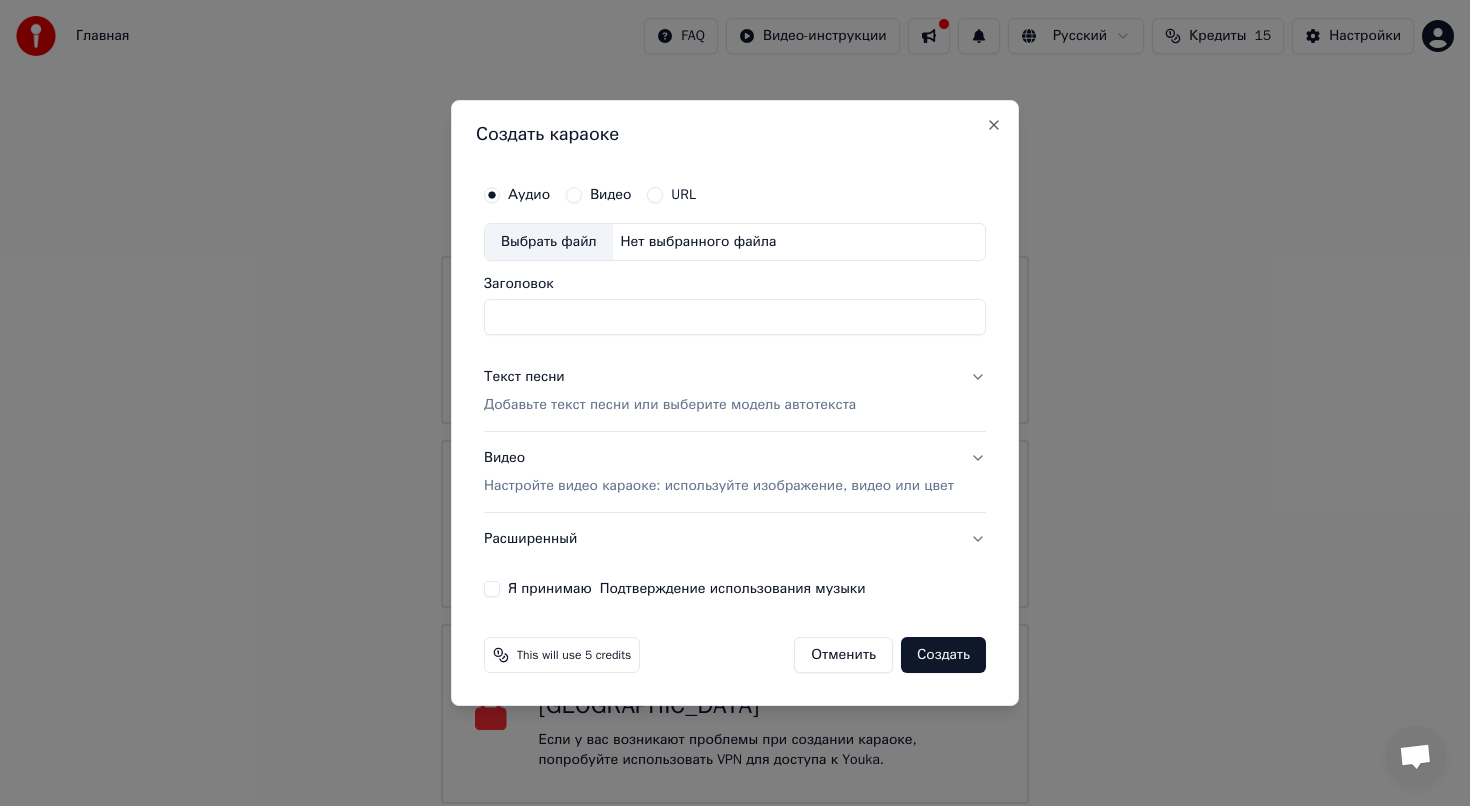 click on "Выбрать файл Нет выбранного файла" at bounding box center (735, 242) 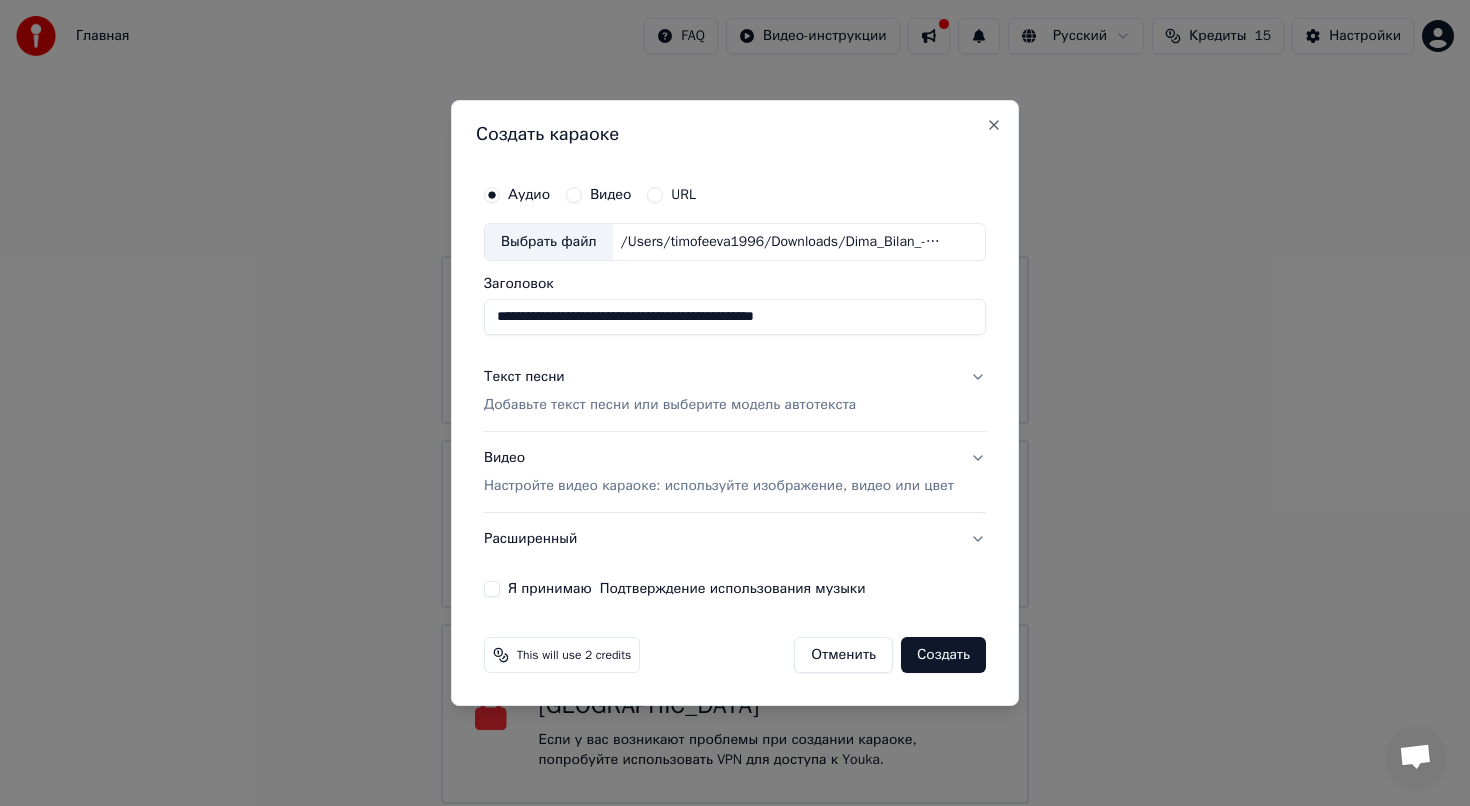 click on "Добавьте текст песни или выберите модель автотекста" at bounding box center [670, 405] 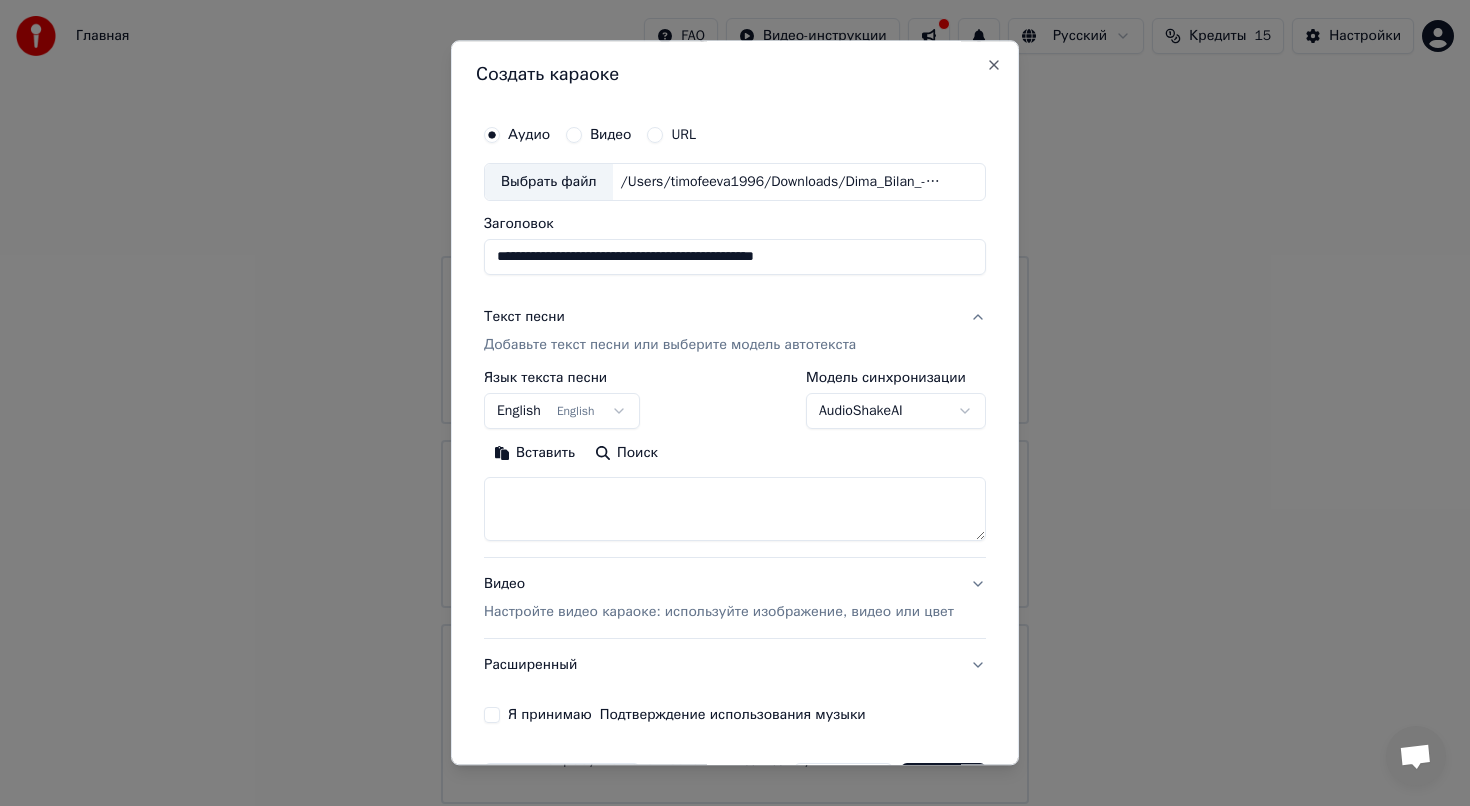 click at bounding box center (735, 509) 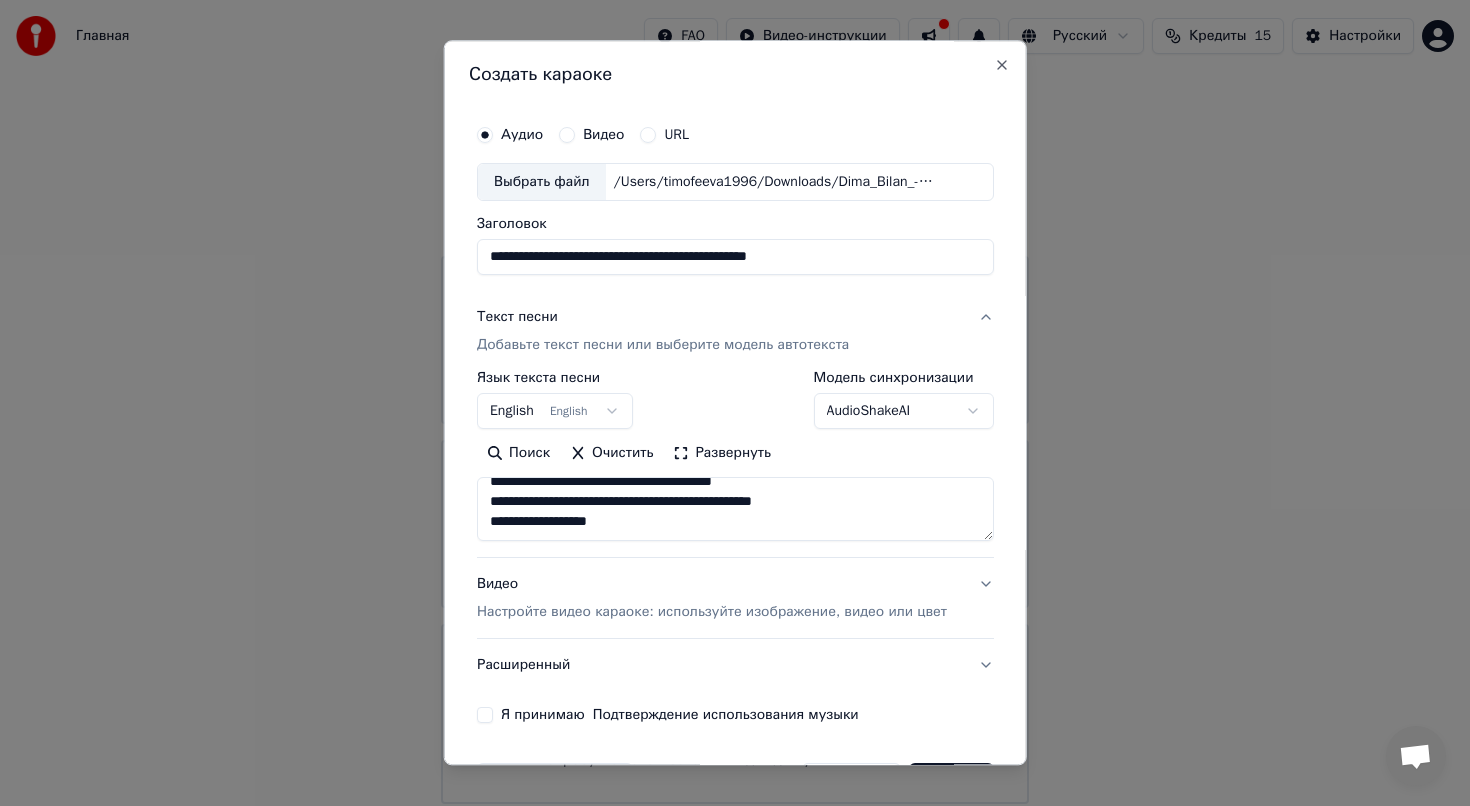 scroll, scrollTop: 234, scrollLeft: 0, axis: vertical 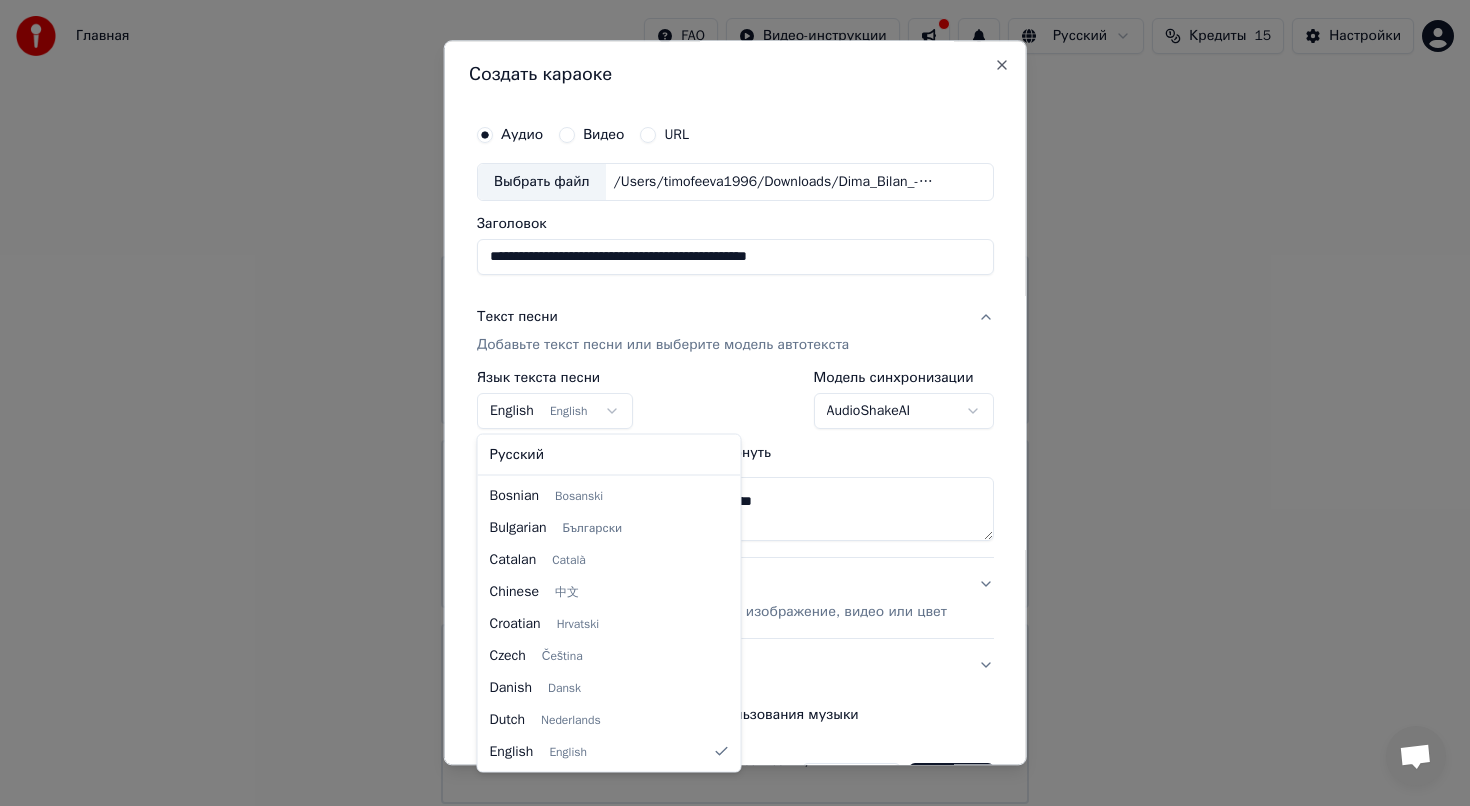 select on "**" 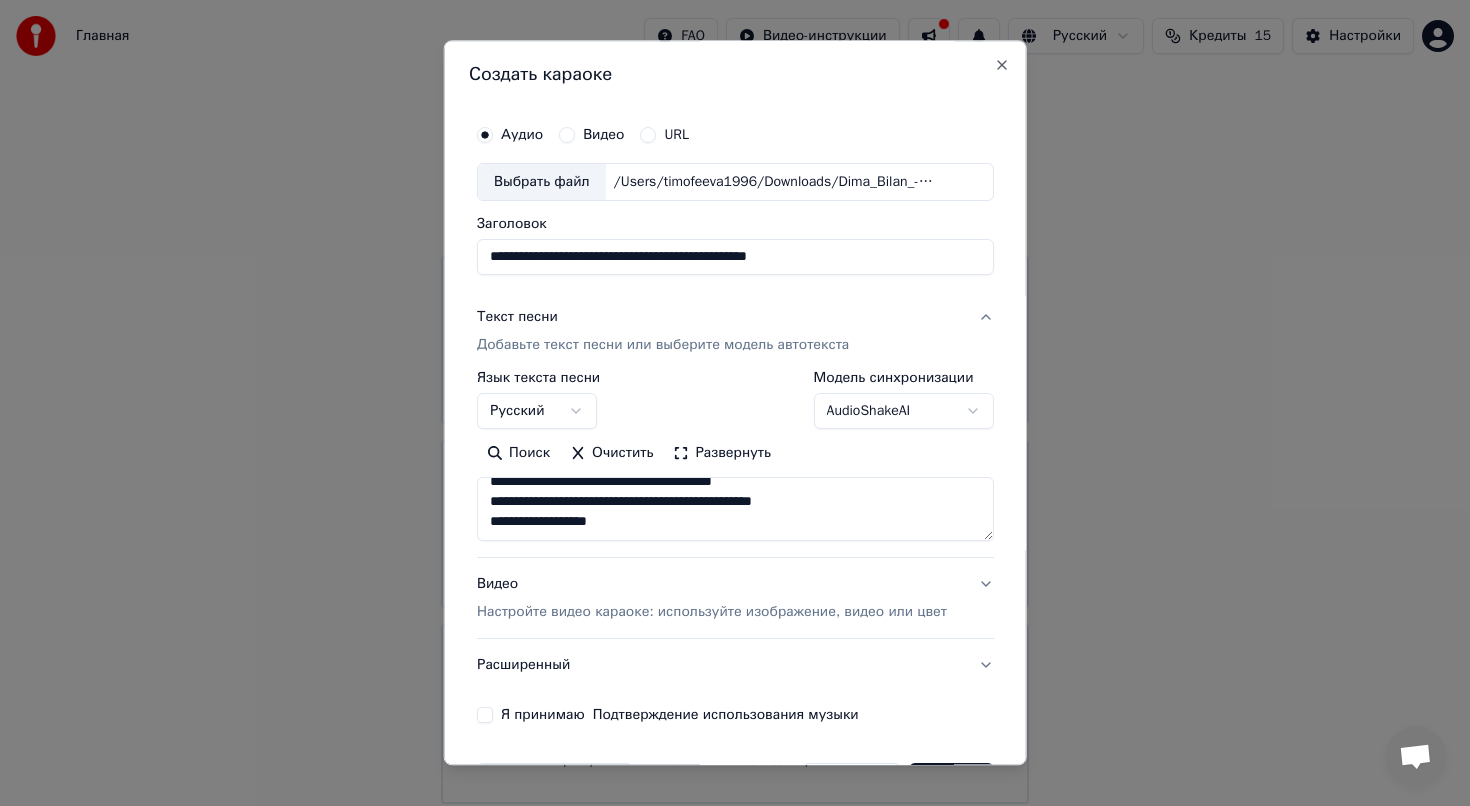scroll, scrollTop: 66, scrollLeft: 0, axis: vertical 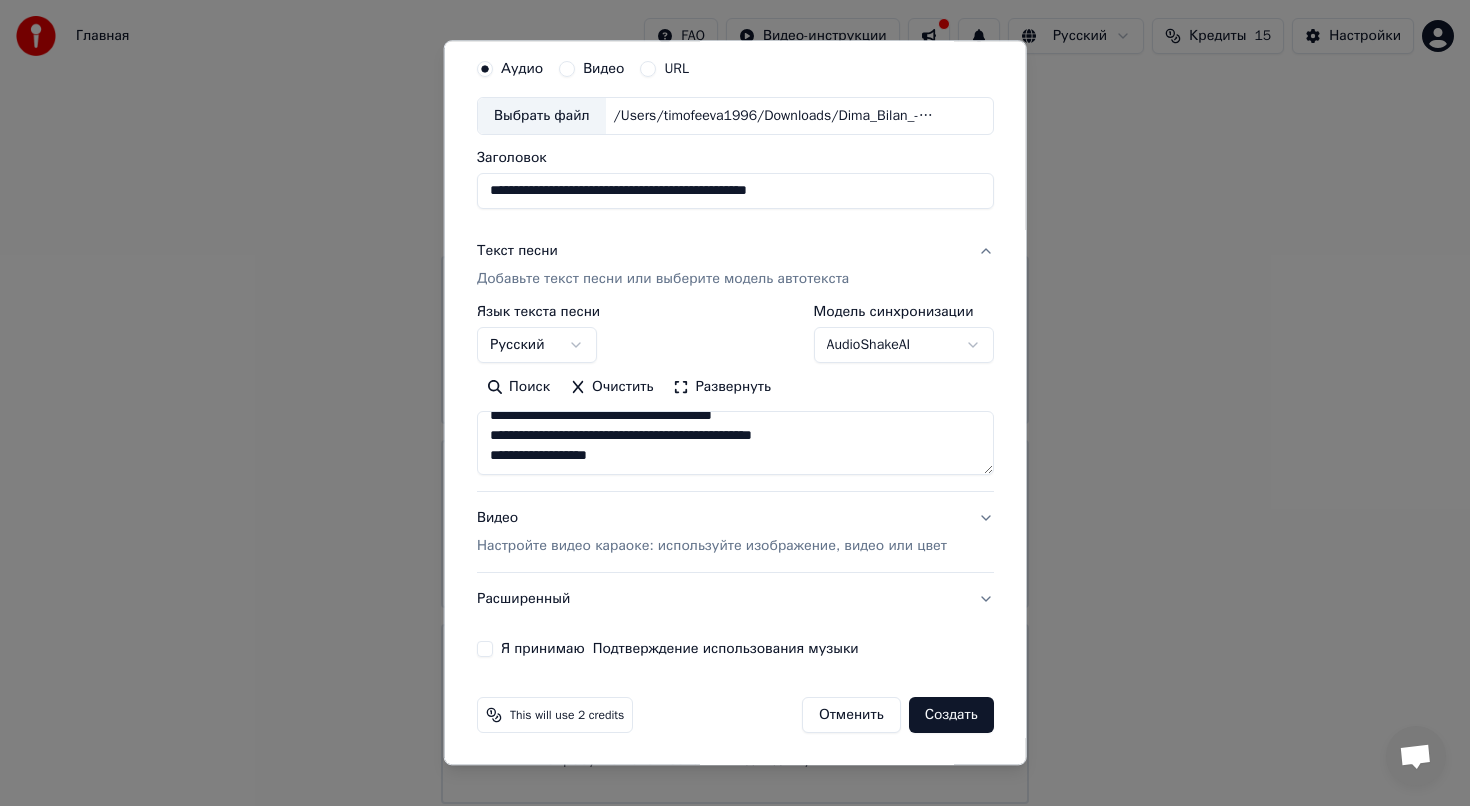 click on "Видео Настройте видео караоке: используйте изображение, видео или цвет" at bounding box center (712, 532) 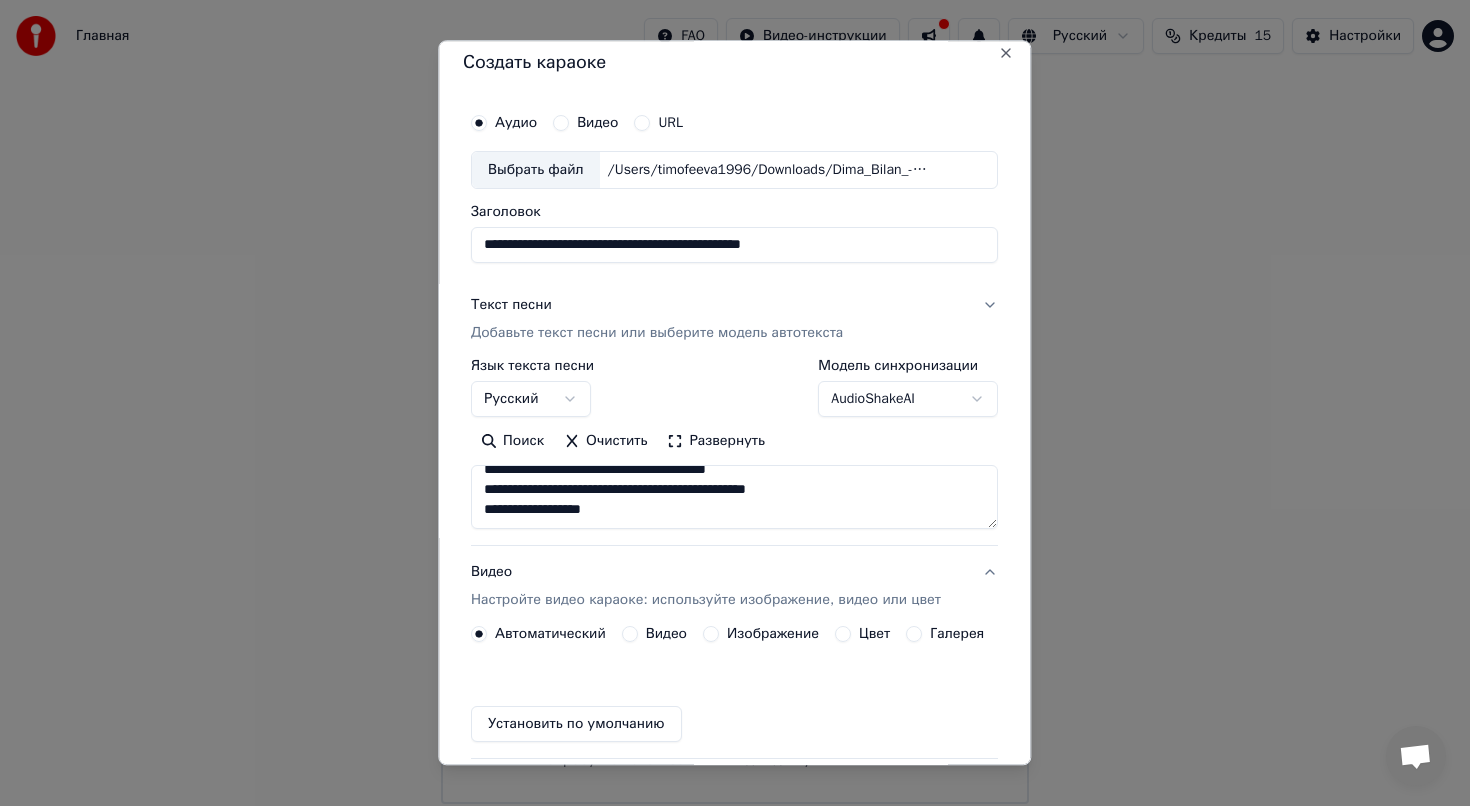 scroll, scrollTop: 12, scrollLeft: 0, axis: vertical 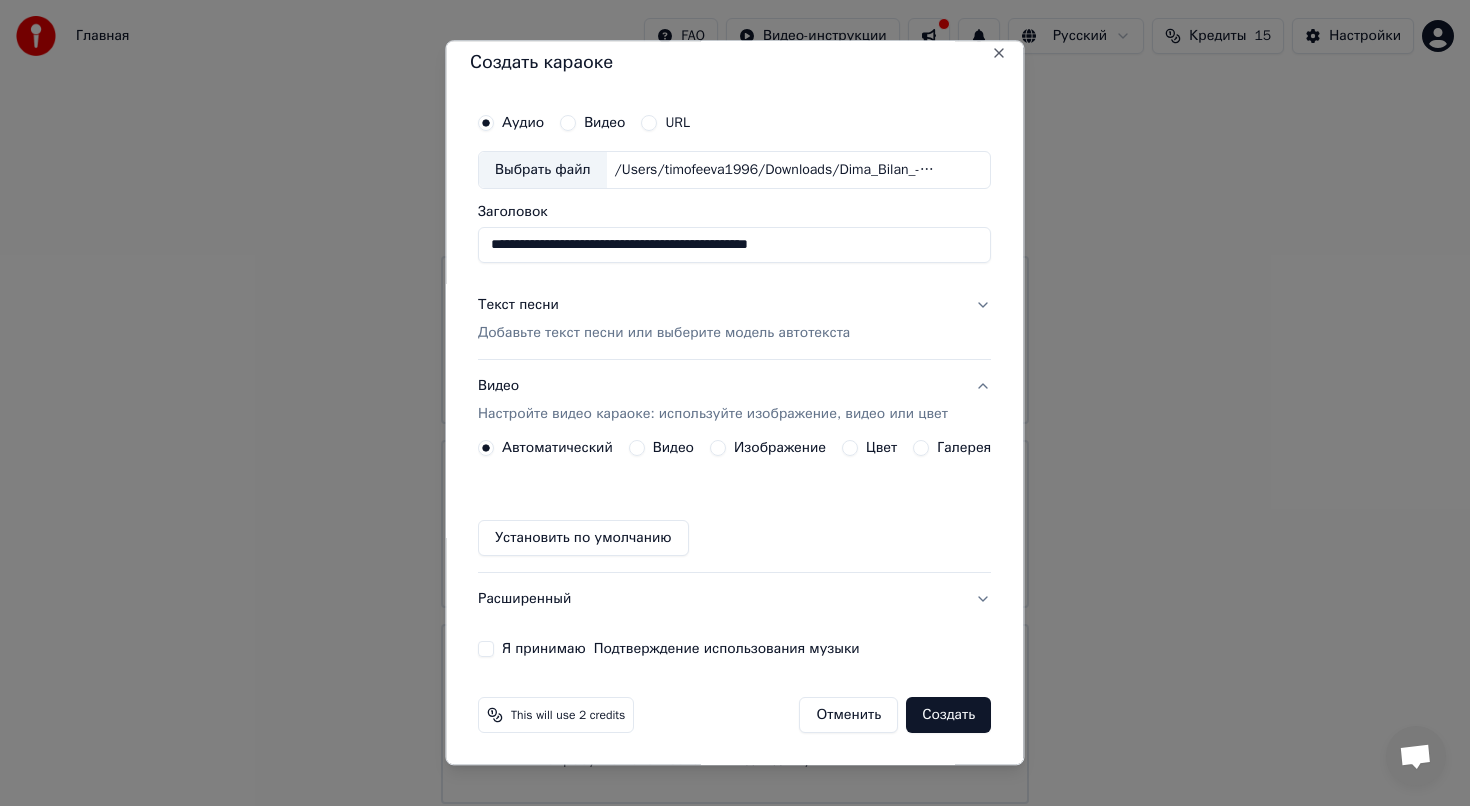 click on "Изображение" at bounding box center [718, 448] 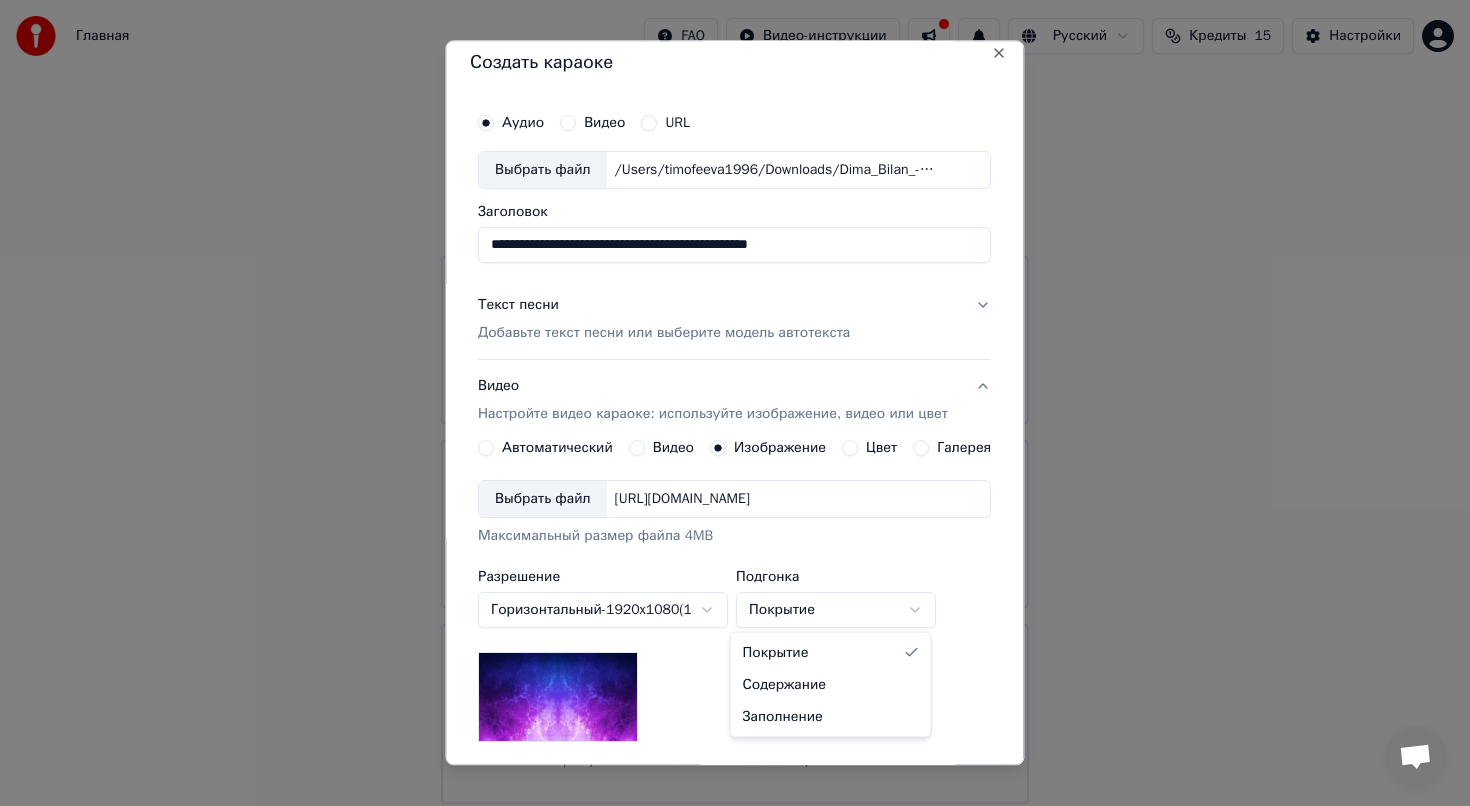 click on "Главная FAQ Видео-инструкции Русский Кредиты 15 Настройки Добро пожаловать в Youka Библиотека Получите доступ и управляйте всеми караоке-треками, которые вы создали. Редактируйте, организуйте и совершенствуйте свои проекты. Создать караоке Создайте караоке из аудио- или видеофайлов (MP3, MP4 и других), или вставьте URL, чтобы мгновенно создать караоке-видео с синхронизированными текстами. Youka может быть заблокирован в [GEOGRAPHIC_DATA] Если у вас возникают проблемы при создании караоке, попробуйте использовать VPN для доступа к Youka. Создать караоке Аудио Видео URL Заголовок  -" at bounding box center (735, 402) 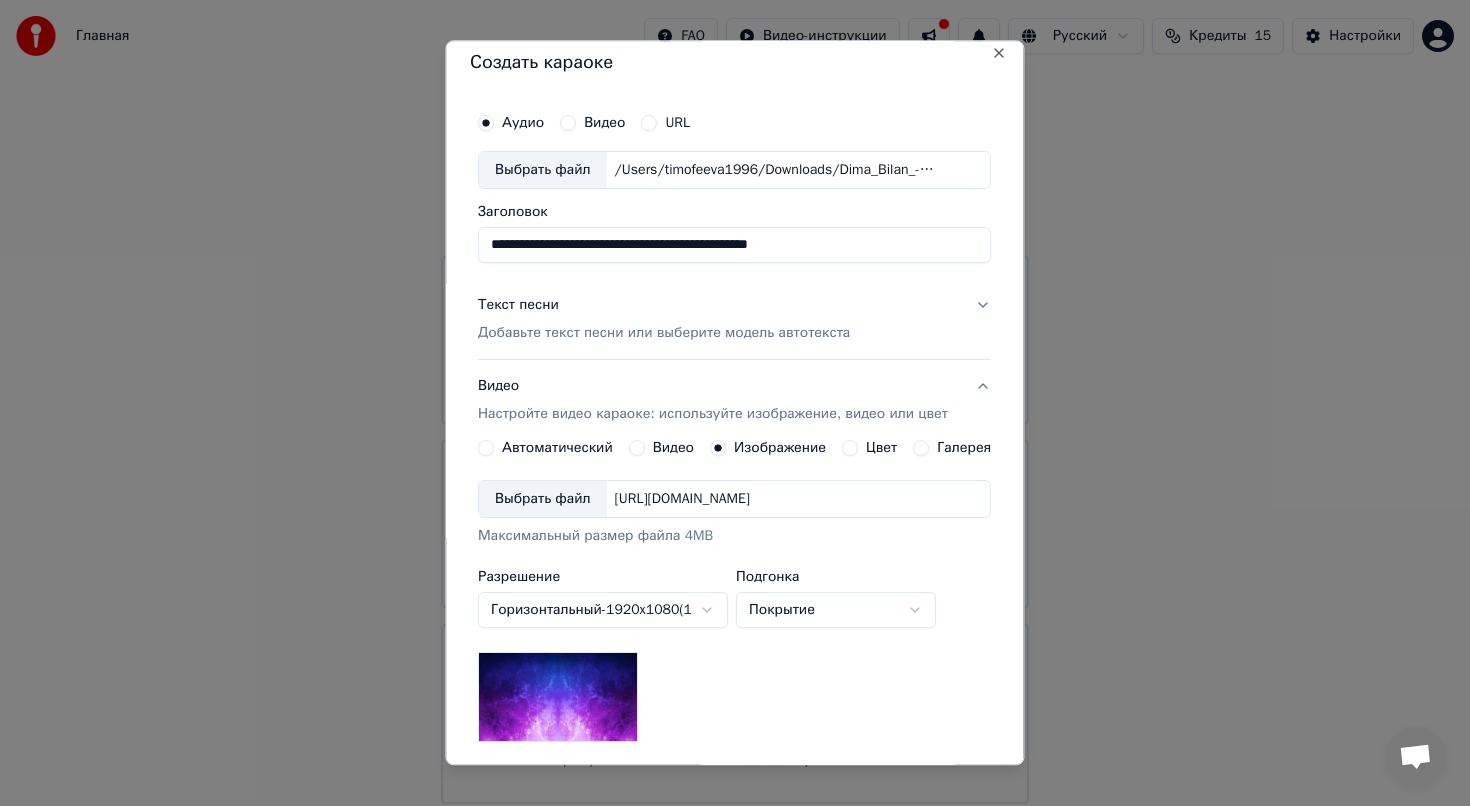 click on "[URL][DOMAIN_NAME]" at bounding box center [682, 499] 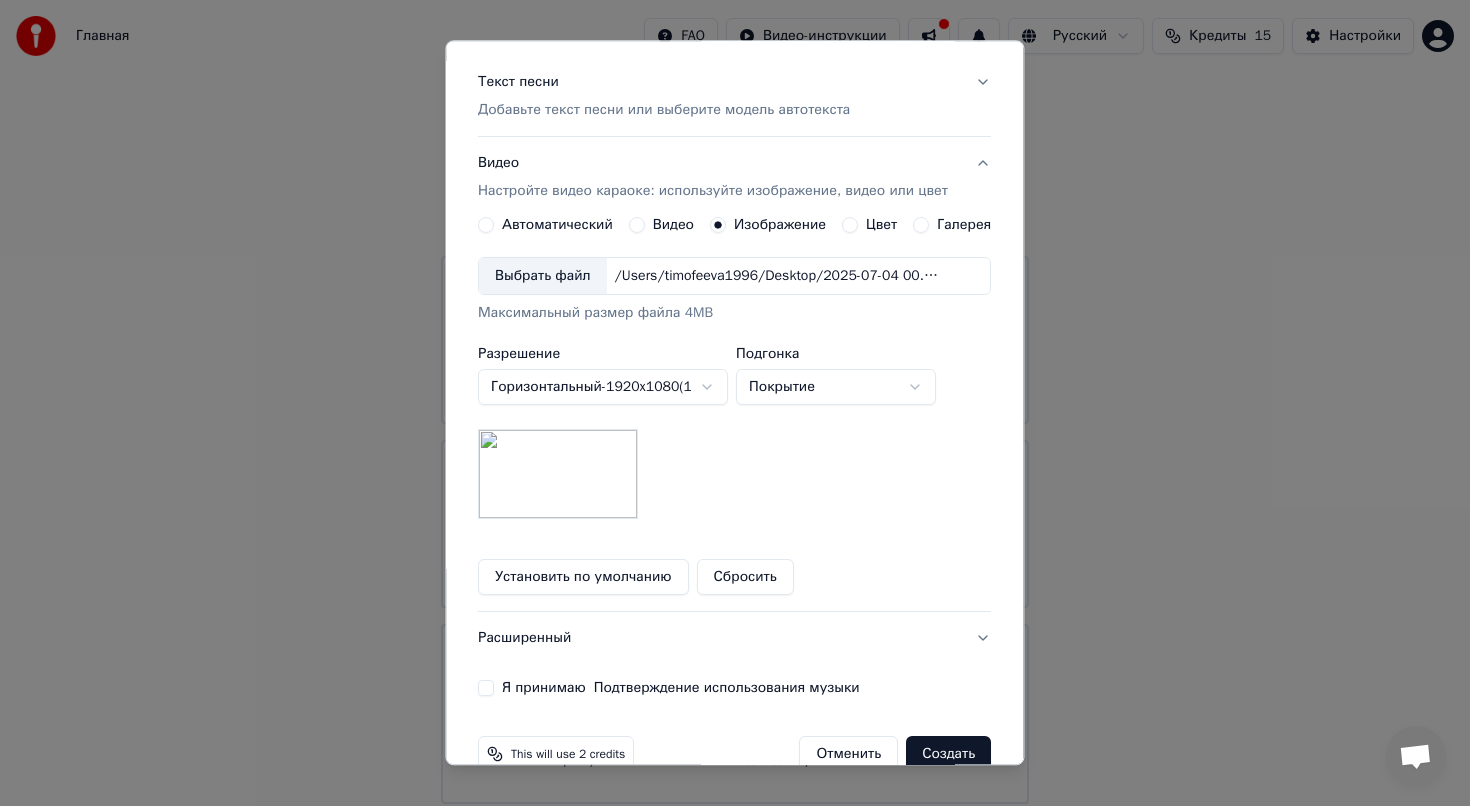 scroll, scrollTop: 274, scrollLeft: 0, axis: vertical 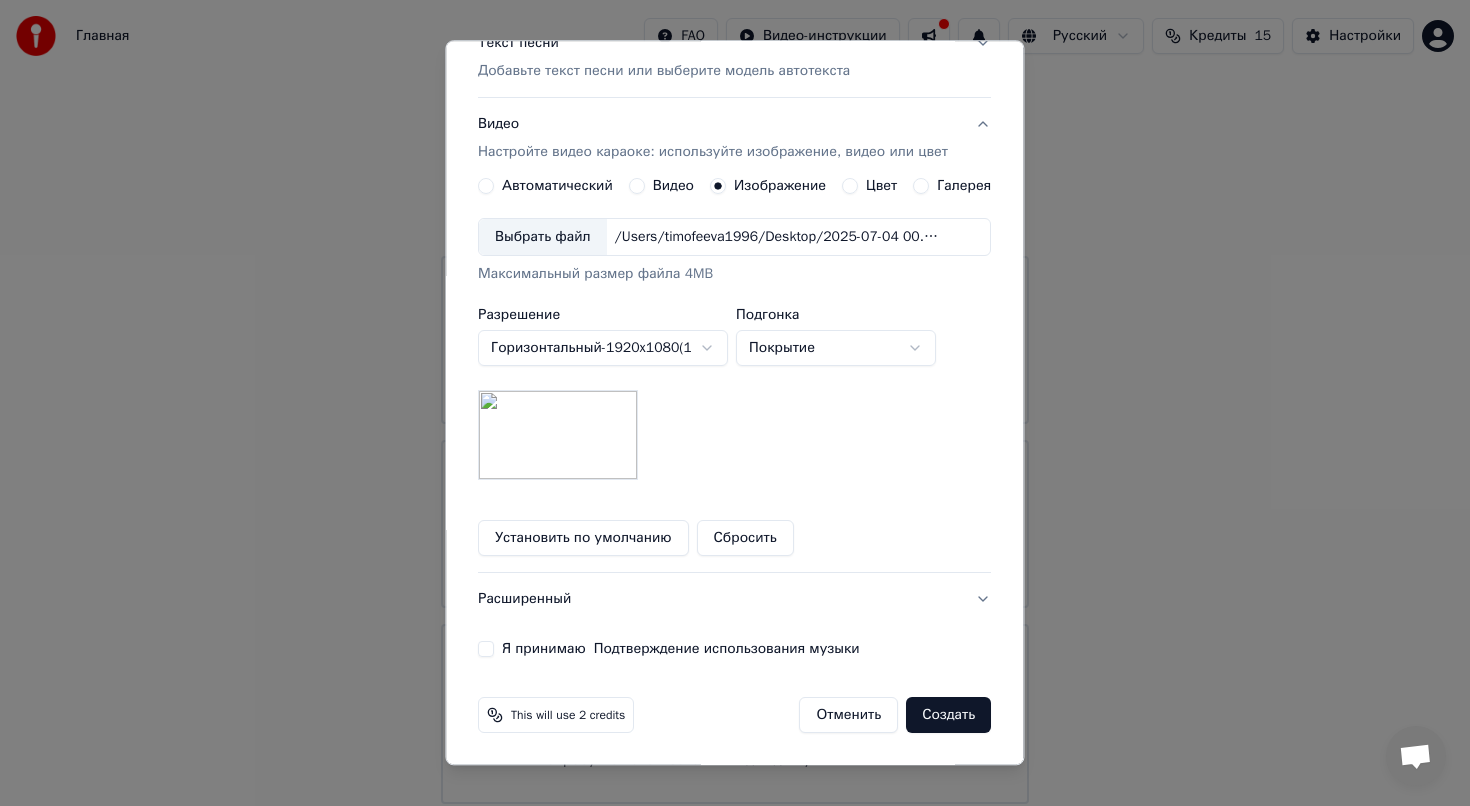 click on "Я принимаю   Подтверждение использования музыки" at bounding box center (486, 649) 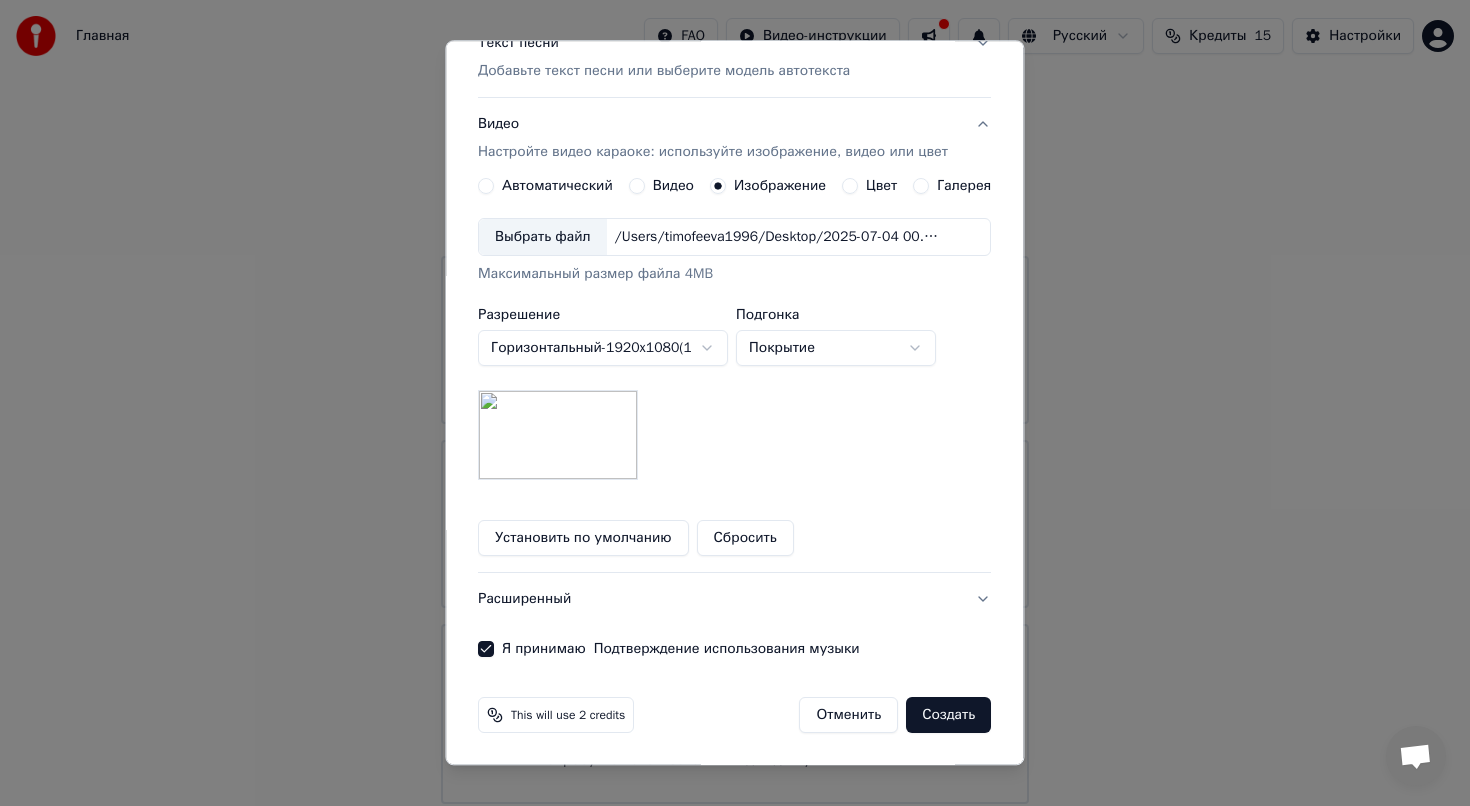 click on "Создать" at bounding box center (949, 715) 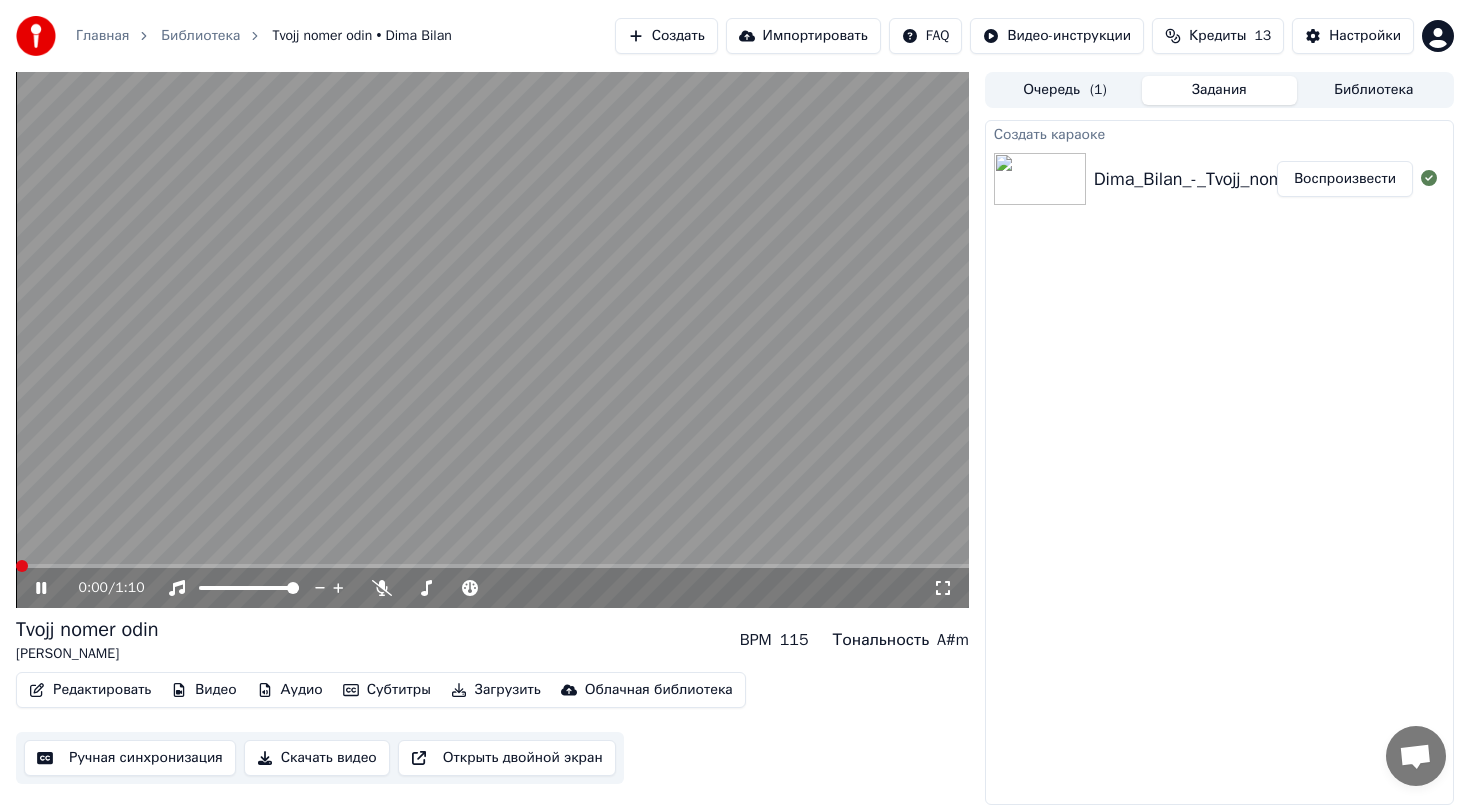 click at bounding box center [22, 566] 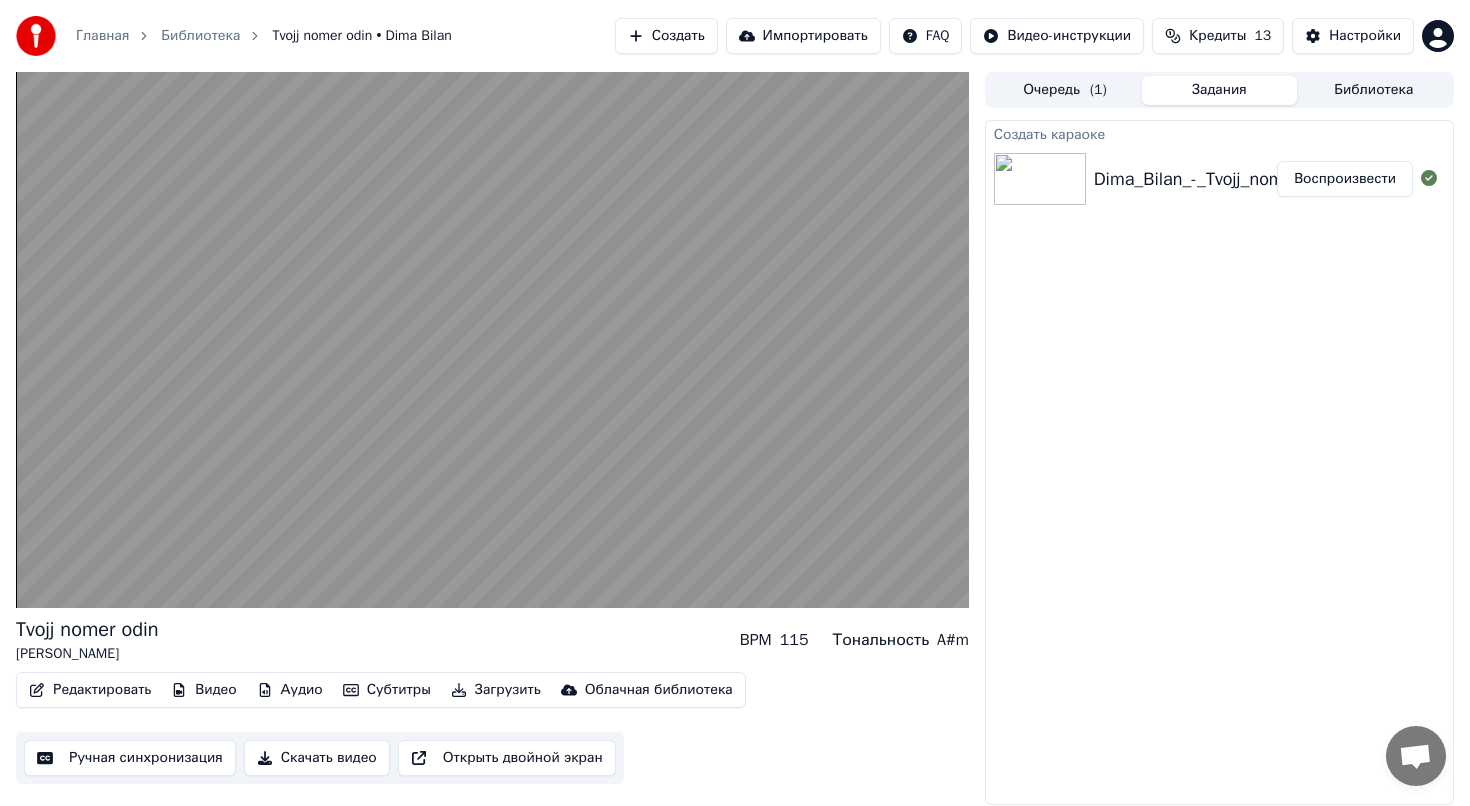 click on "Скачать видео" at bounding box center (317, 758) 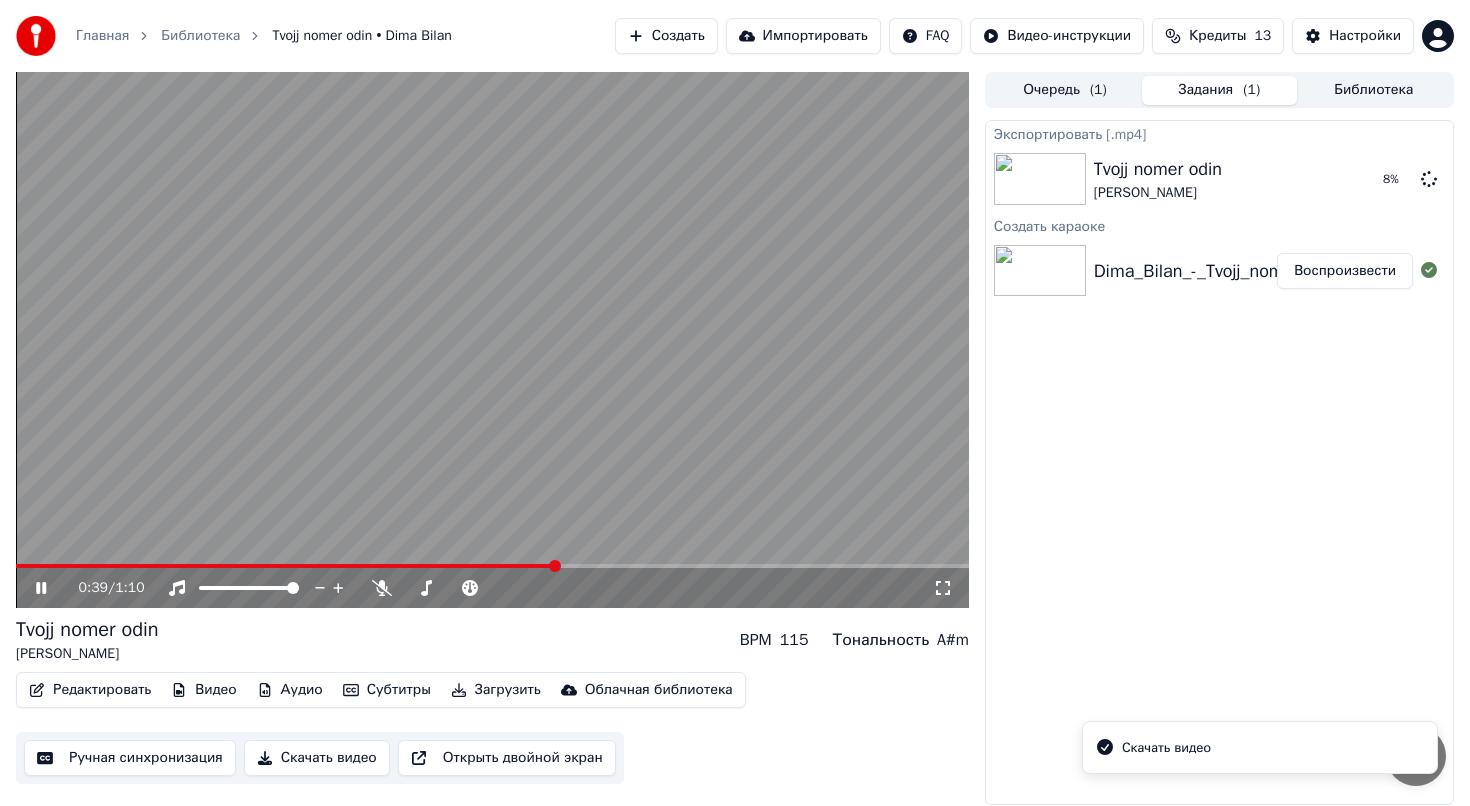 click 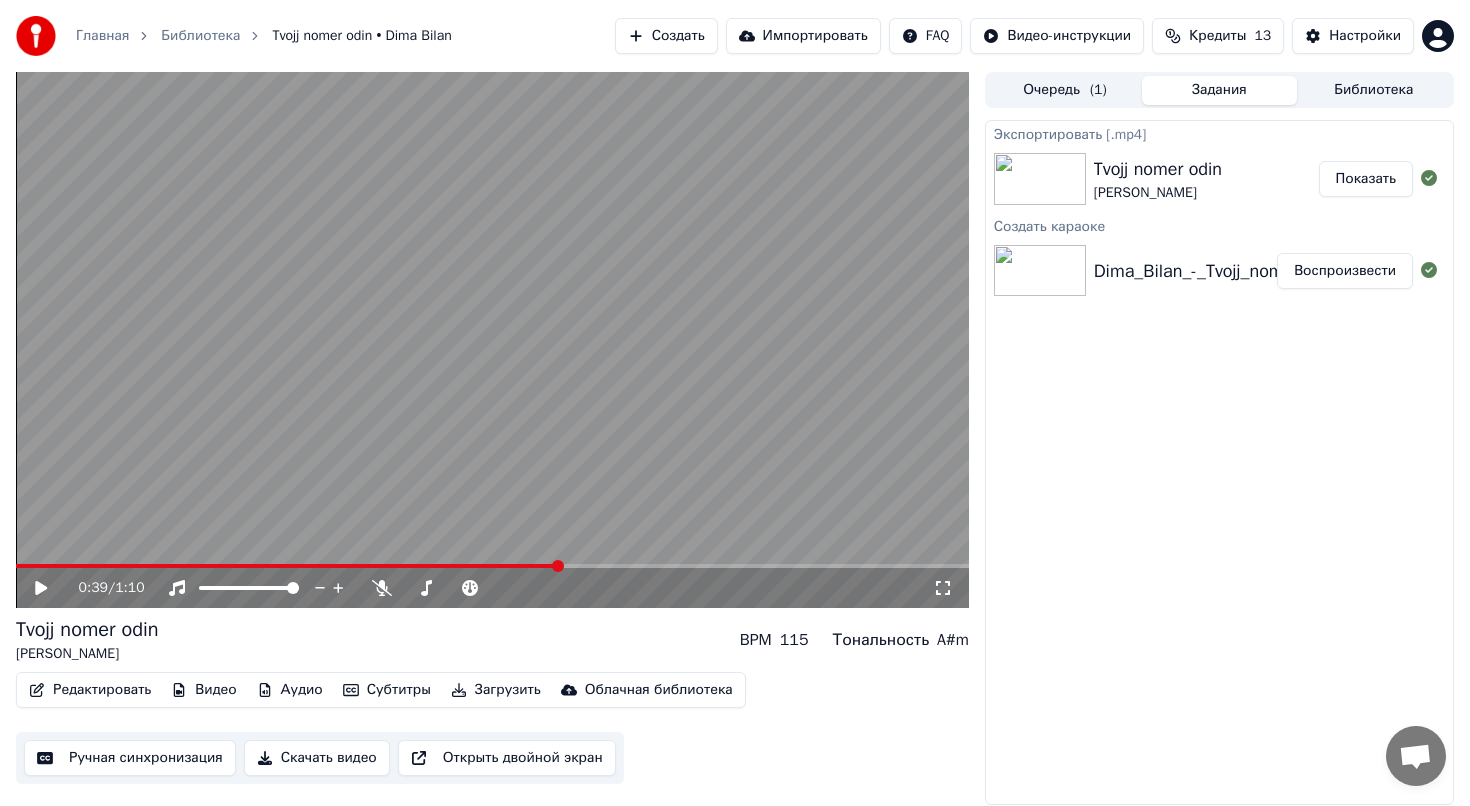 click on "Создать" at bounding box center (666, 36) 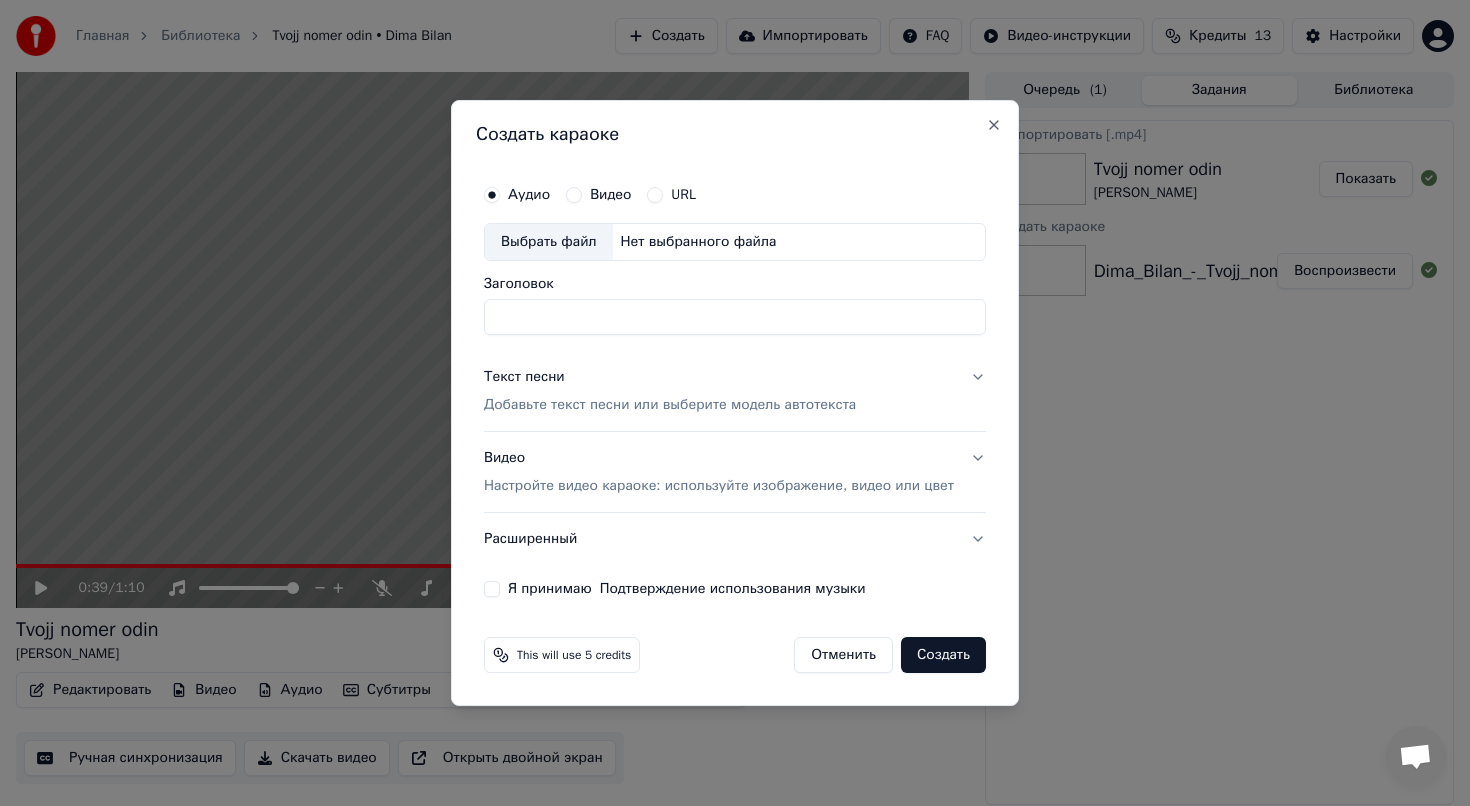 click on "Нет выбранного файла" at bounding box center (699, 242) 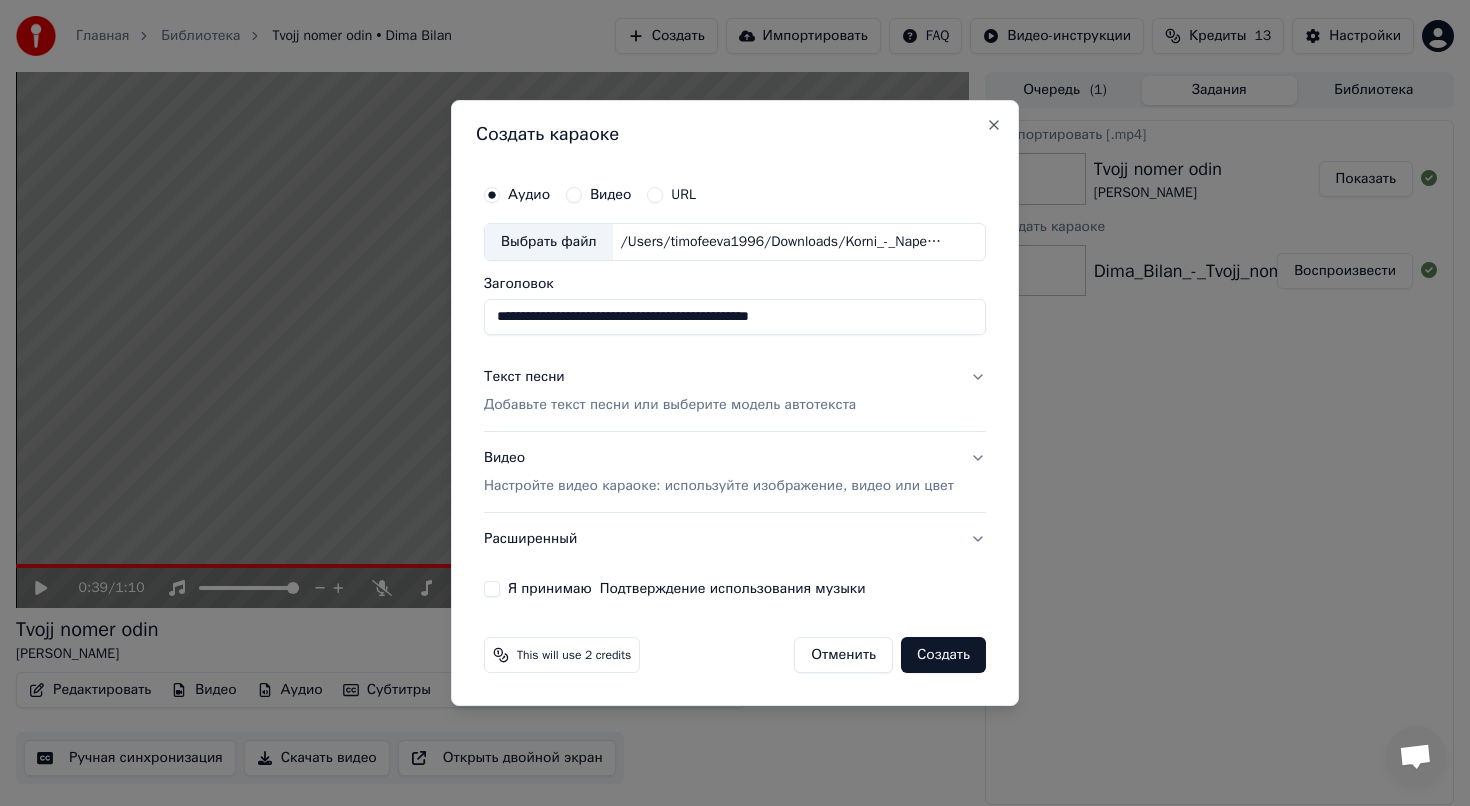 click on "**********" at bounding box center (735, 317) 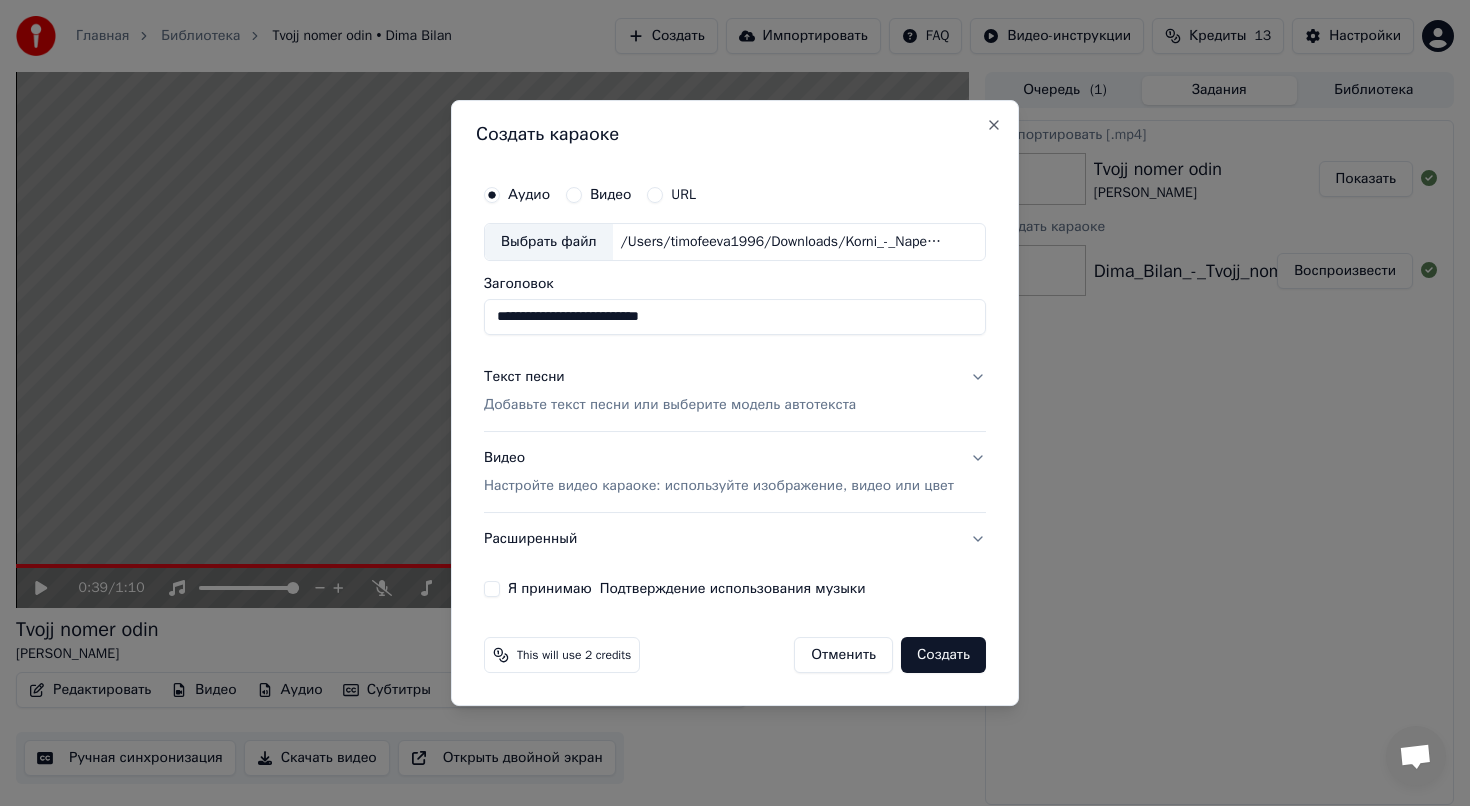 type on "**********" 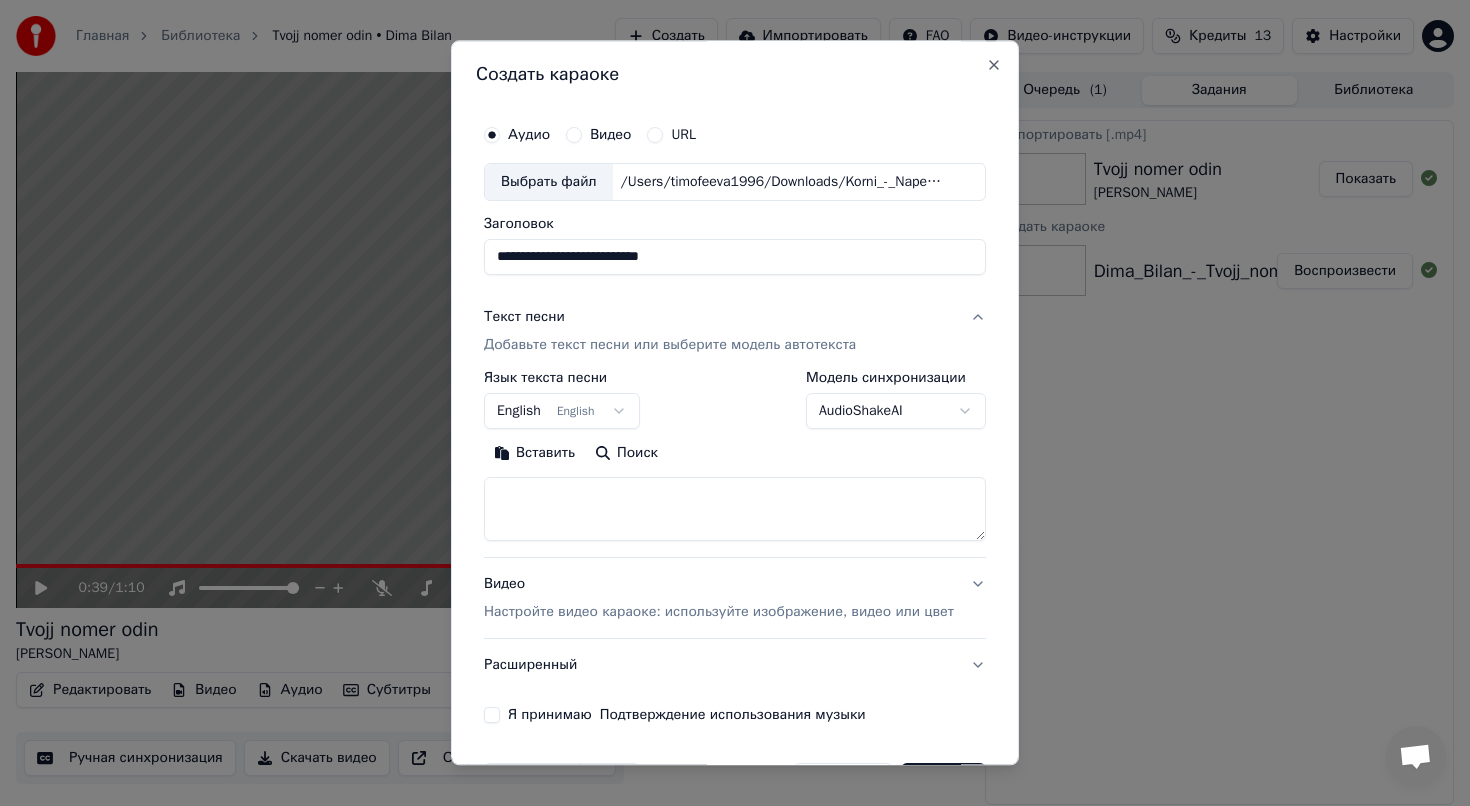 click at bounding box center [735, 509] 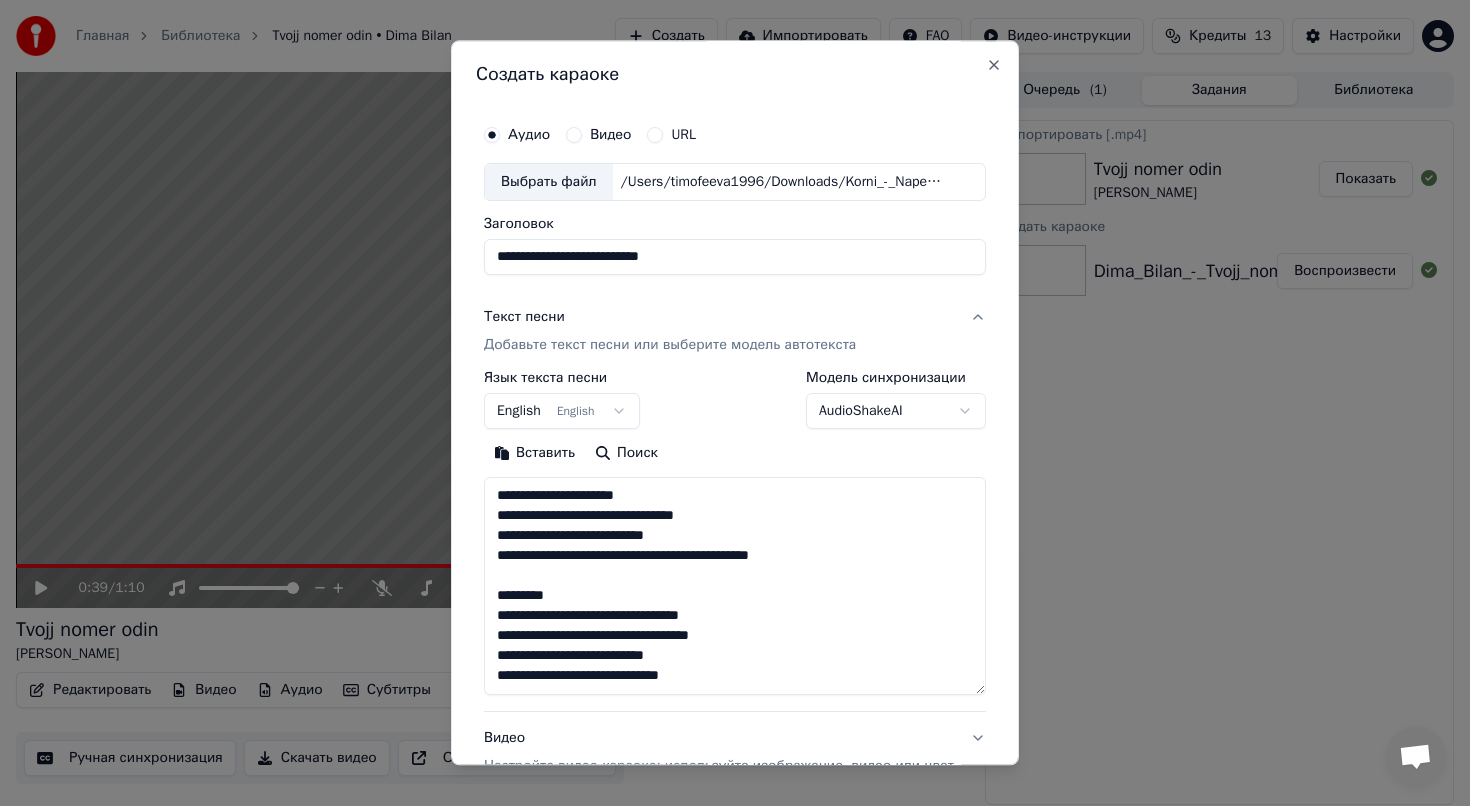 scroll, scrollTop: 164, scrollLeft: 0, axis: vertical 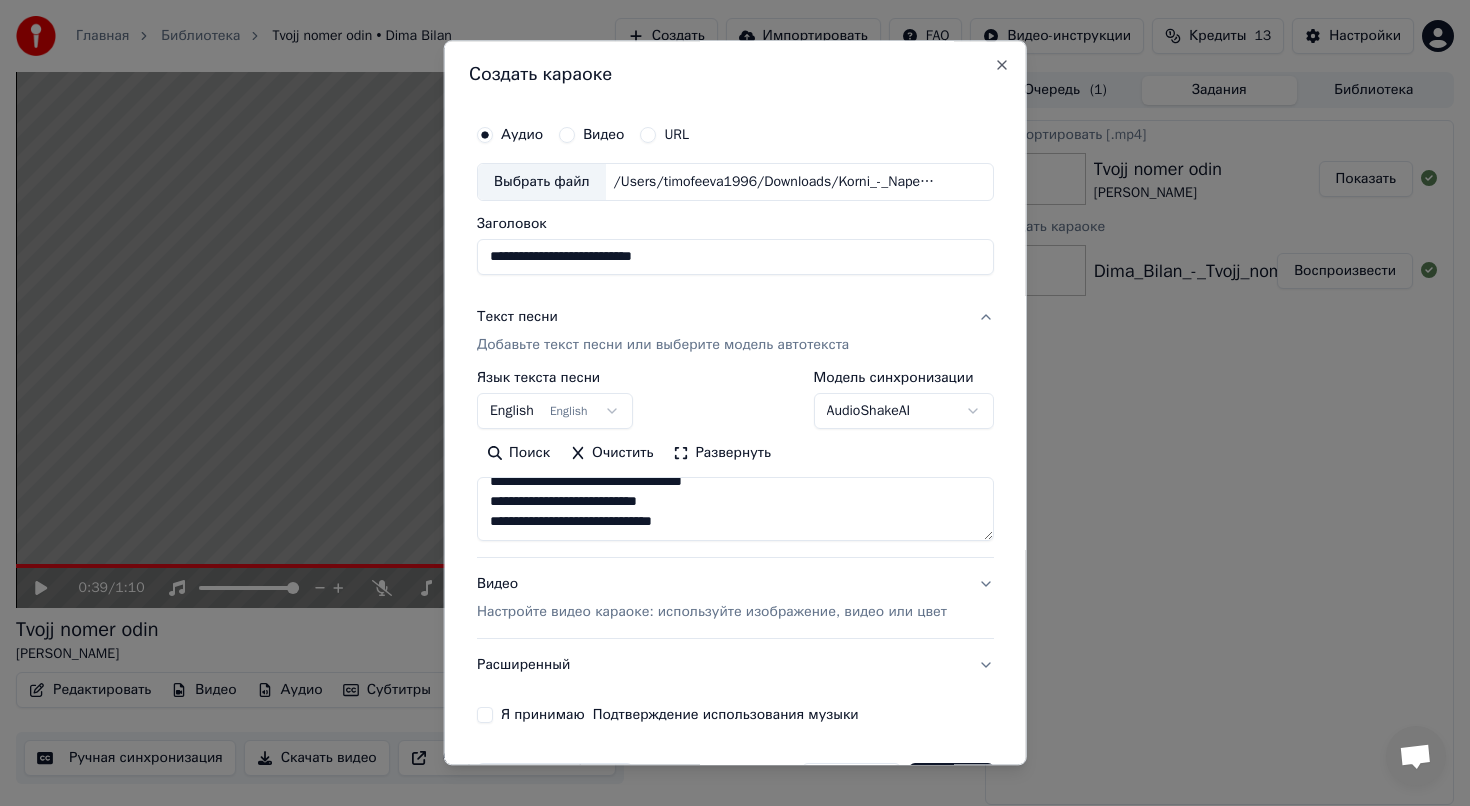 type on "**********" 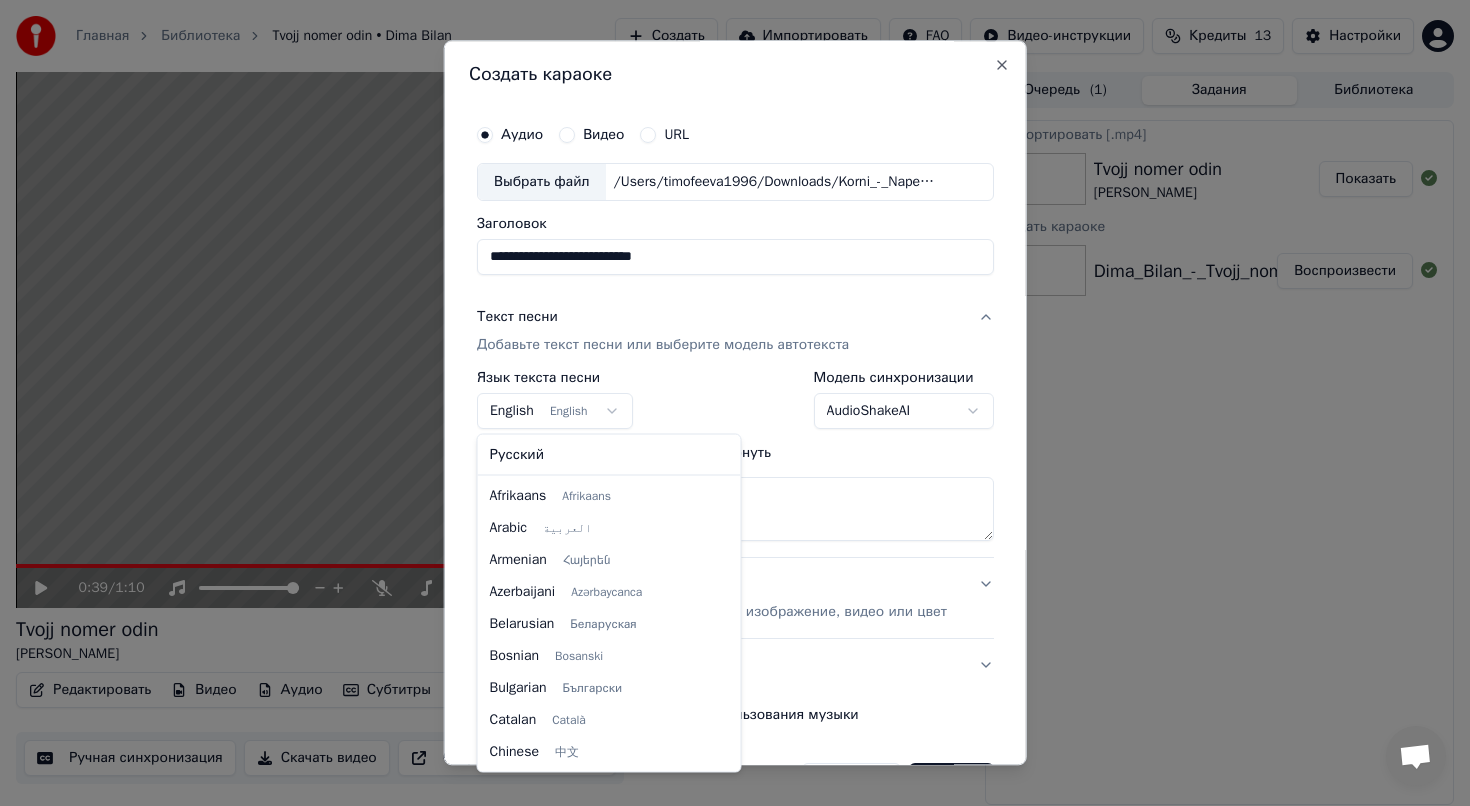 click on "**********" at bounding box center (735, 403) 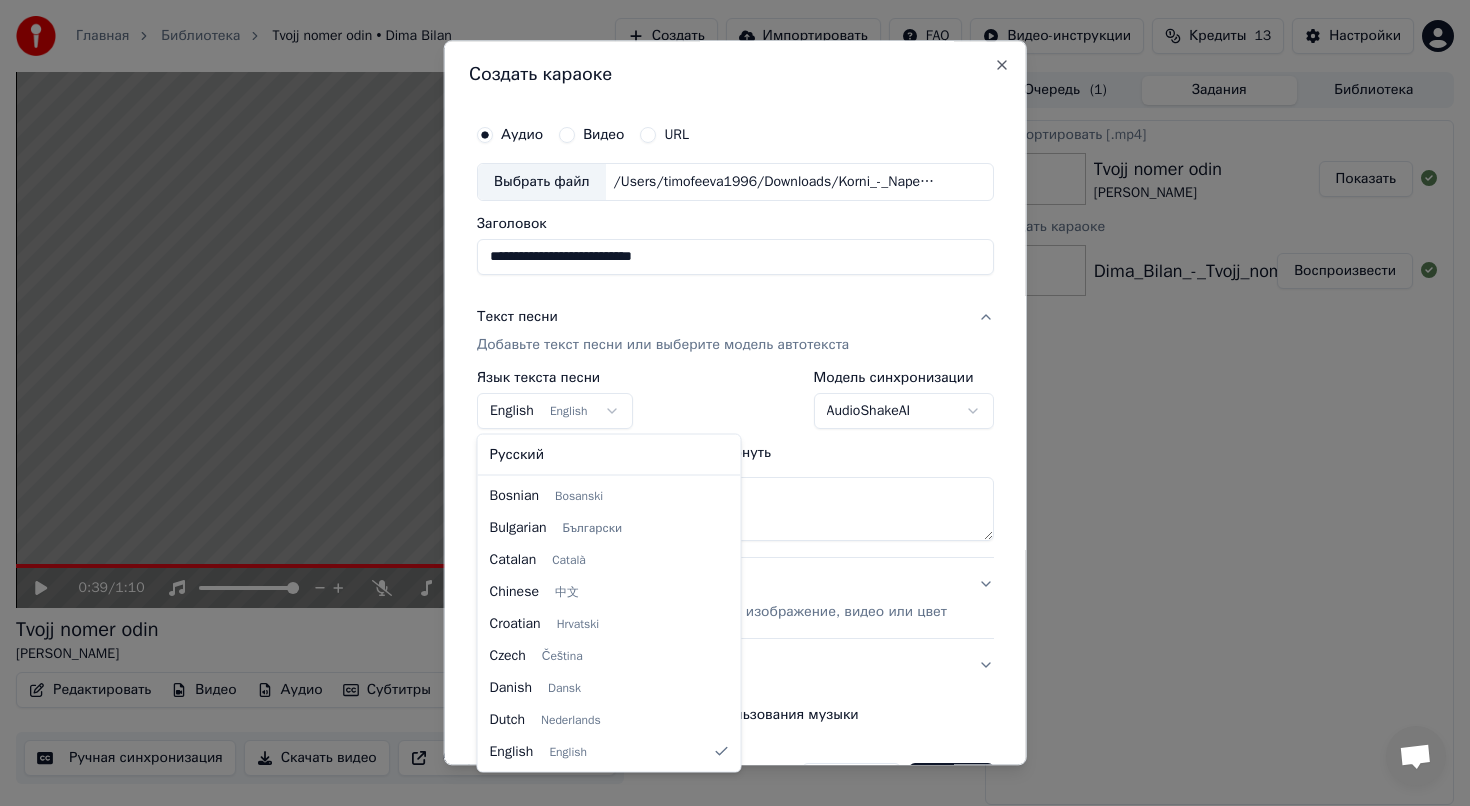 select on "**" 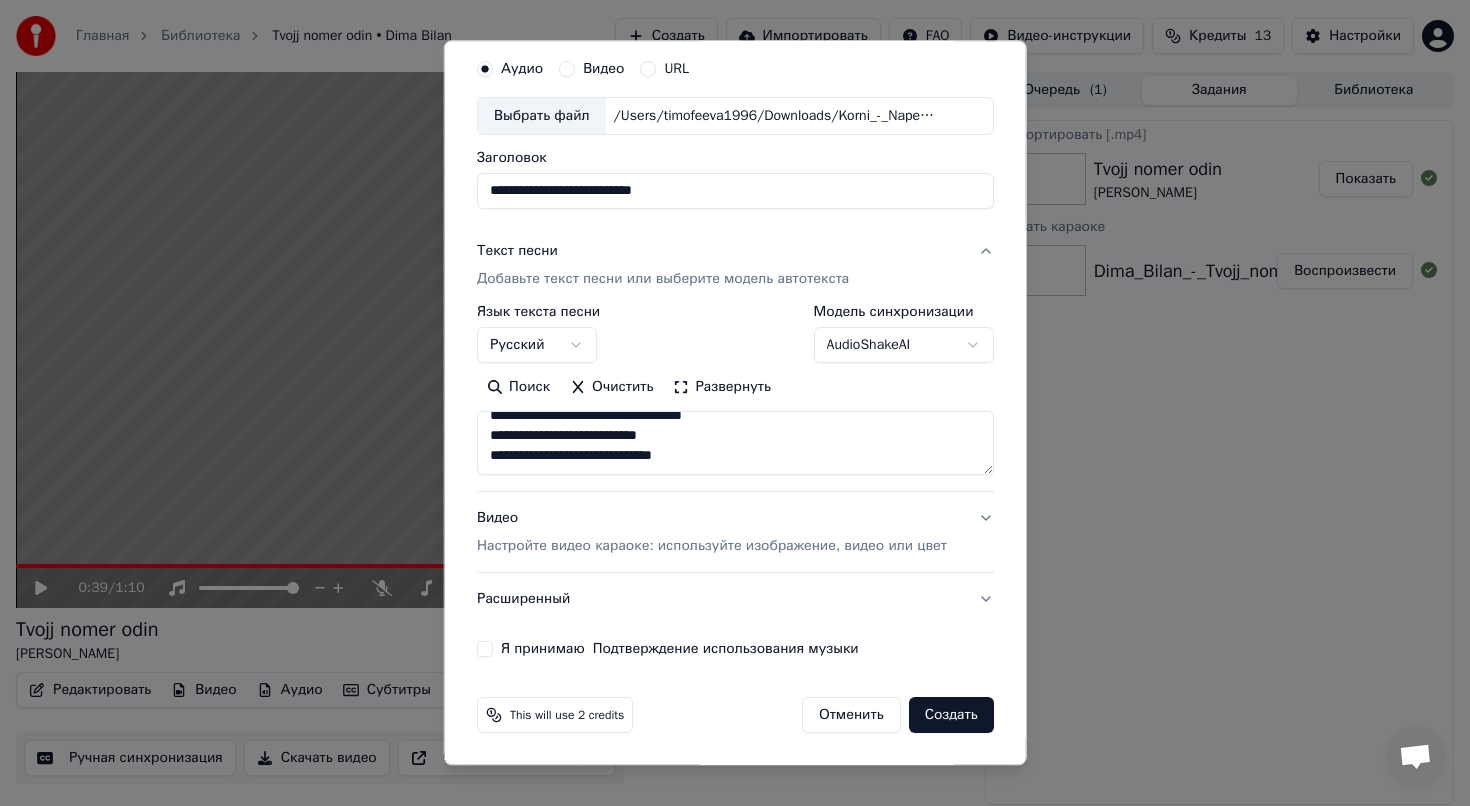 click on "Видео Настройте видео караоке: используйте изображение, видео или цвет" at bounding box center (712, 532) 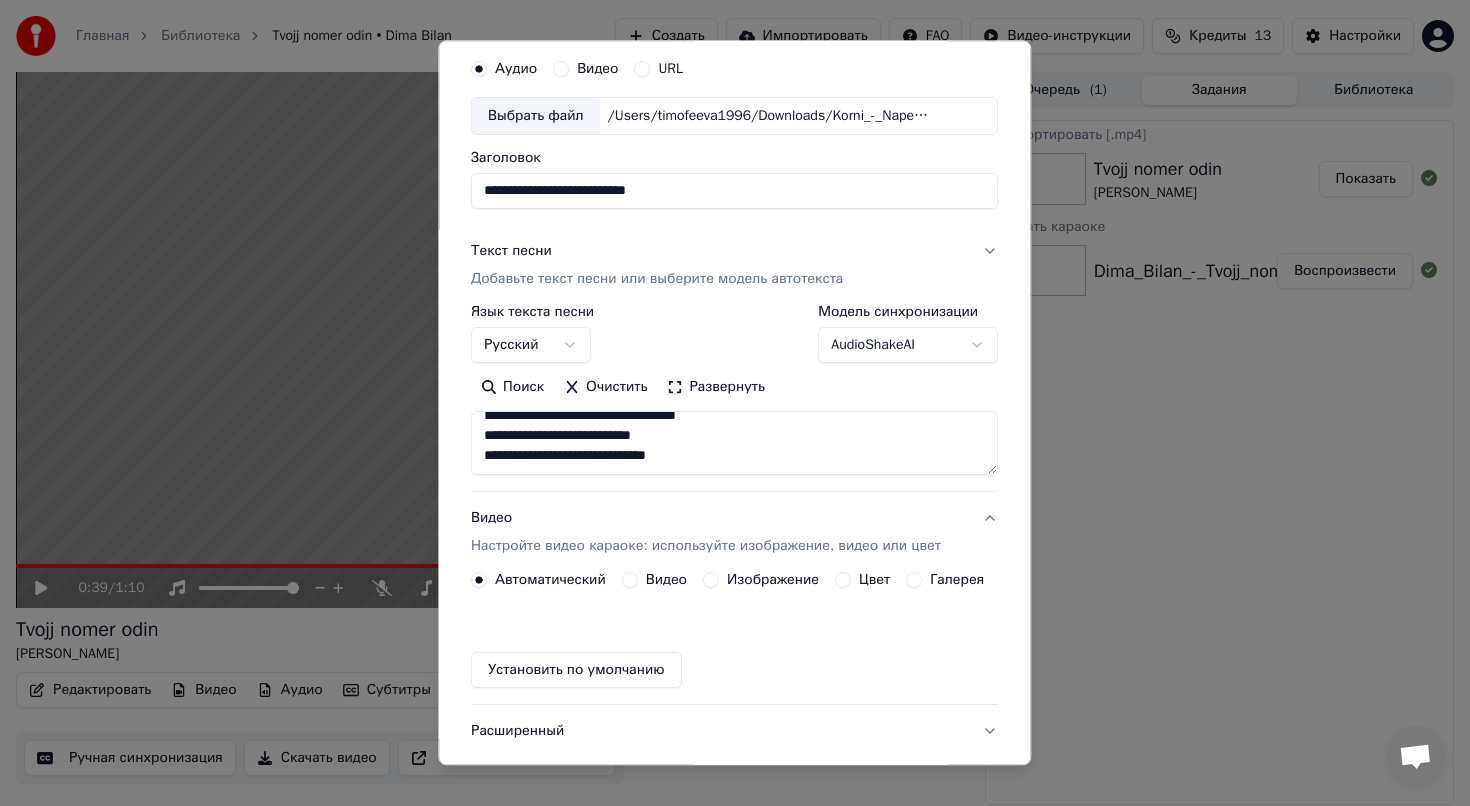 scroll, scrollTop: 12, scrollLeft: 0, axis: vertical 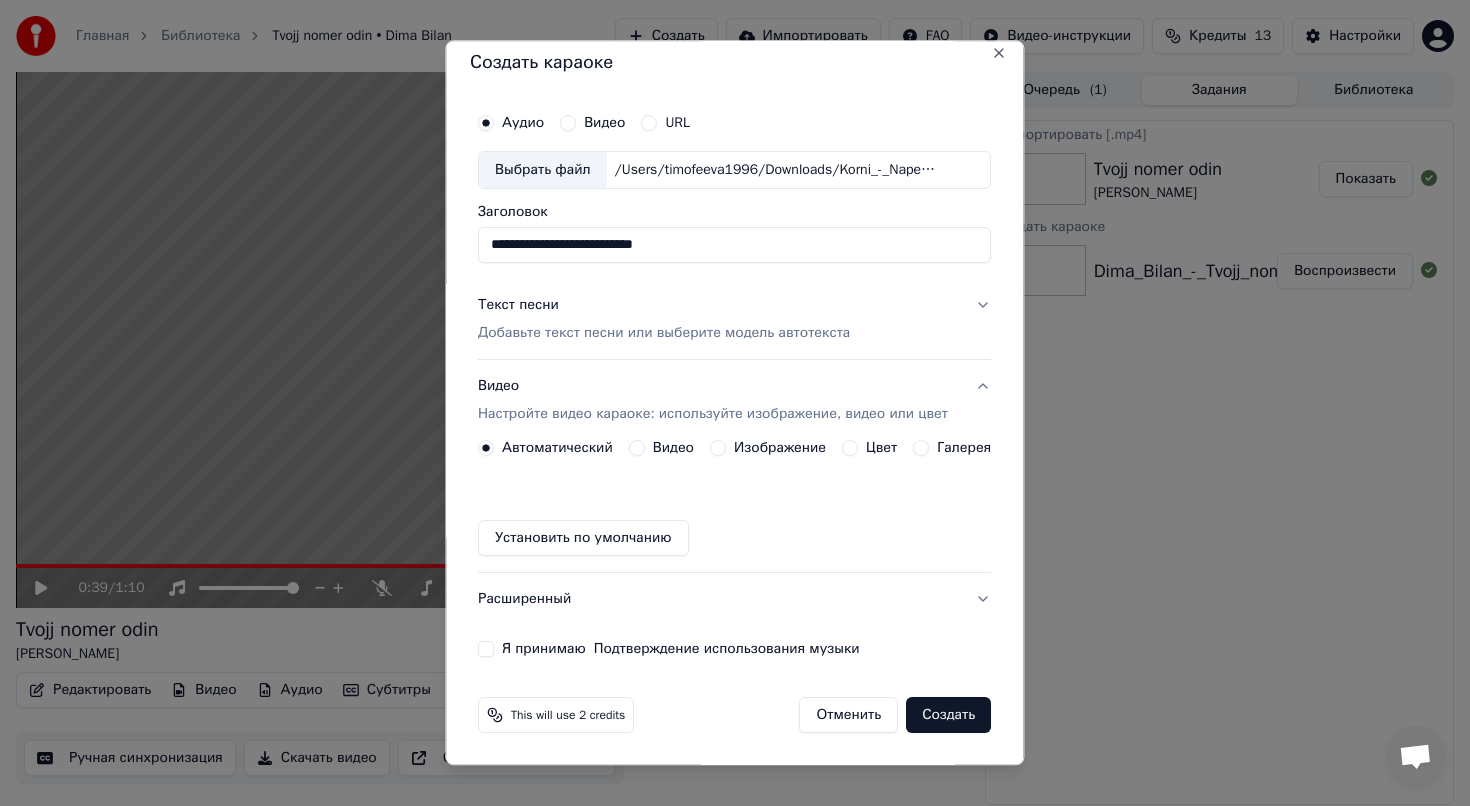 click on "Изображение" at bounding box center [780, 448] 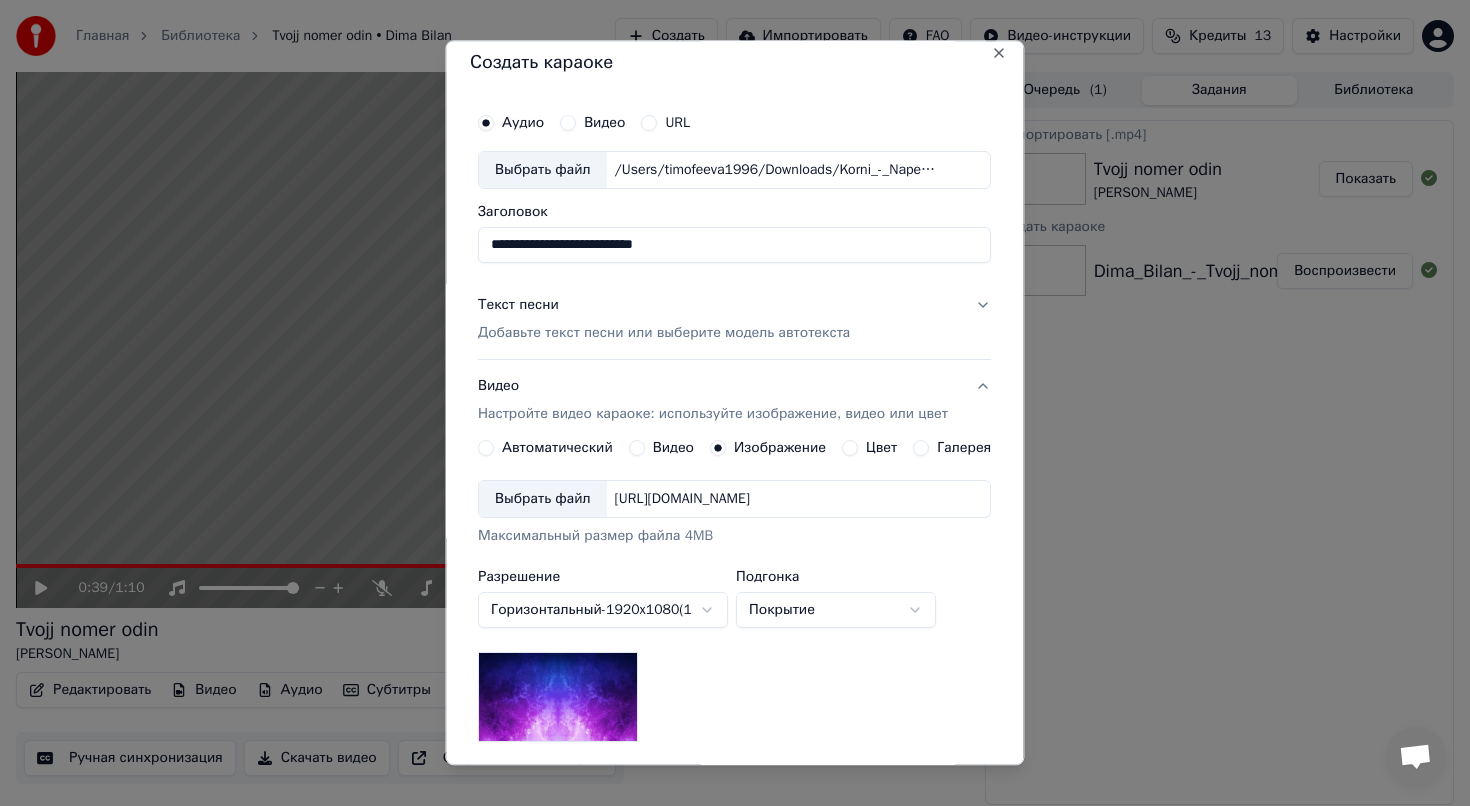 click on "[URL][DOMAIN_NAME]" at bounding box center [682, 499] 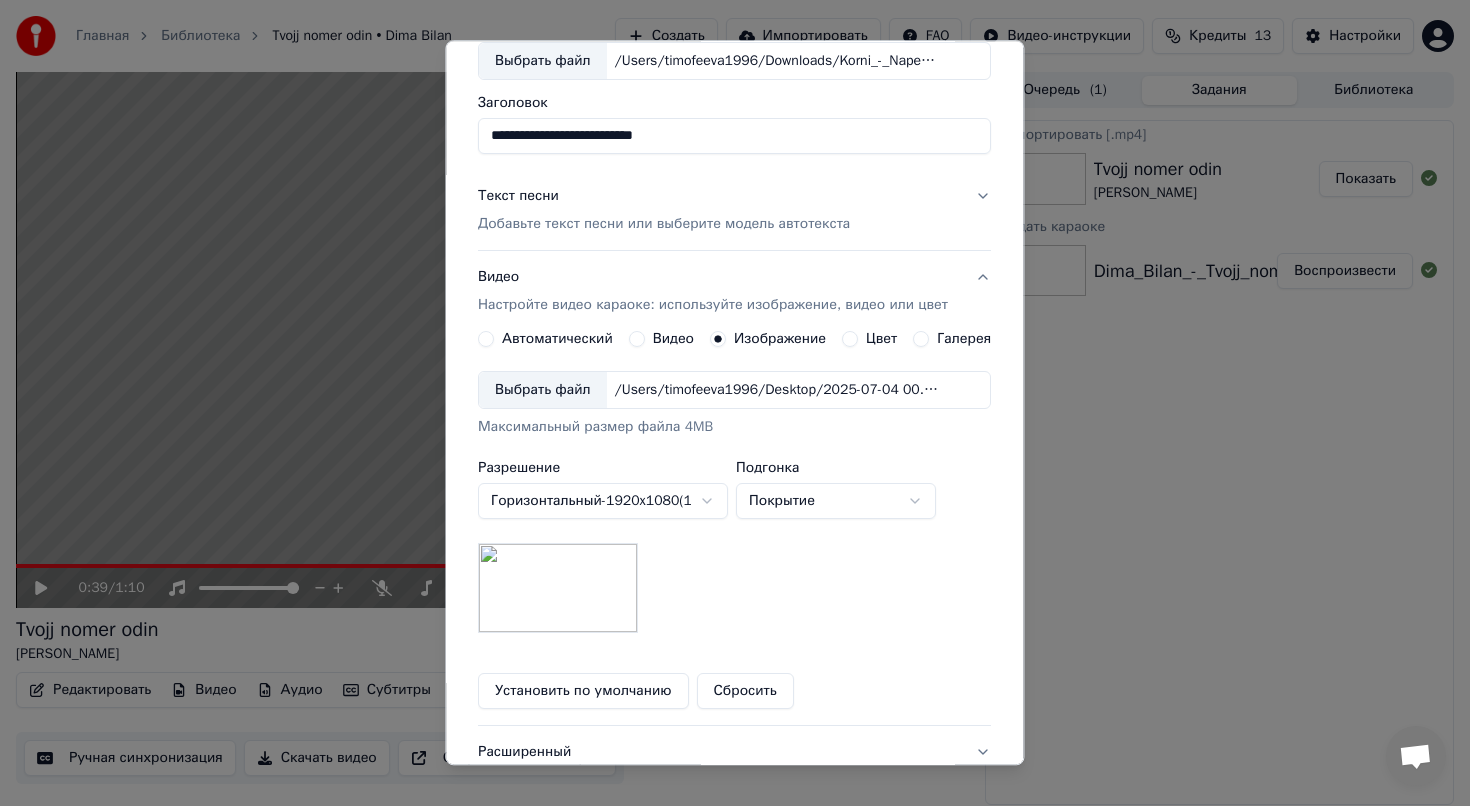 scroll, scrollTop: 137, scrollLeft: 0, axis: vertical 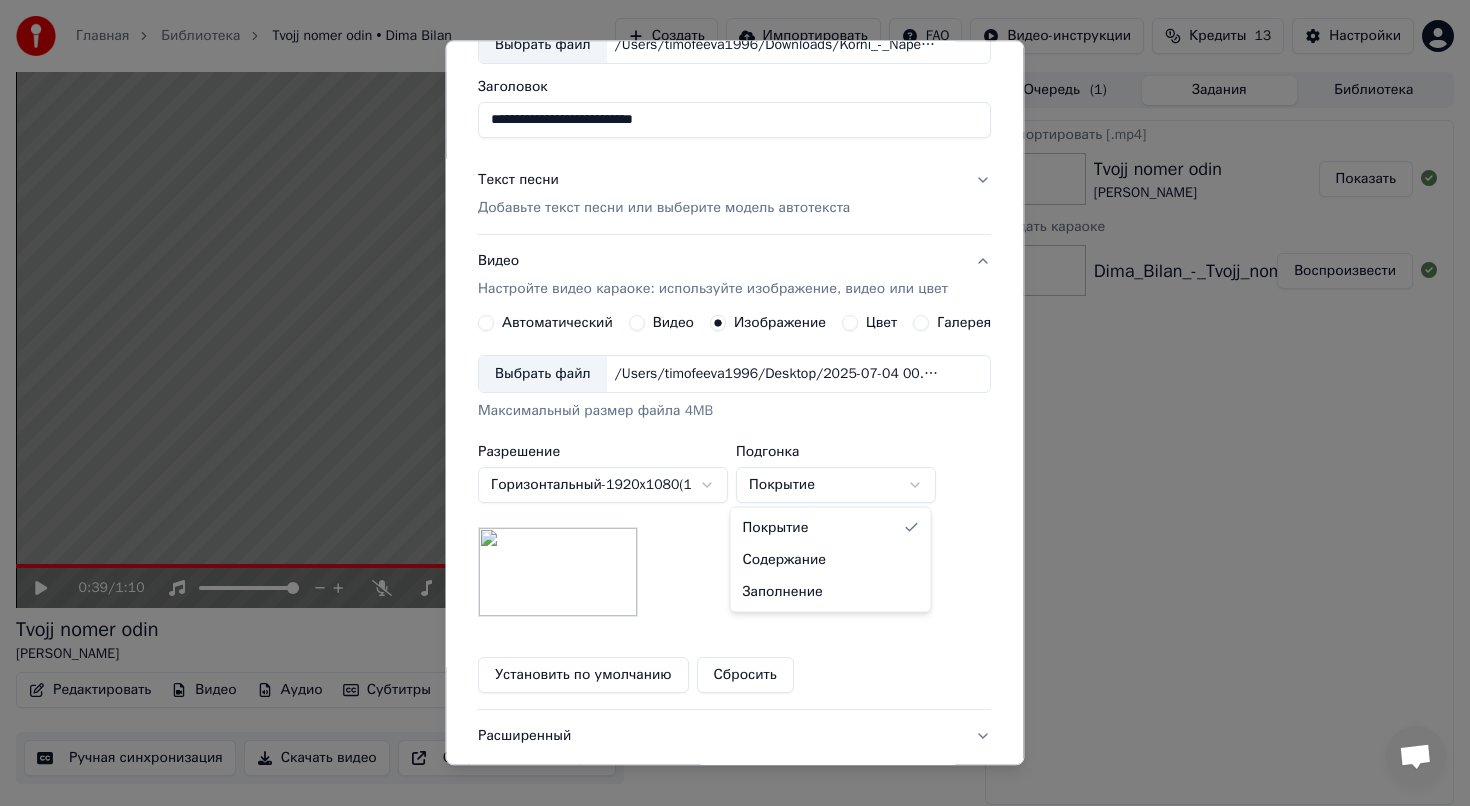 click on "**********" at bounding box center [735, 403] 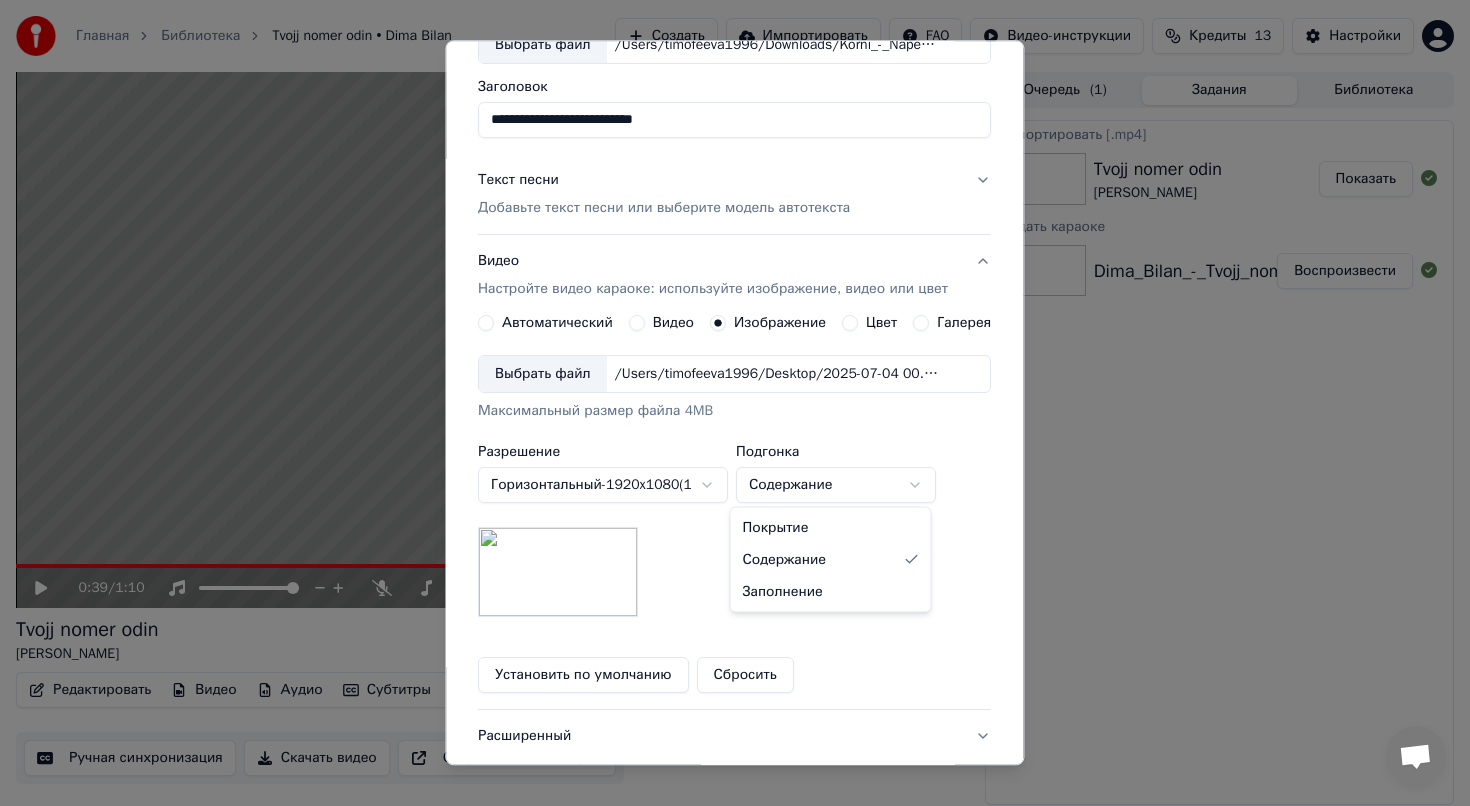click on "**********" at bounding box center (735, 403) 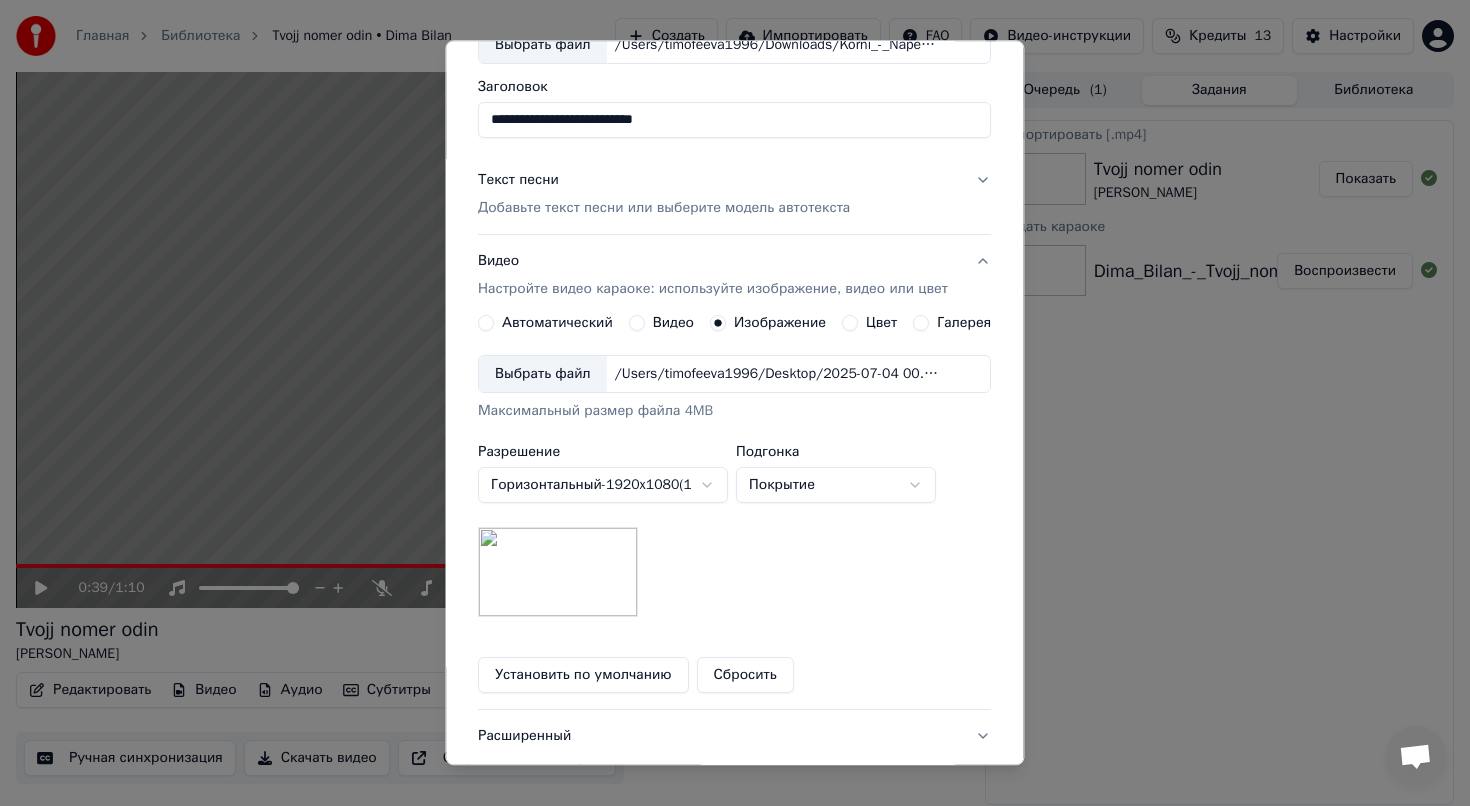 click on "/Users/timofeeva1996/Desktop/2025-07-04 00.54.04.jpg" at bounding box center (777, 374) 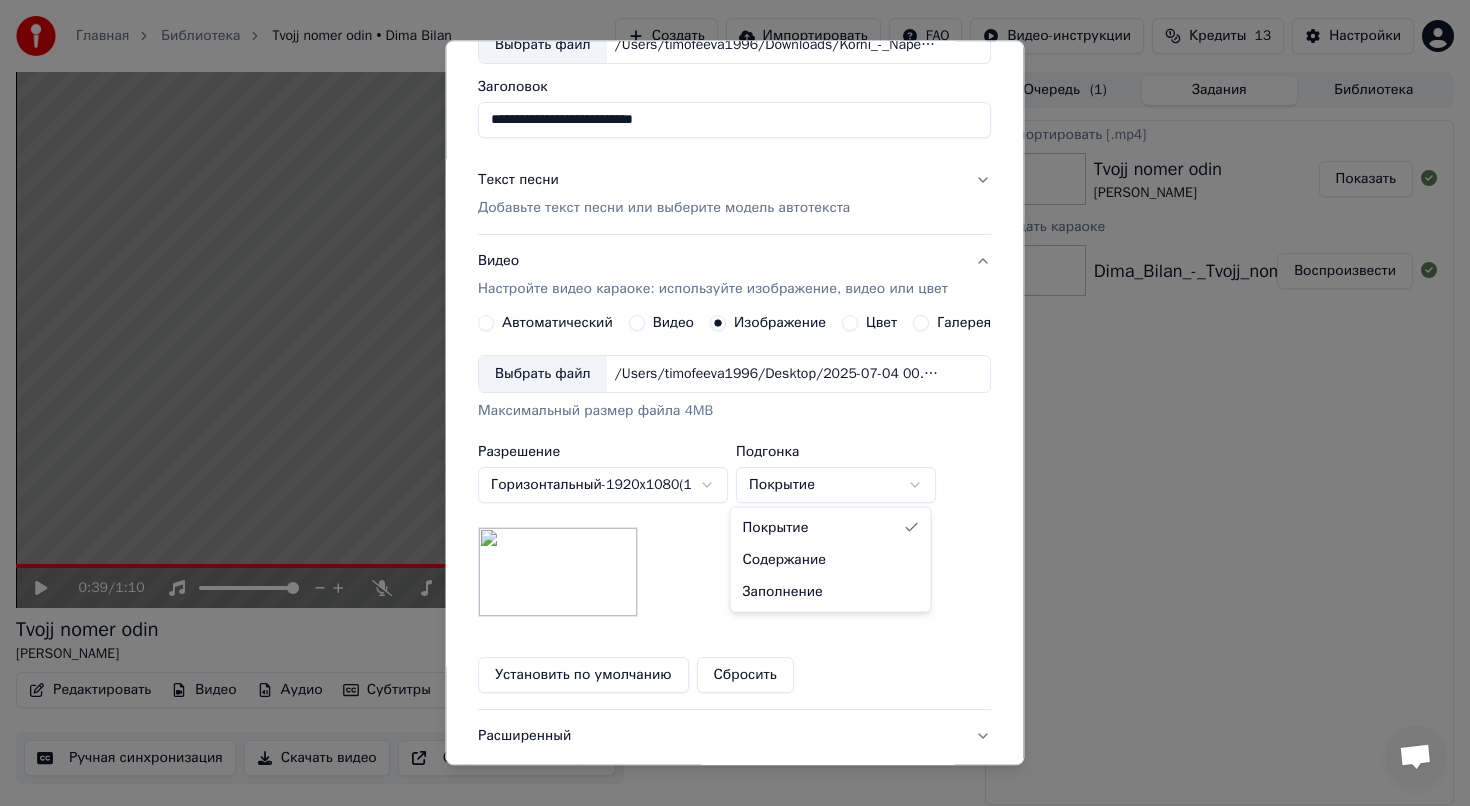 select on "*******" 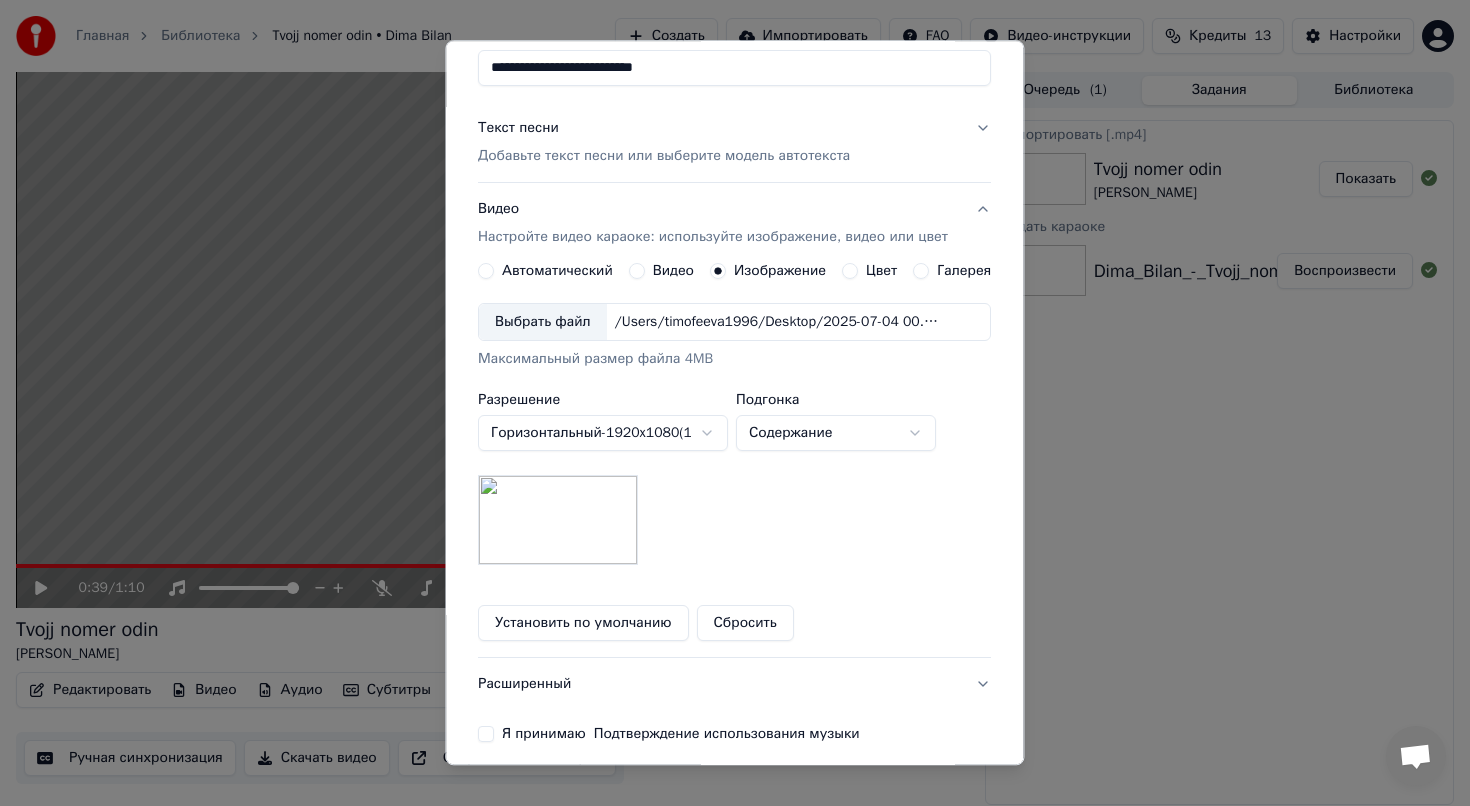scroll, scrollTop: 274, scrollLeft: 0, axis: vertical 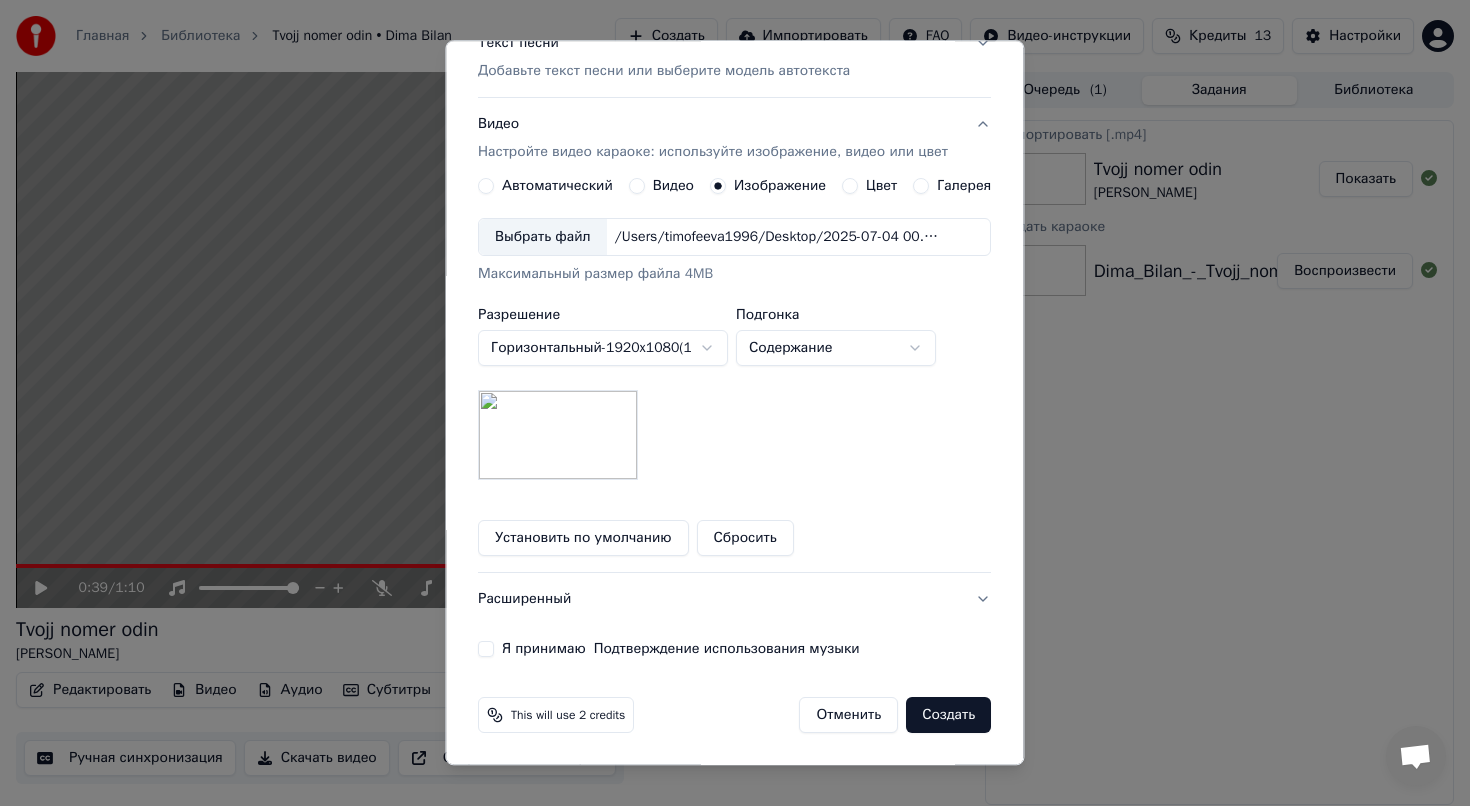 click on "Я принимаю   Подтверждение использования музыки" at bounding box center [486, 649] 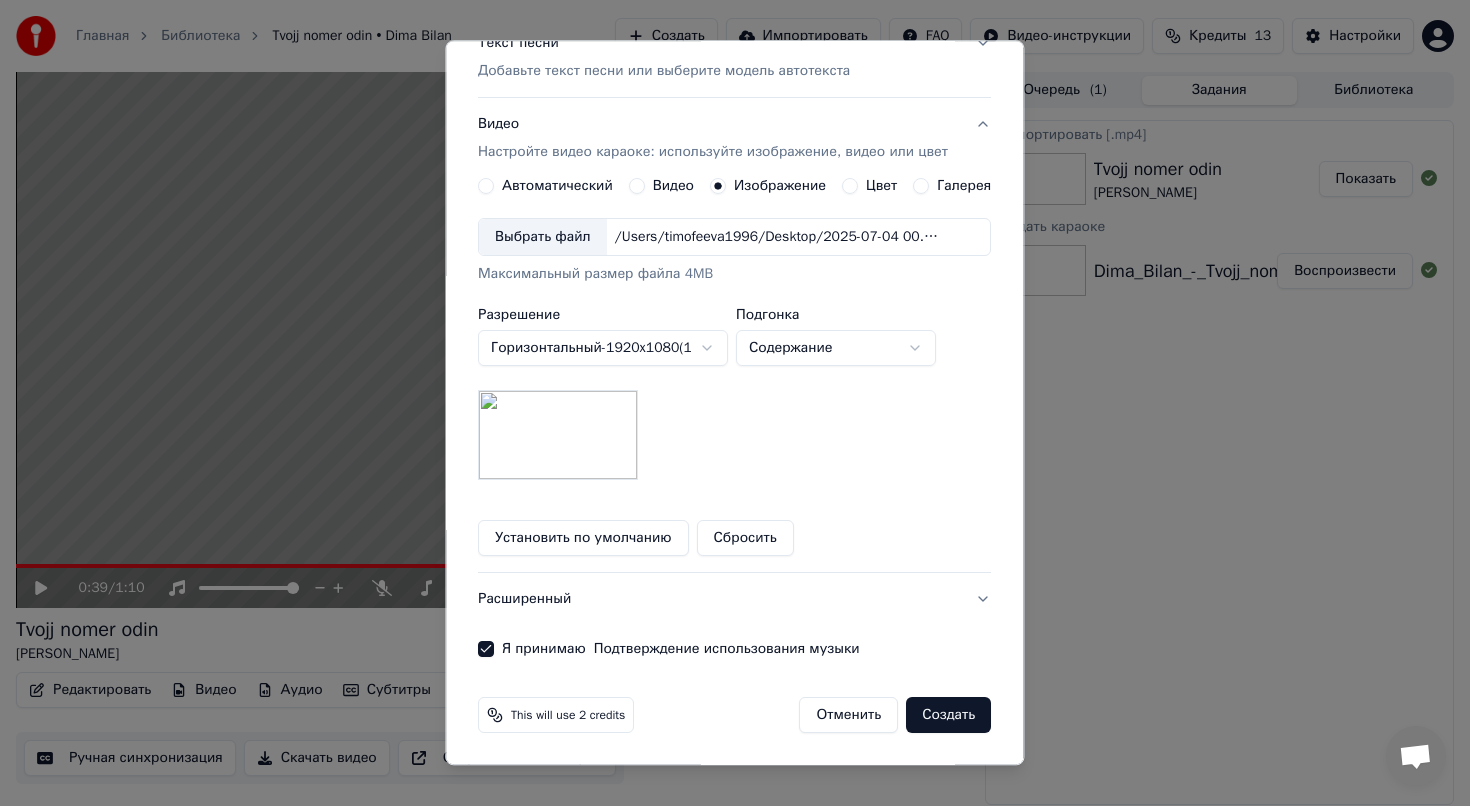 click on "Создать" at bounding box center [949, 715] 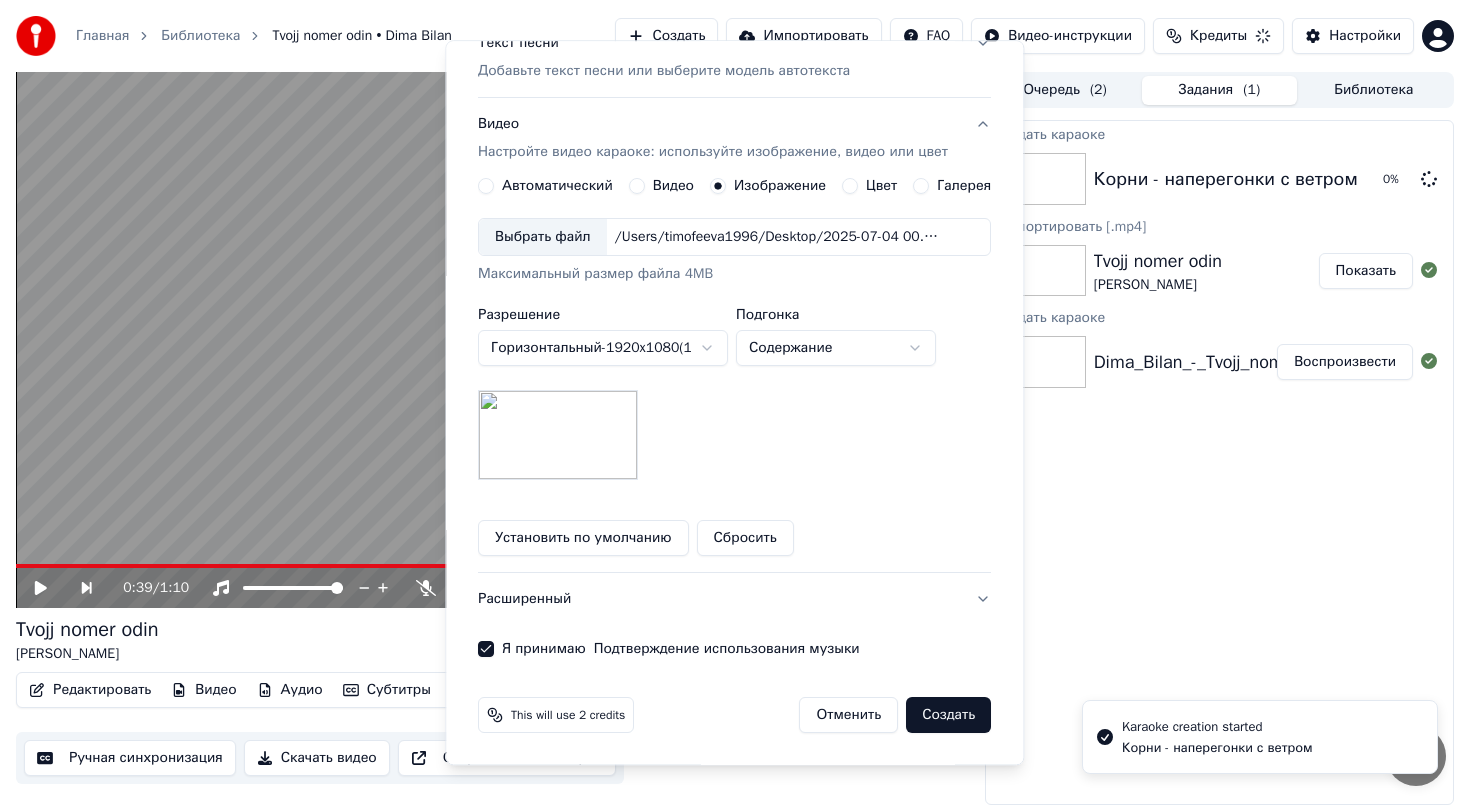 type 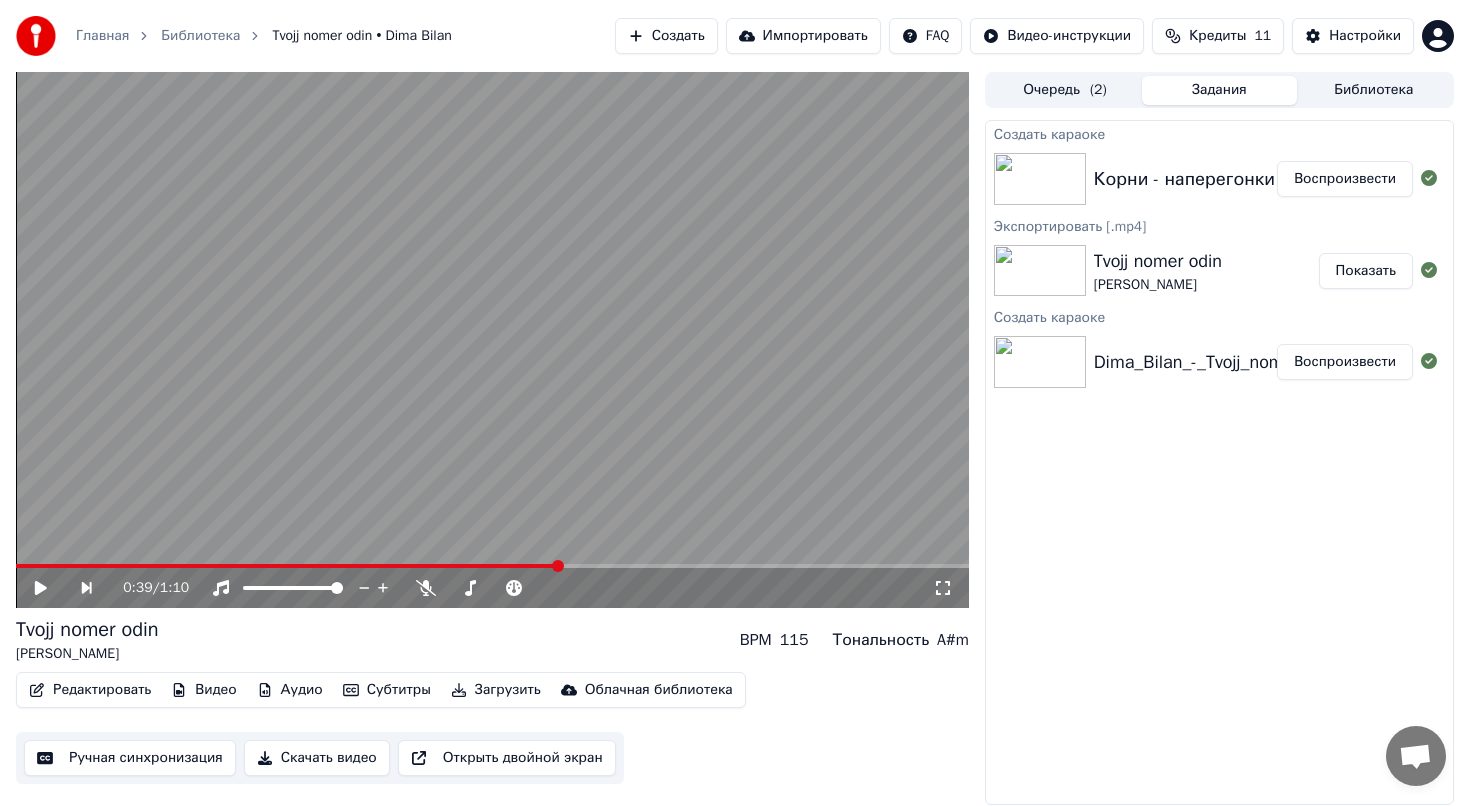 click on "Корни - наперегонки с ветром" at bounding box center (1226, 179) 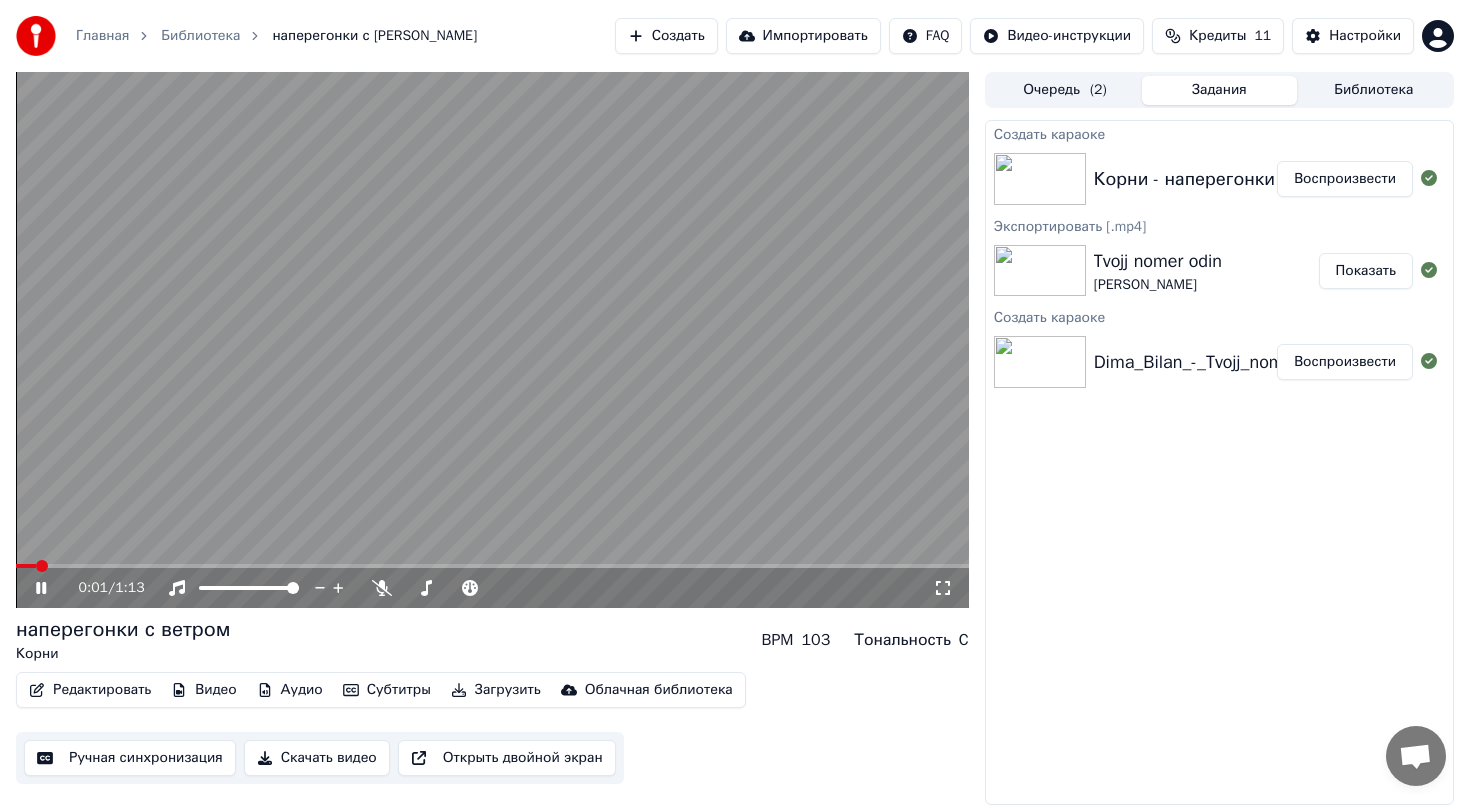click on "[PERSON_NAME]" at bounding box center [1158, 285] 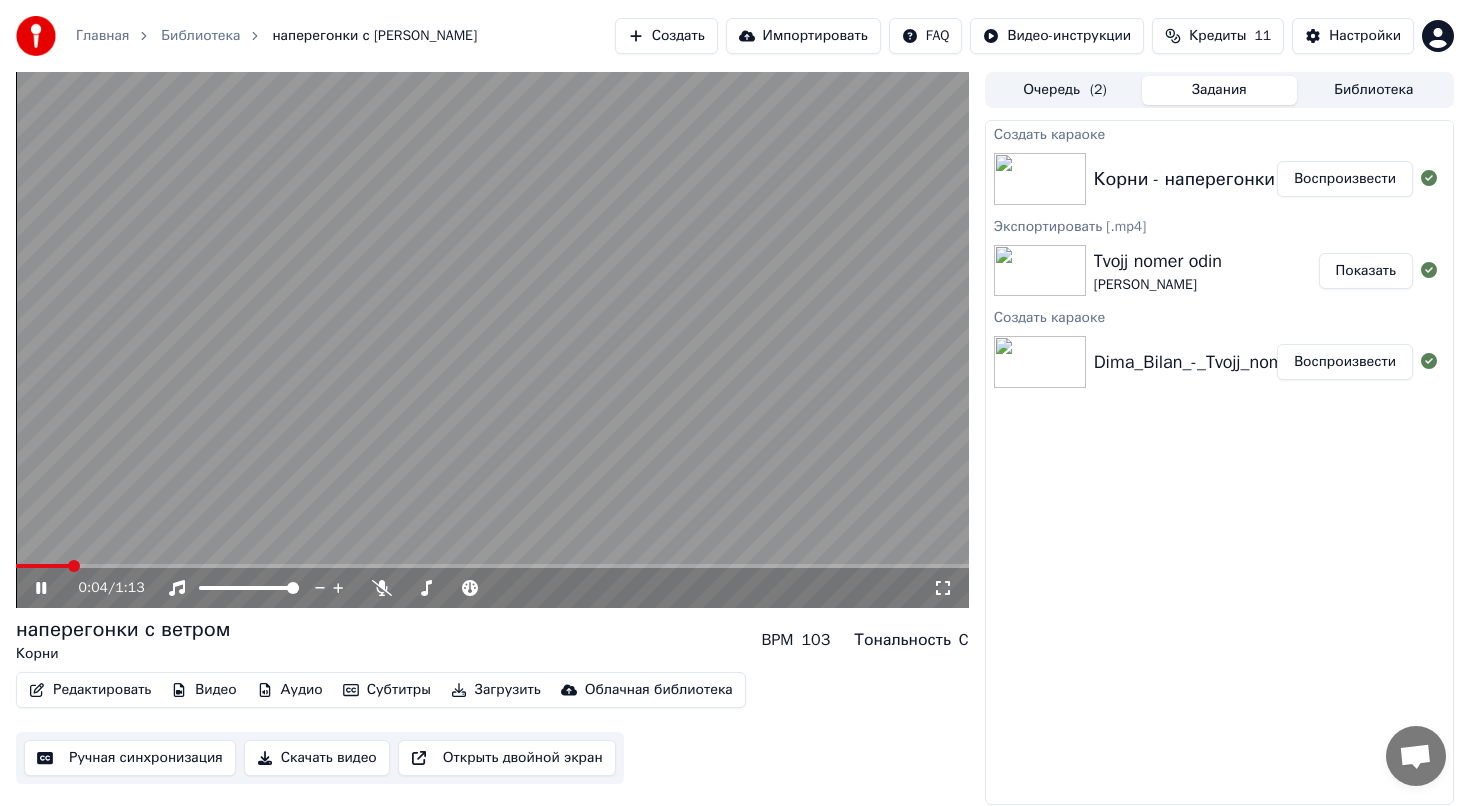 click on "Показать" at bounding box center (1366, 271) 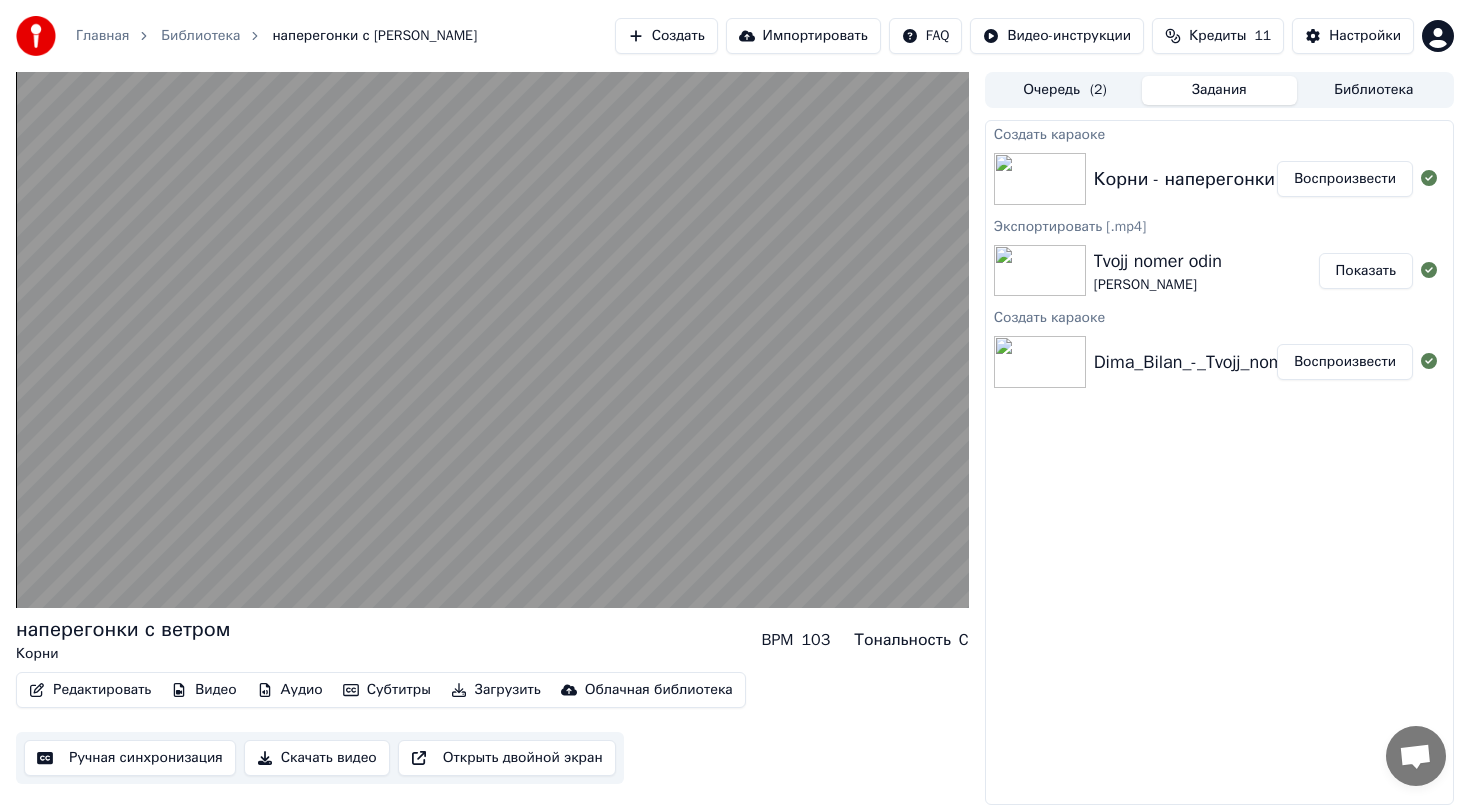 click on "Скачать видео" at bounding box center (317, 758) 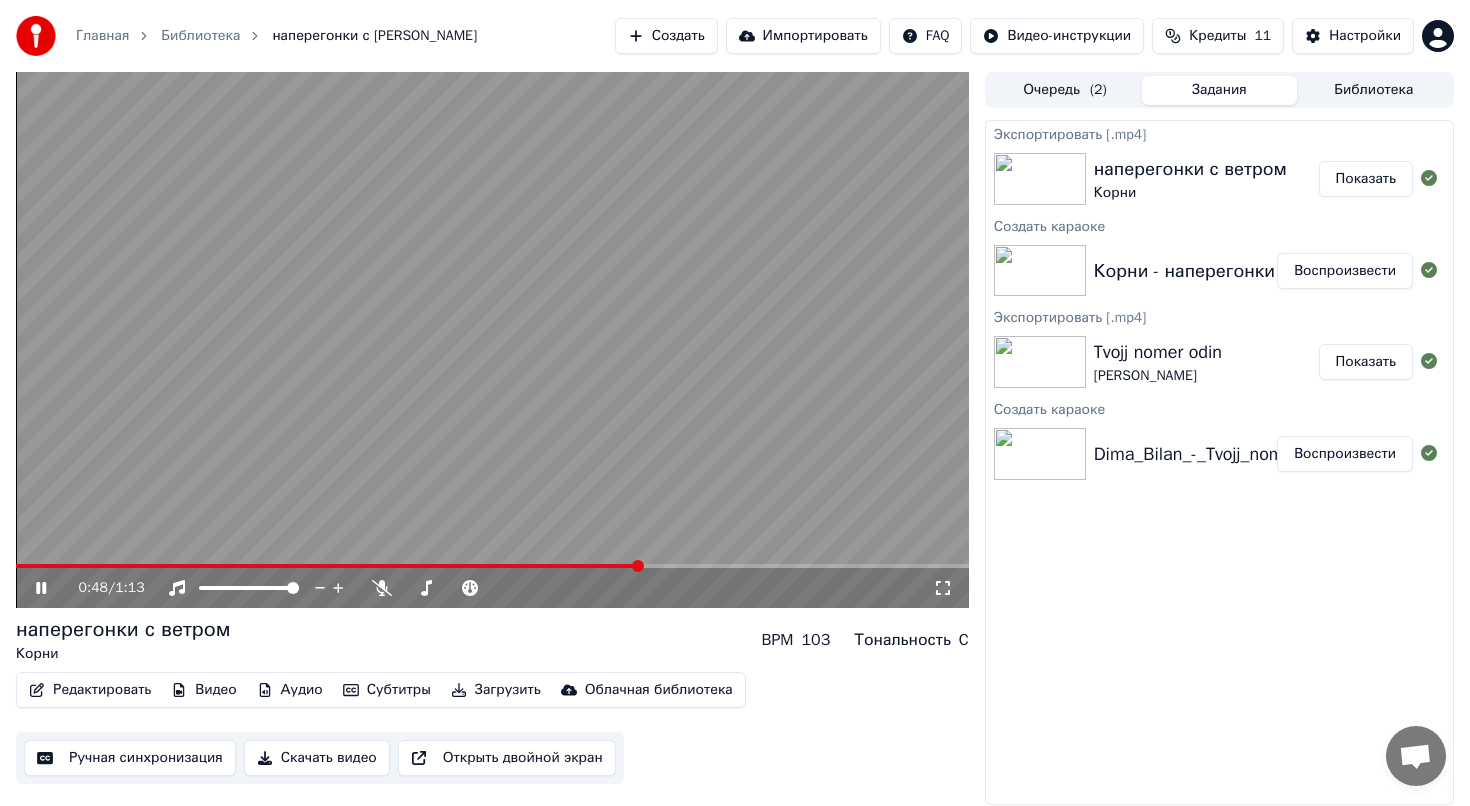 click 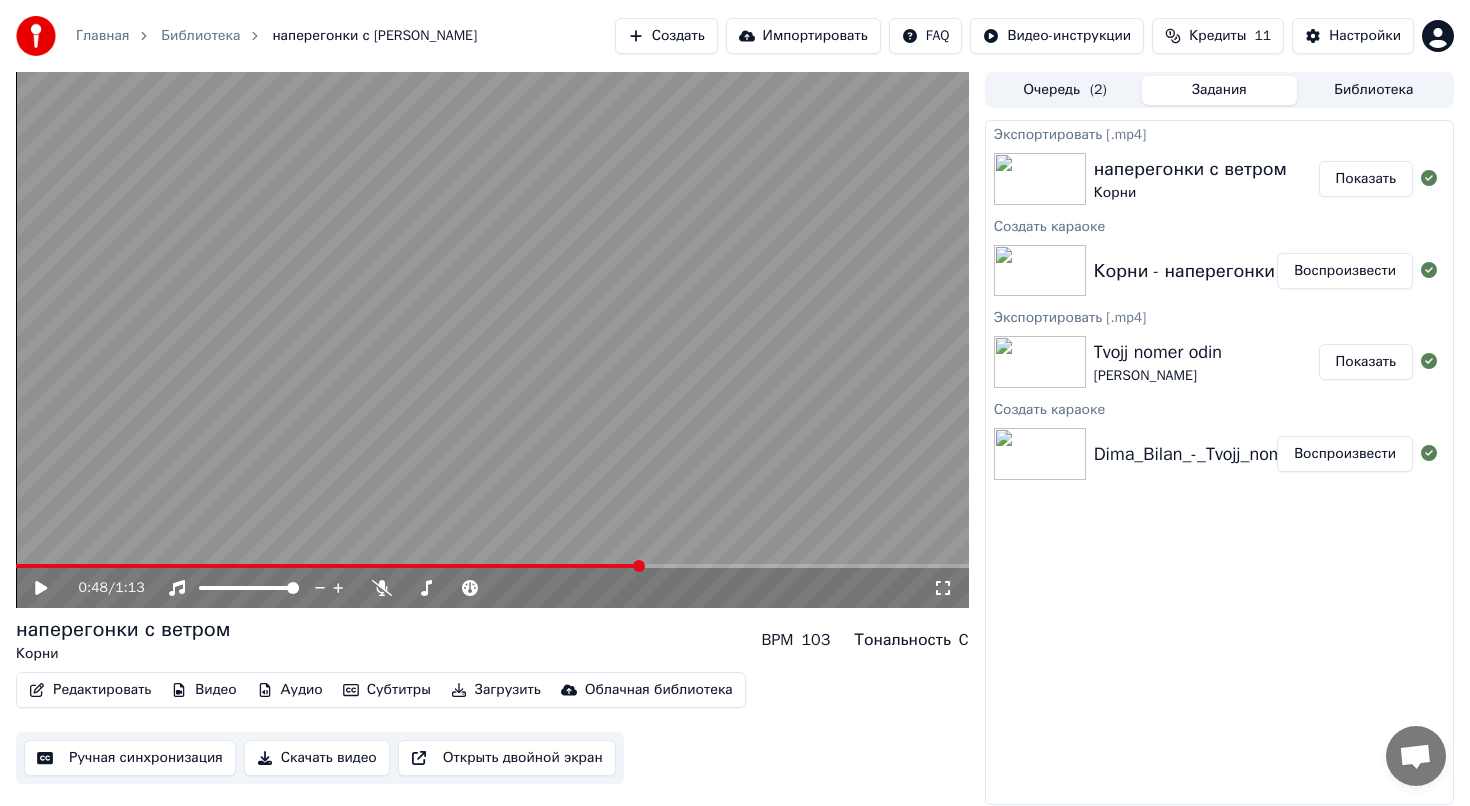 click on "Создать" at bounding box center (666, 36) 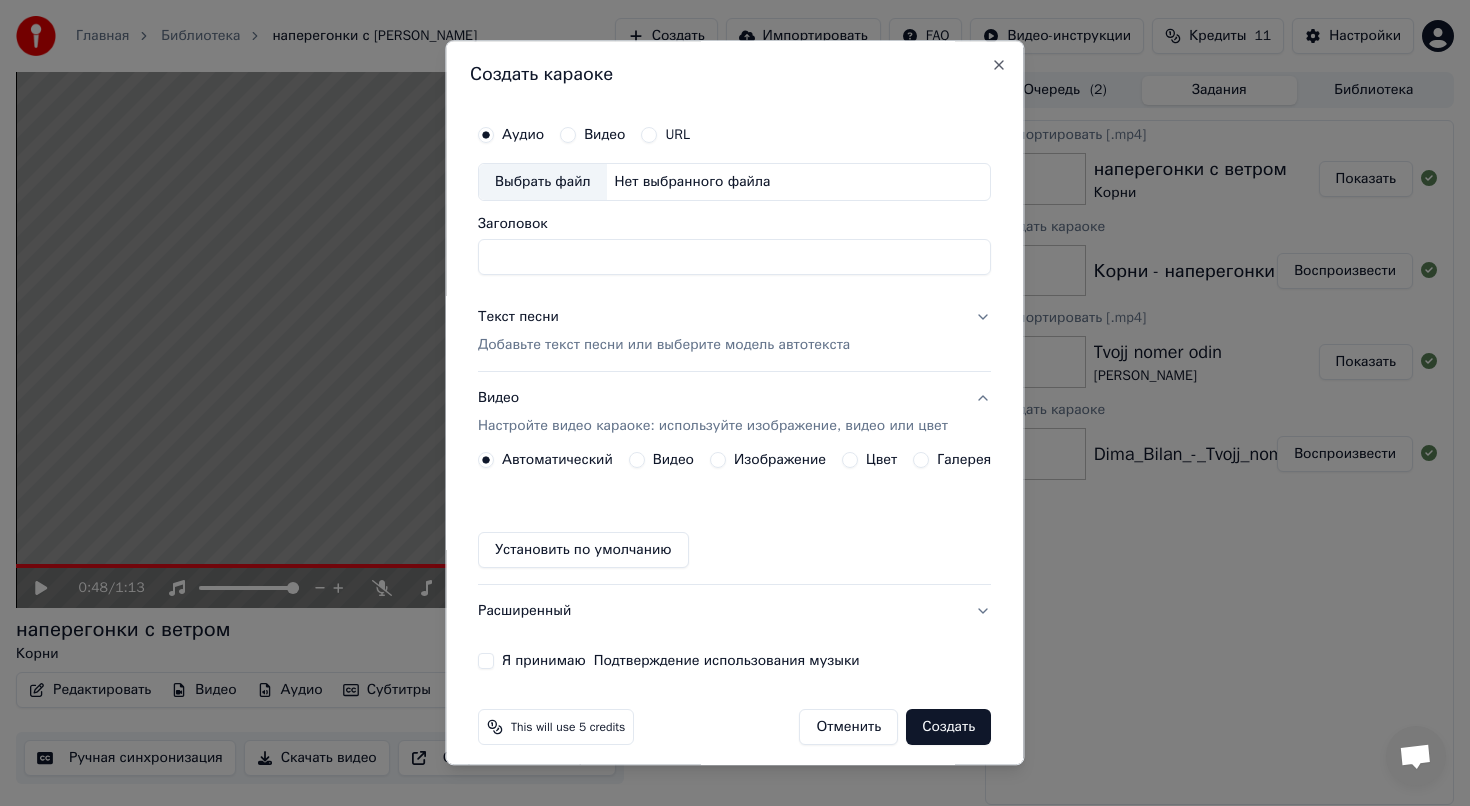 click on "Нет выбранного файла" at bounding box center (693, 182) 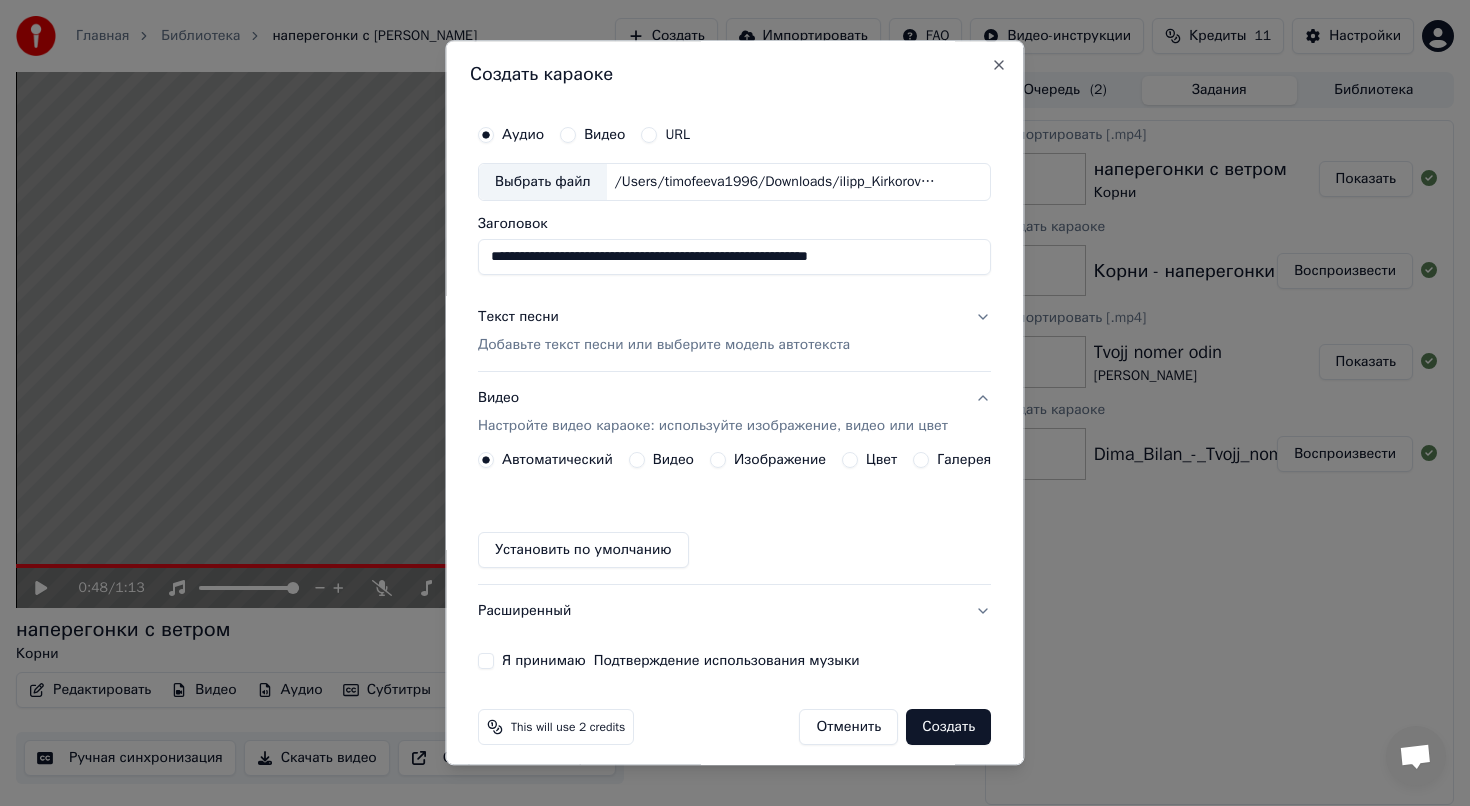 click on "Добавьте текст песни или выберите модель автотекста" at bounding box center (664, 345) 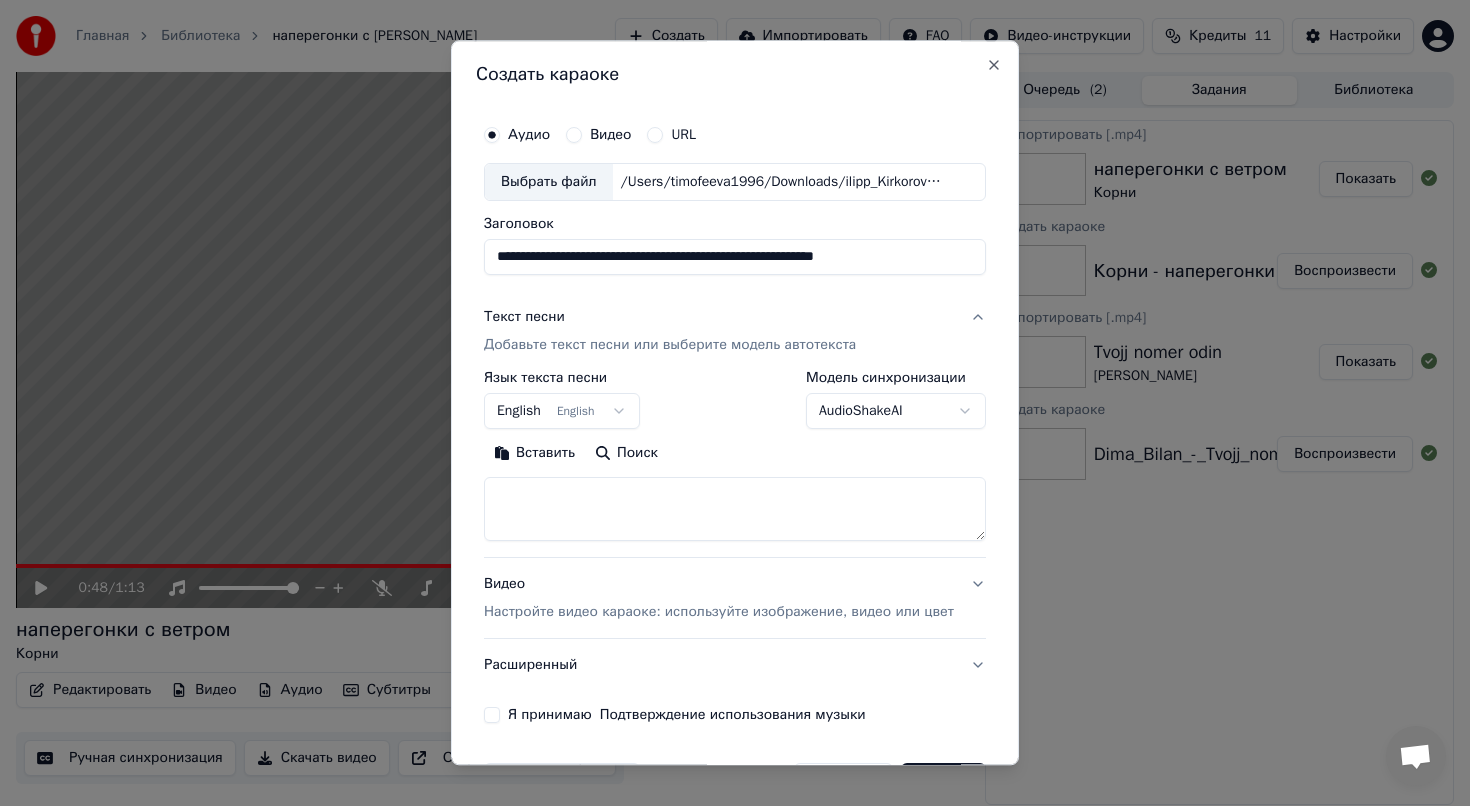 click on "**********" at bounding box center (735, 257) 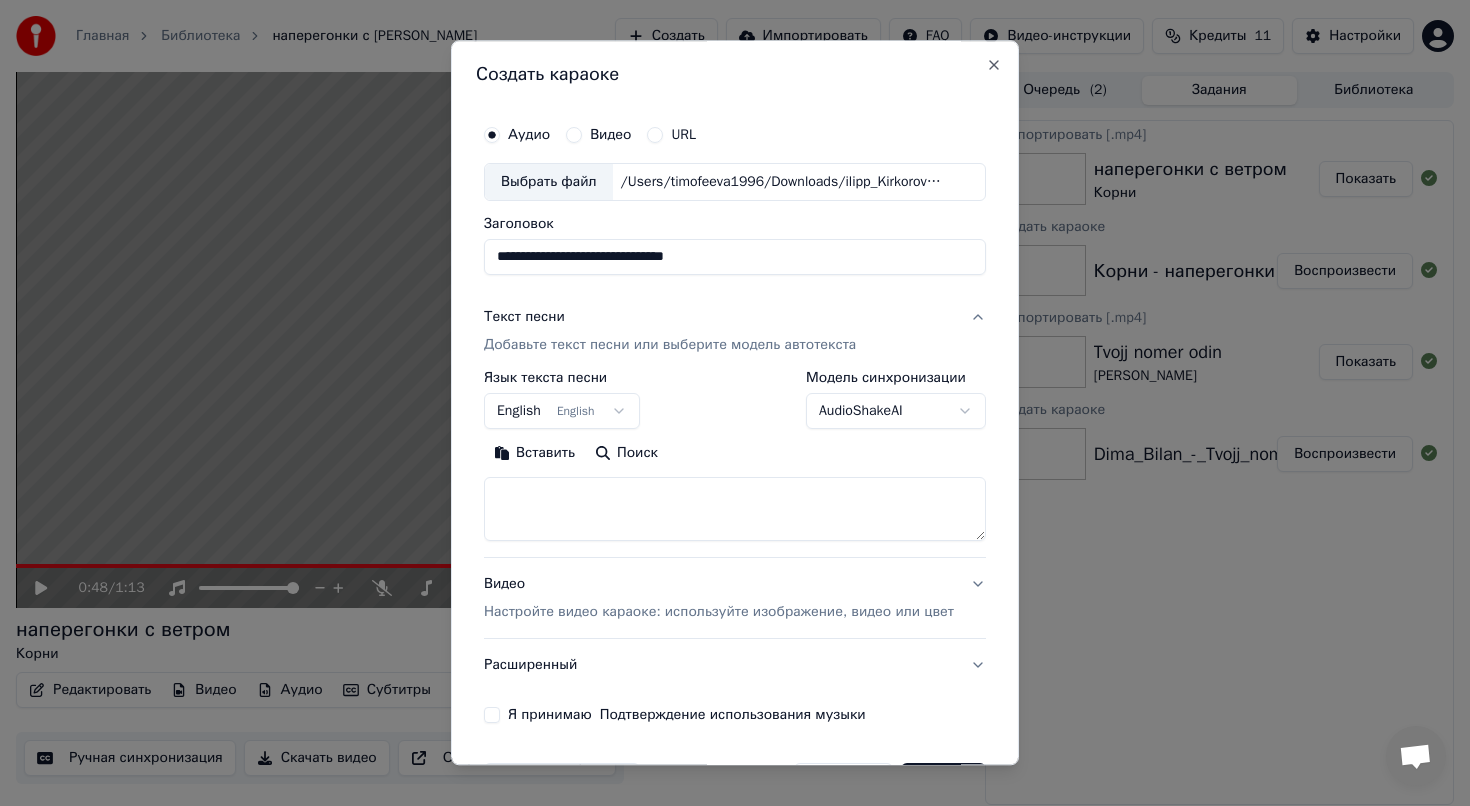 type on "**********" 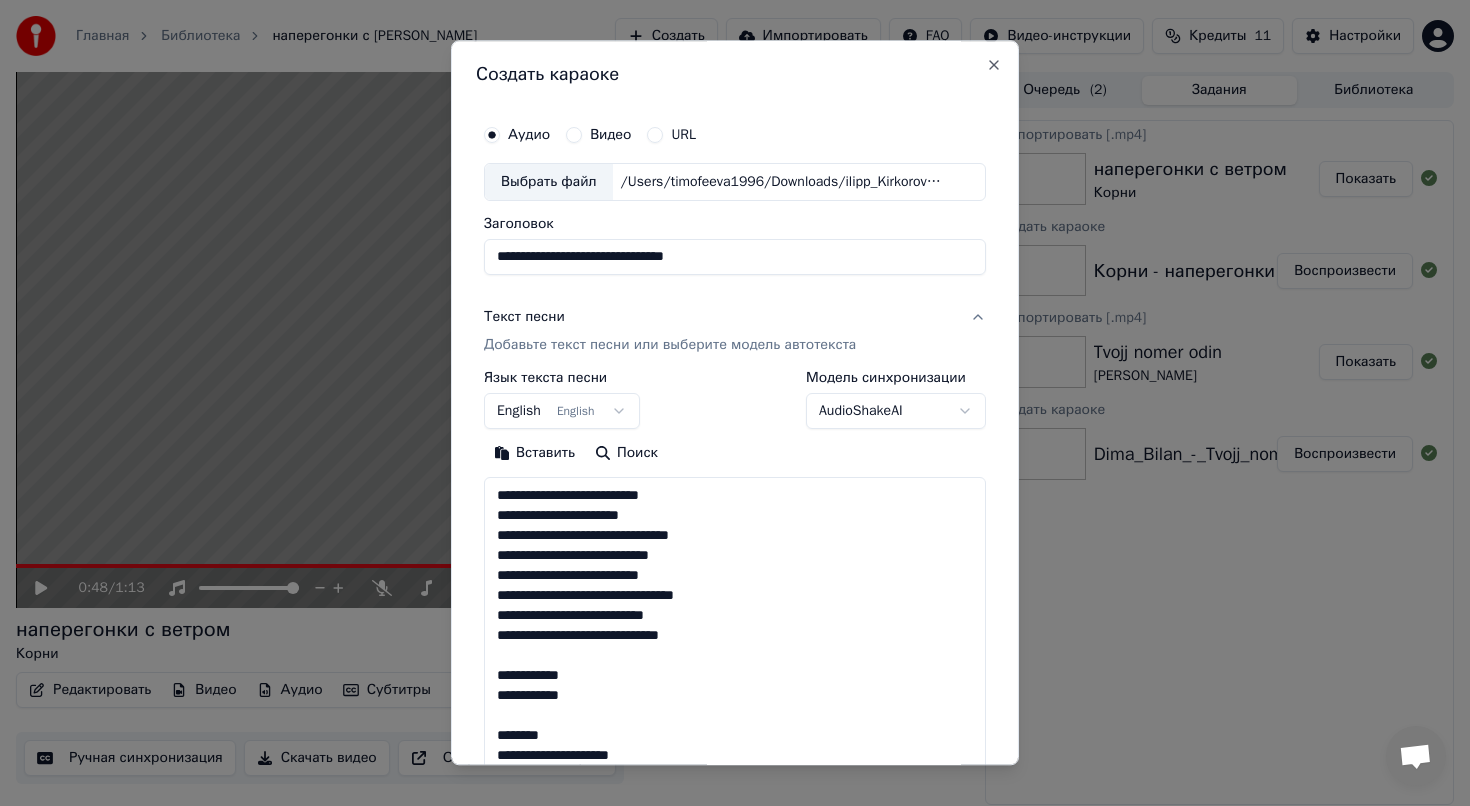 scroll, scrollTop: 364, scrollLeft: 0, axis: vertical 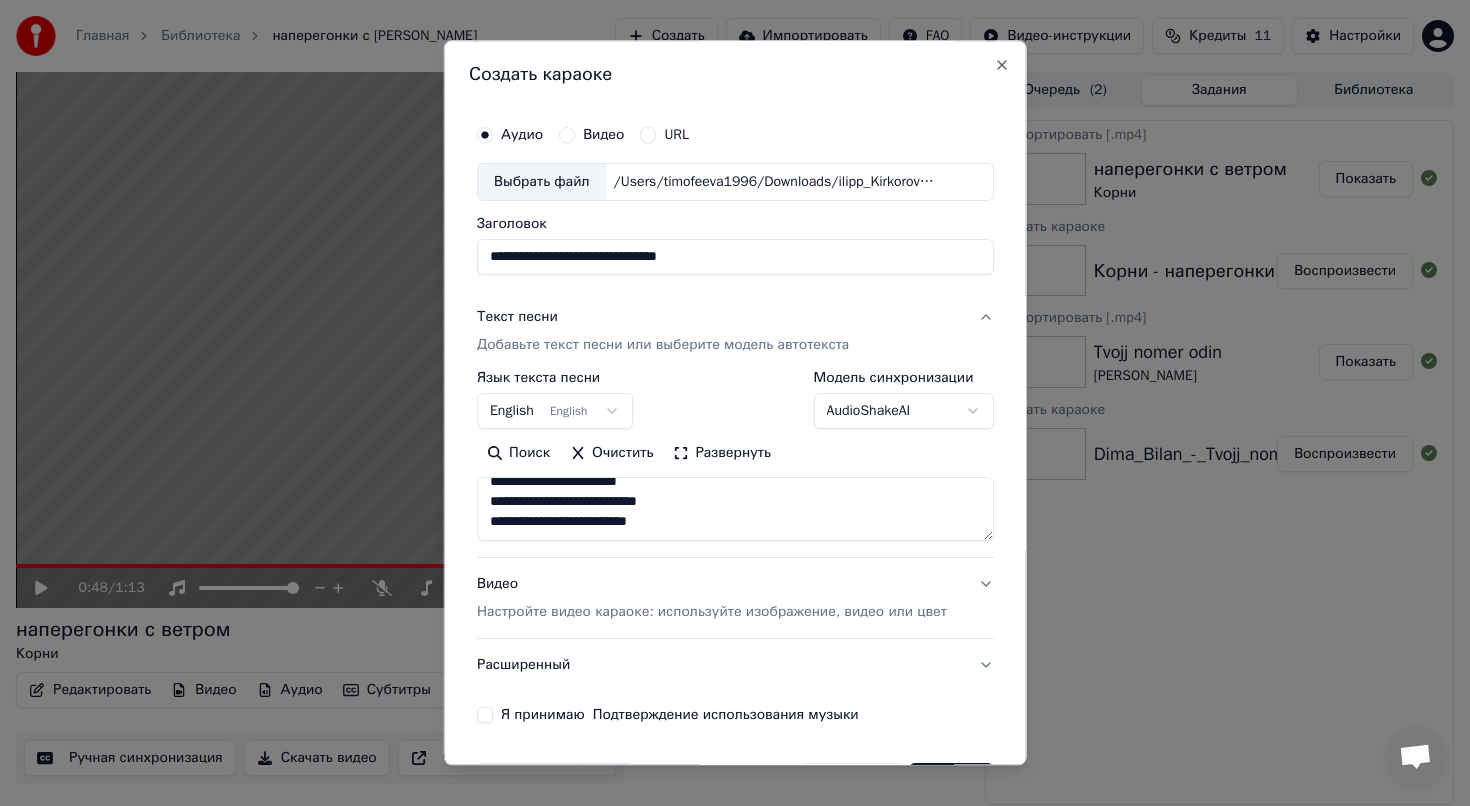 type on "**********" 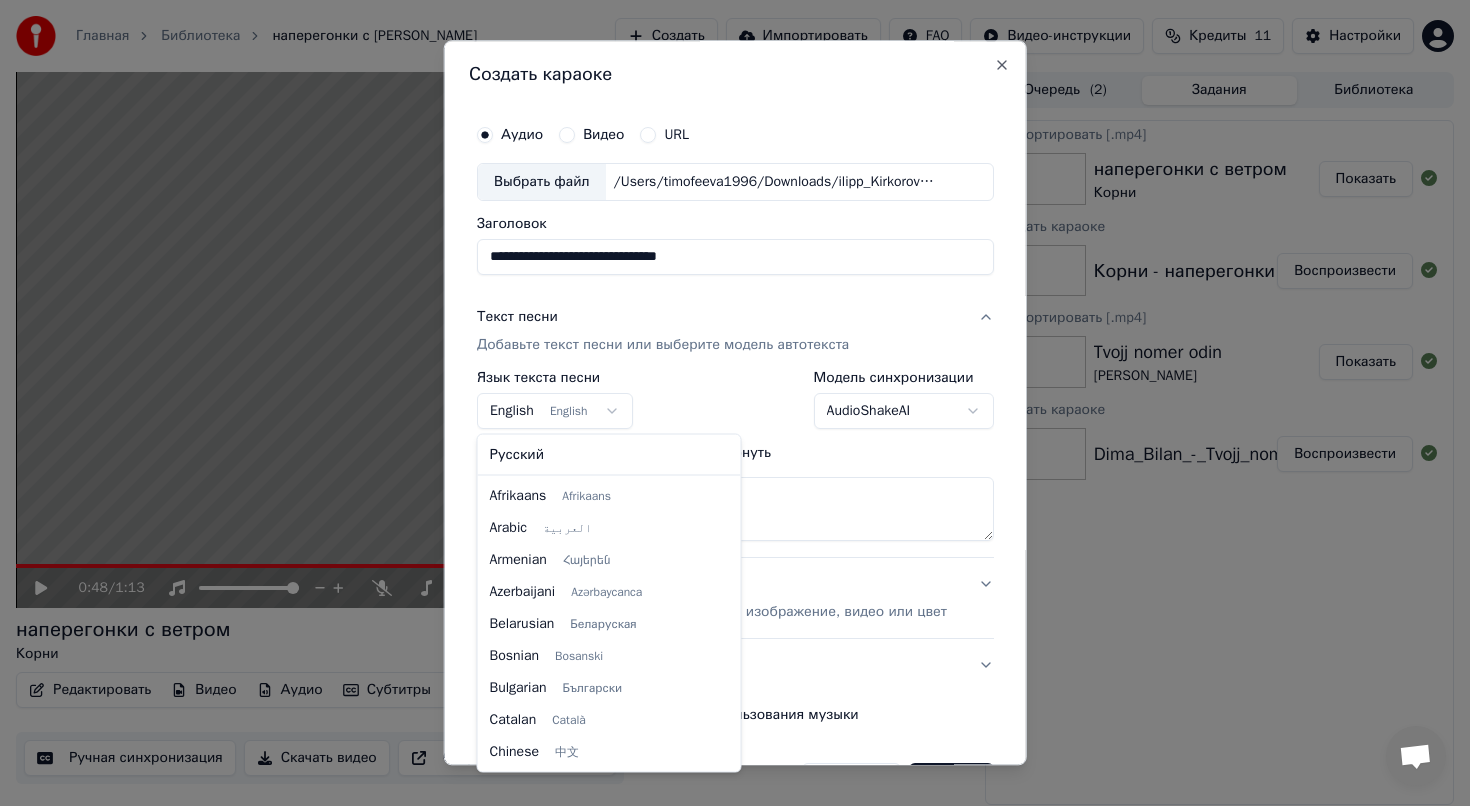 scroll, scrollTop: 160, scrollLeft: 0, axis: vertical 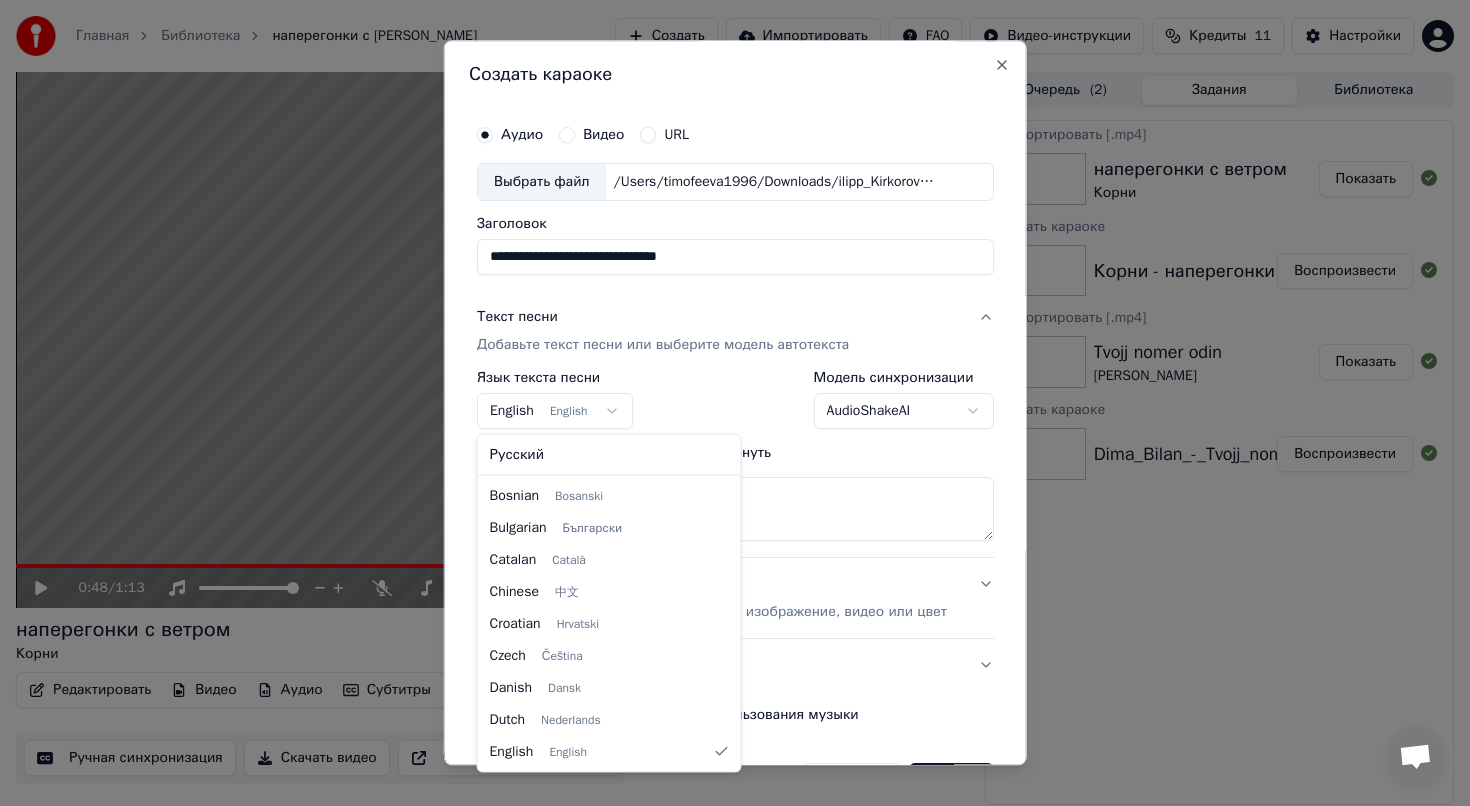 select on "**" 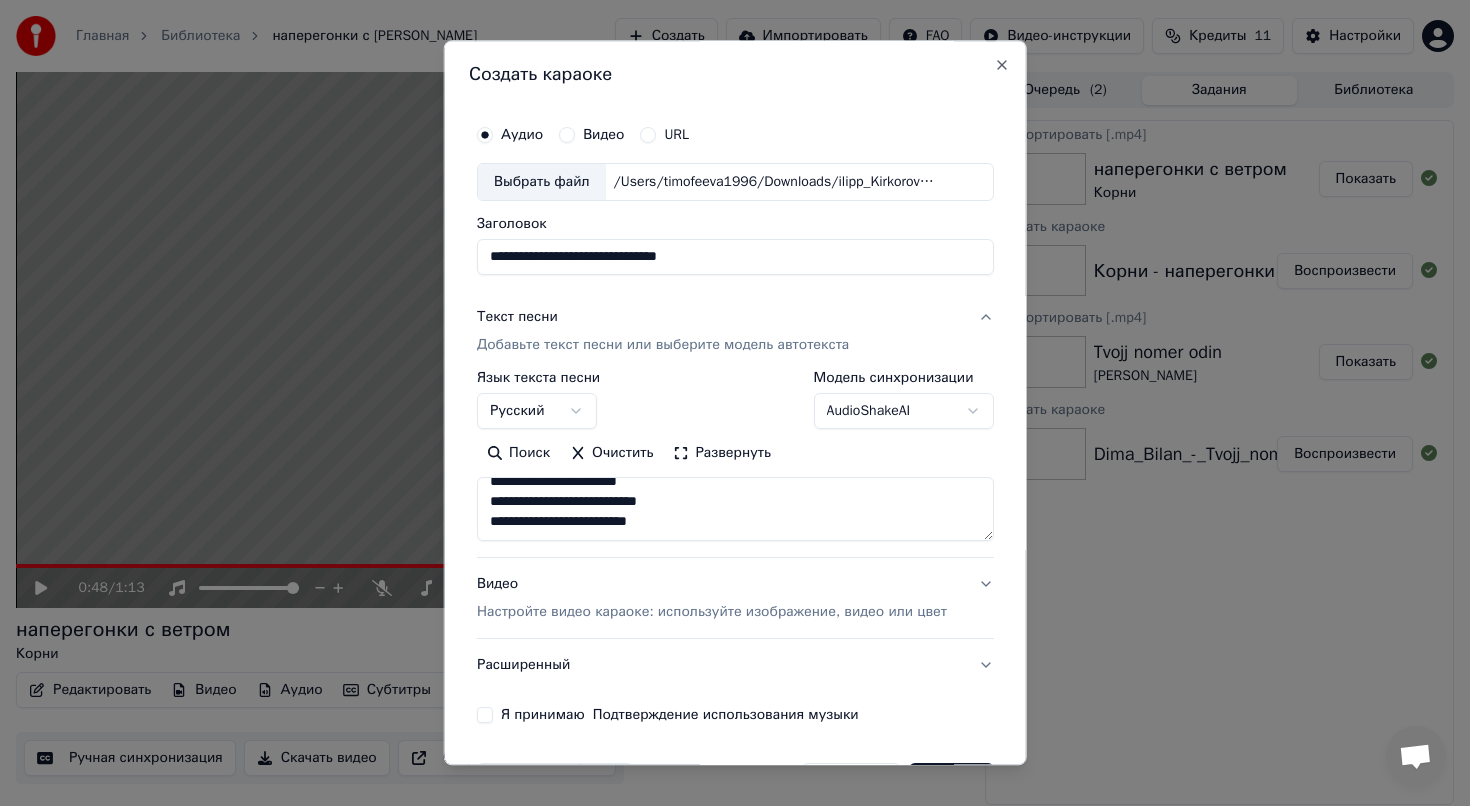 scroll, scrollTop: 374, scrollLeft: 0, axis: vertical 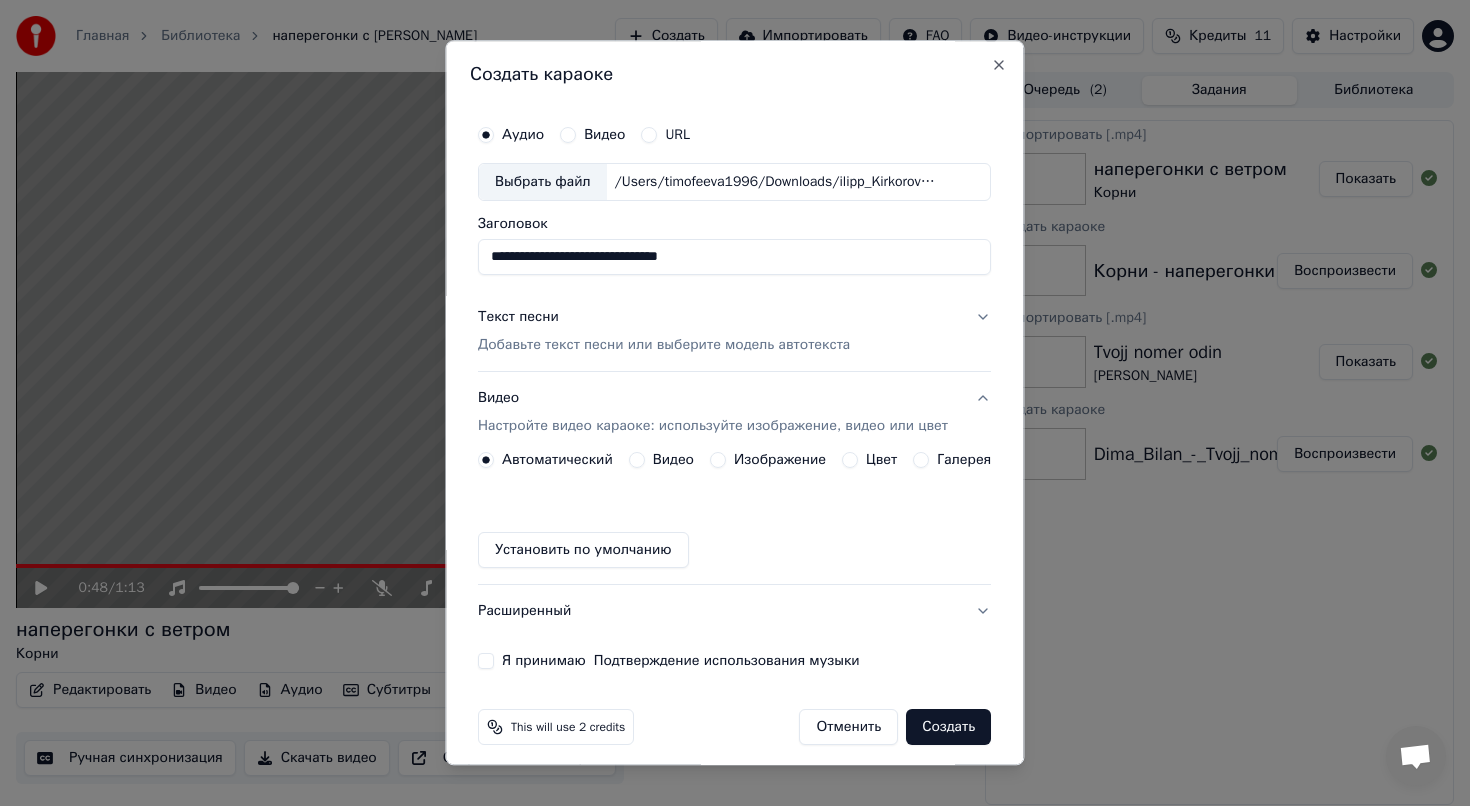 click on "Изображение" at bounding box center [780, 460] 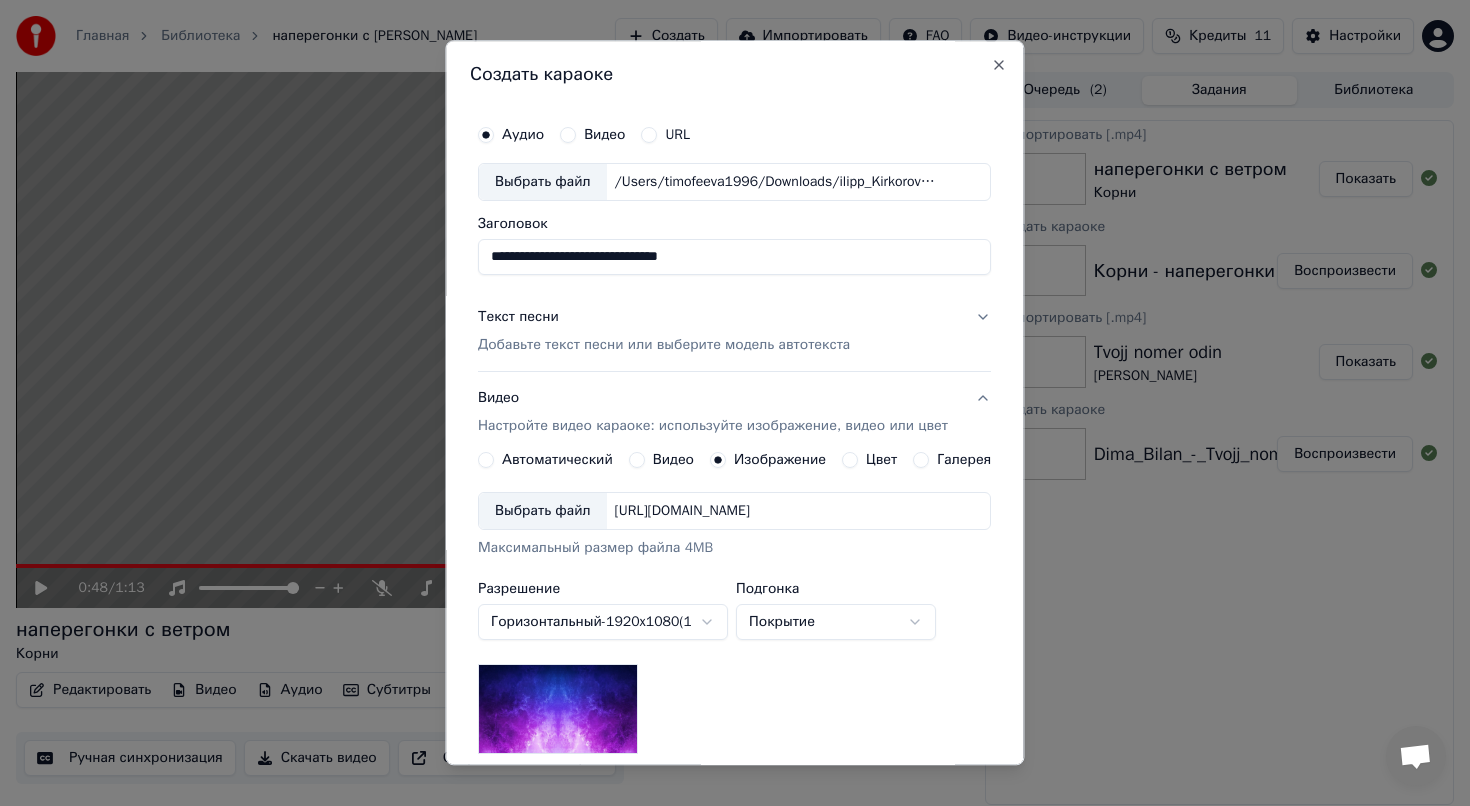 click on "[URL][DOMAIN_NAME]" at bounding box center [682, 511] 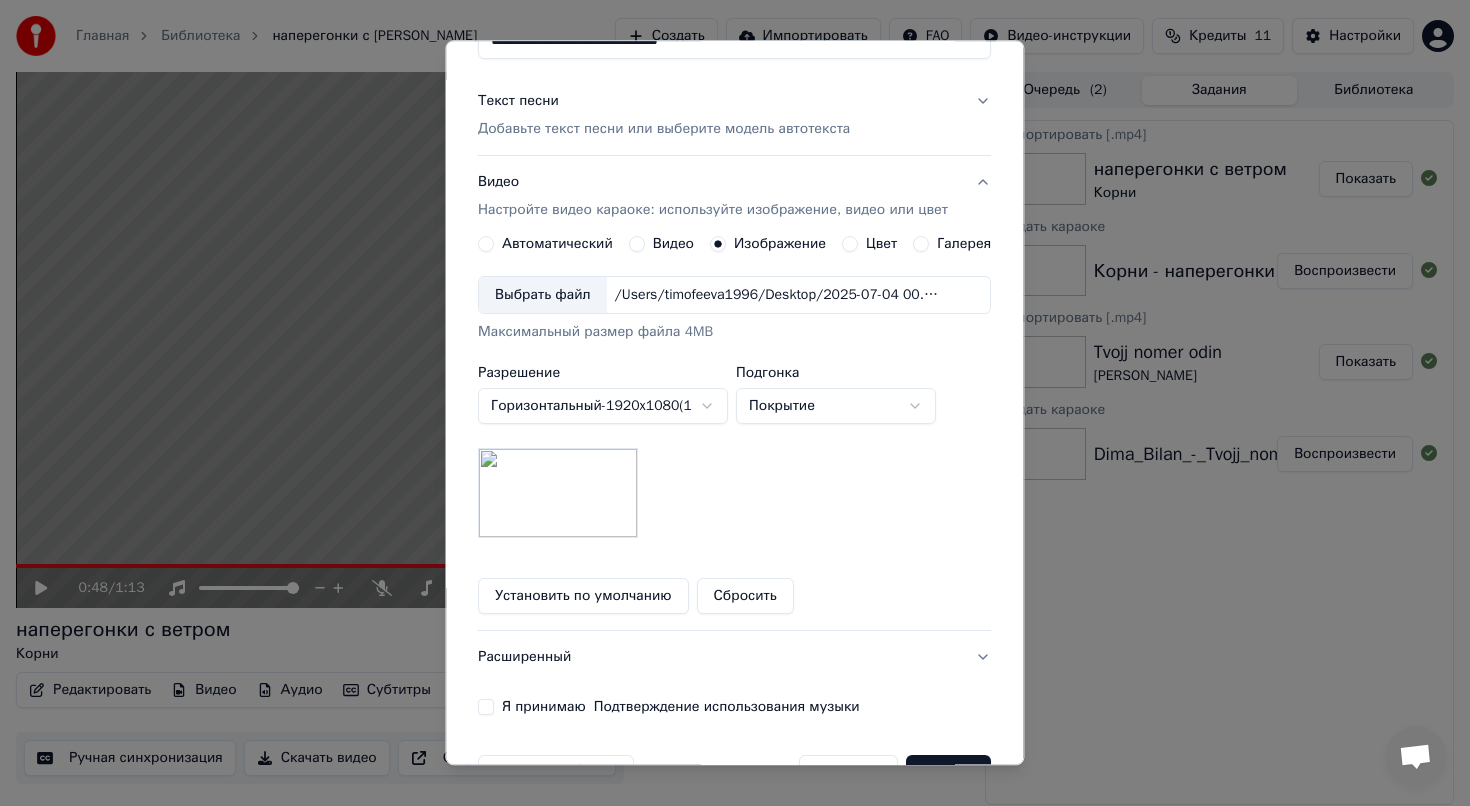 scroll, scrollTop: 254, scrollLeft: 0, axis: vertical 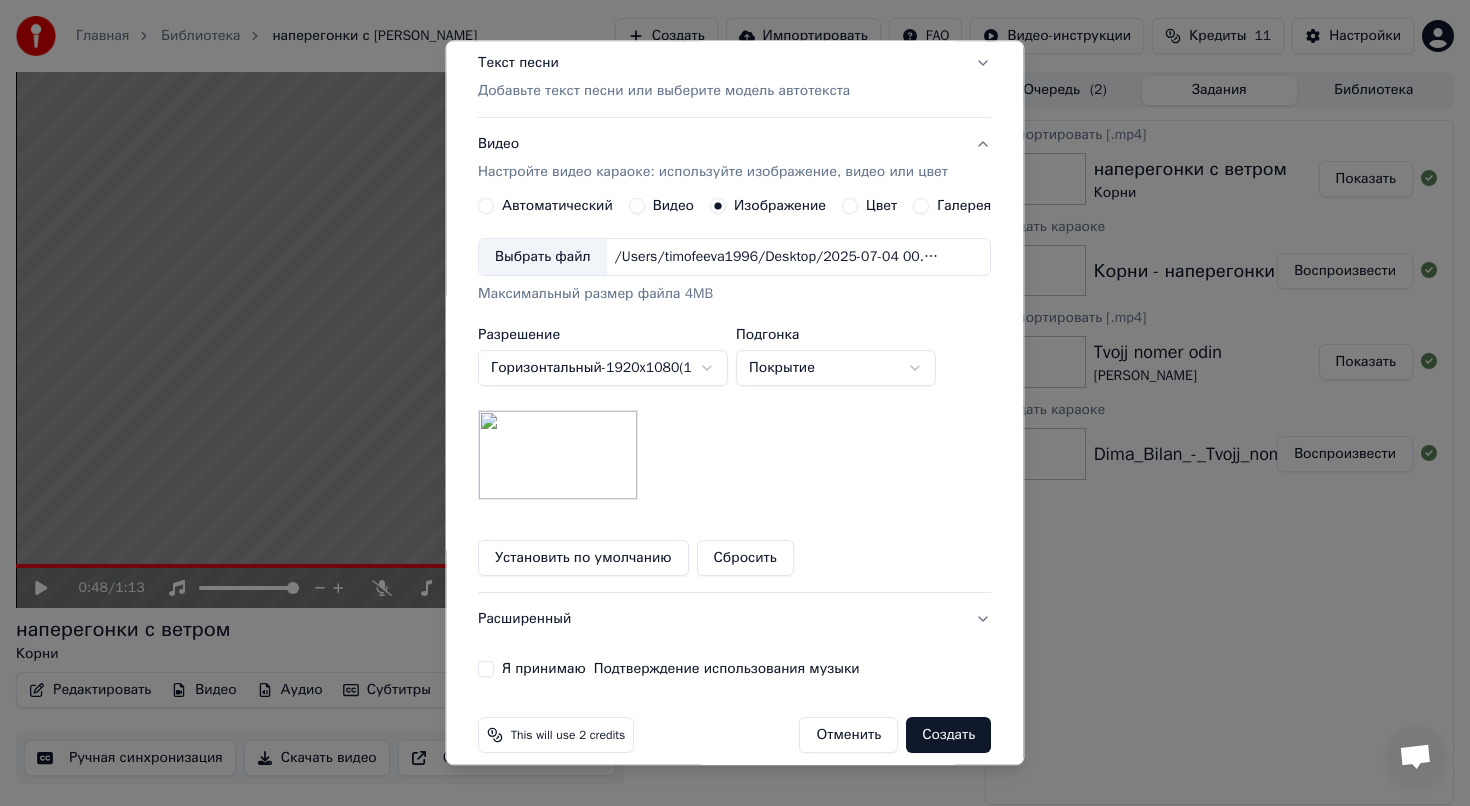 click on "Создать" at bounding box center [949, 735] 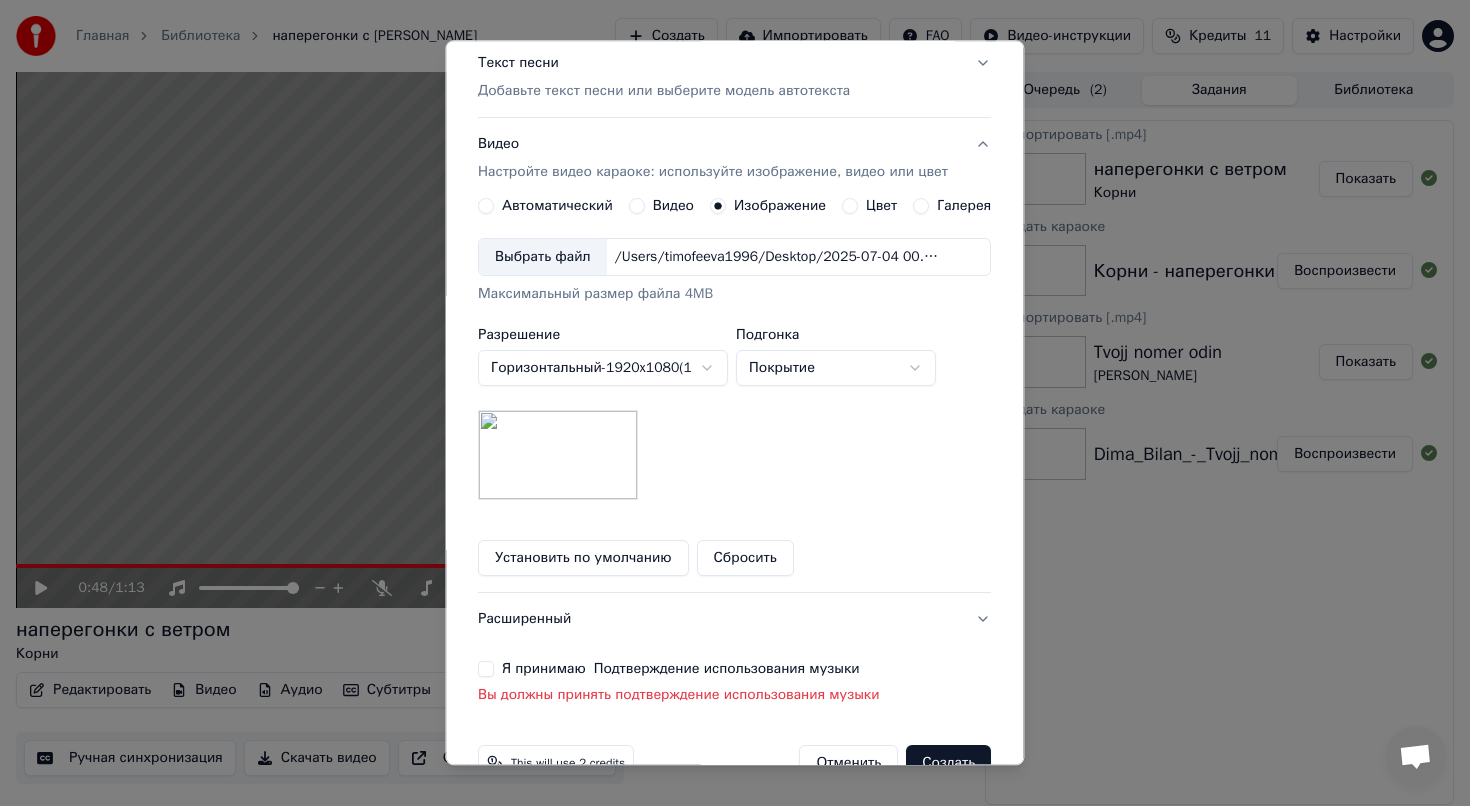 click on "Я принимаю   Подтверждение использования музыки" at bounding box center [486, 669] 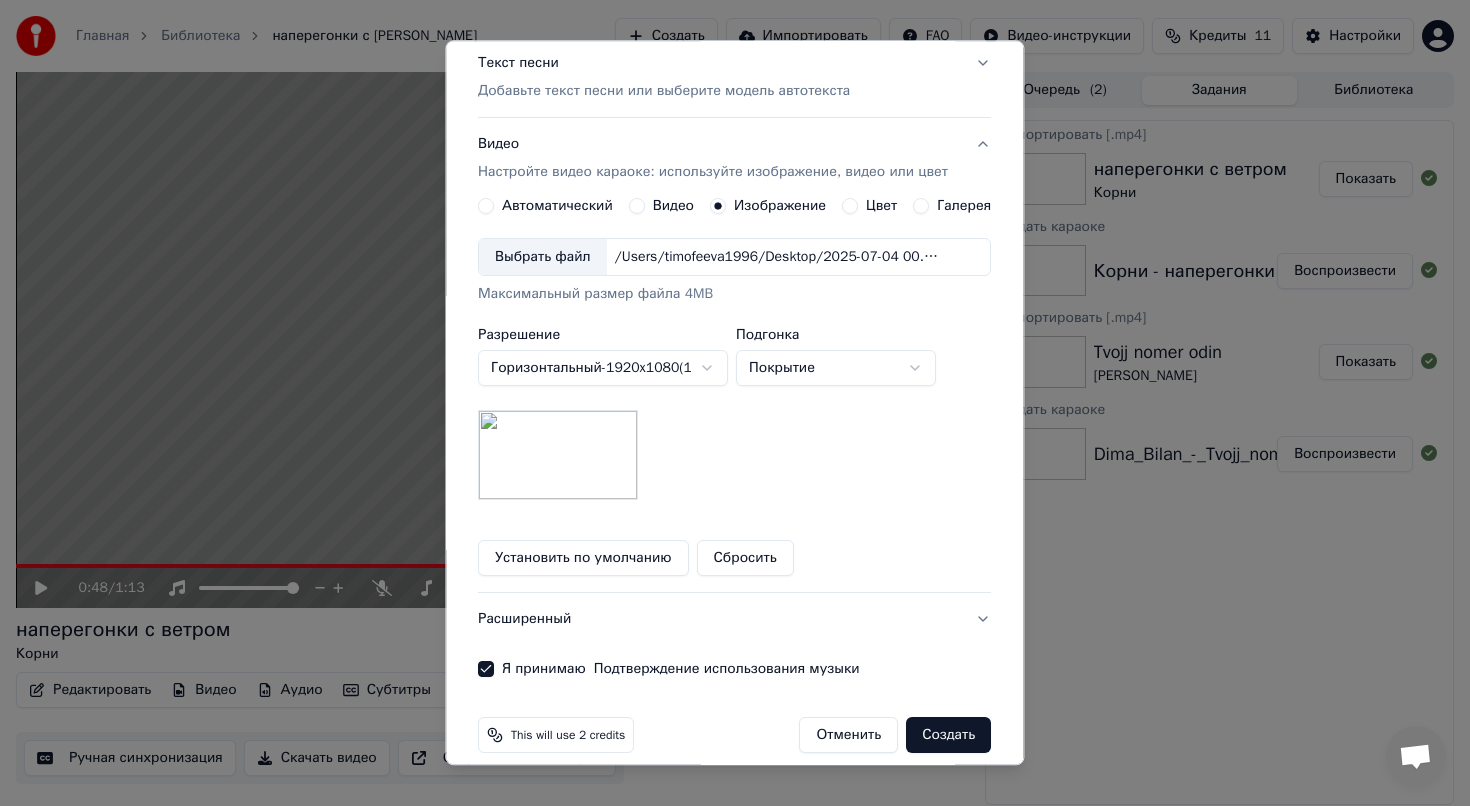 scroll, scrollTop: 274, scrollLeft: 0, axis: vertical 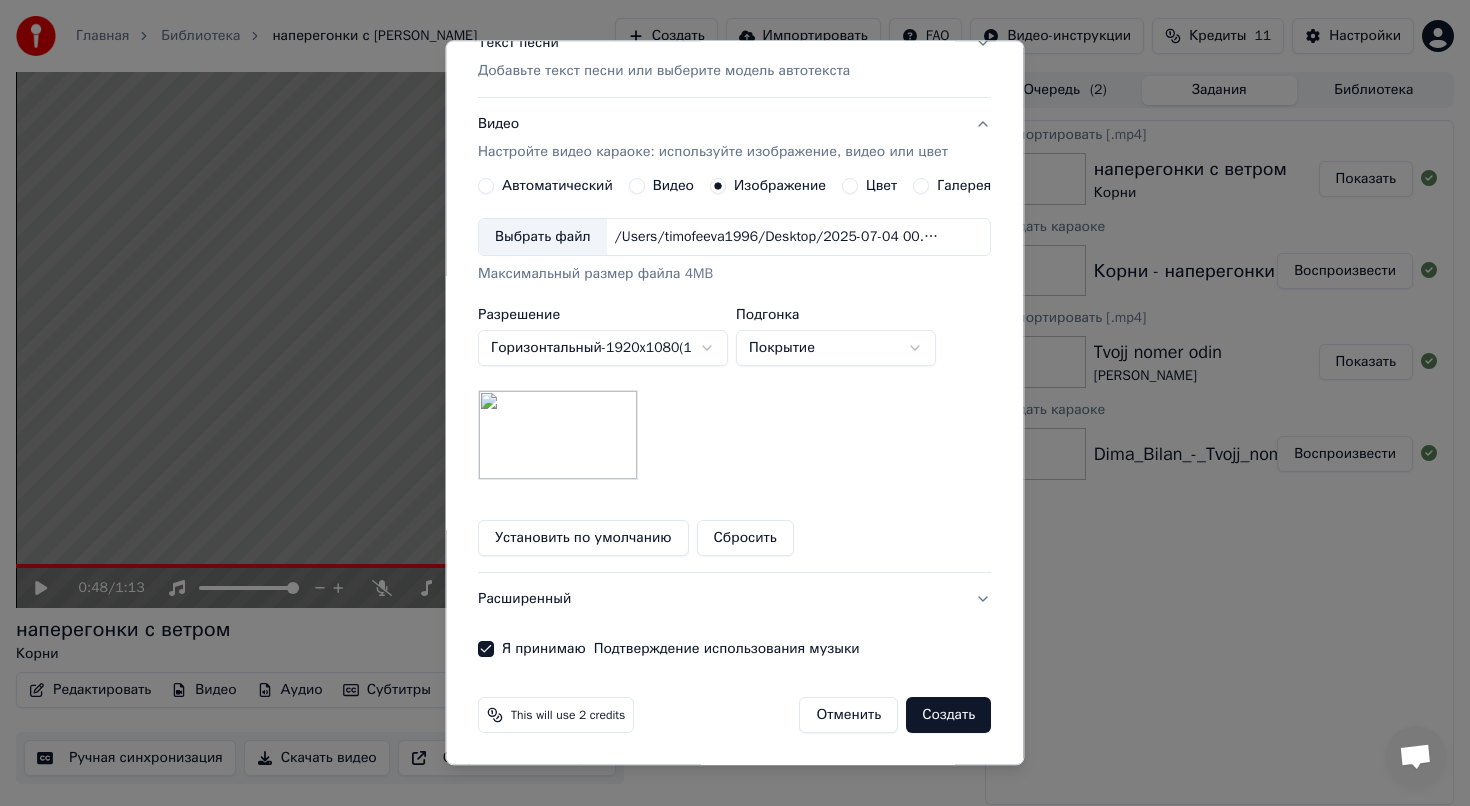 click on "Создать" at bounding box center (949, 715) 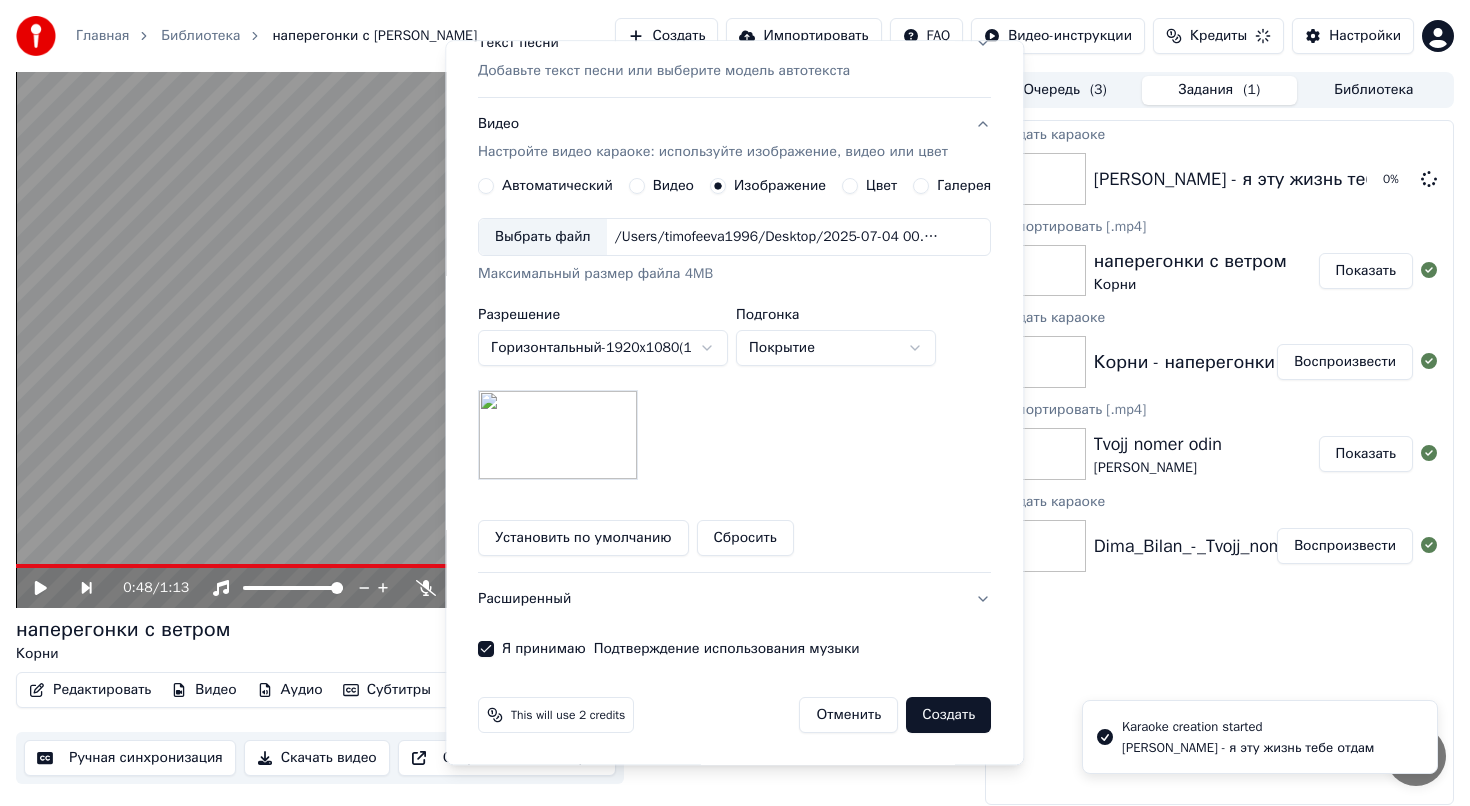 type 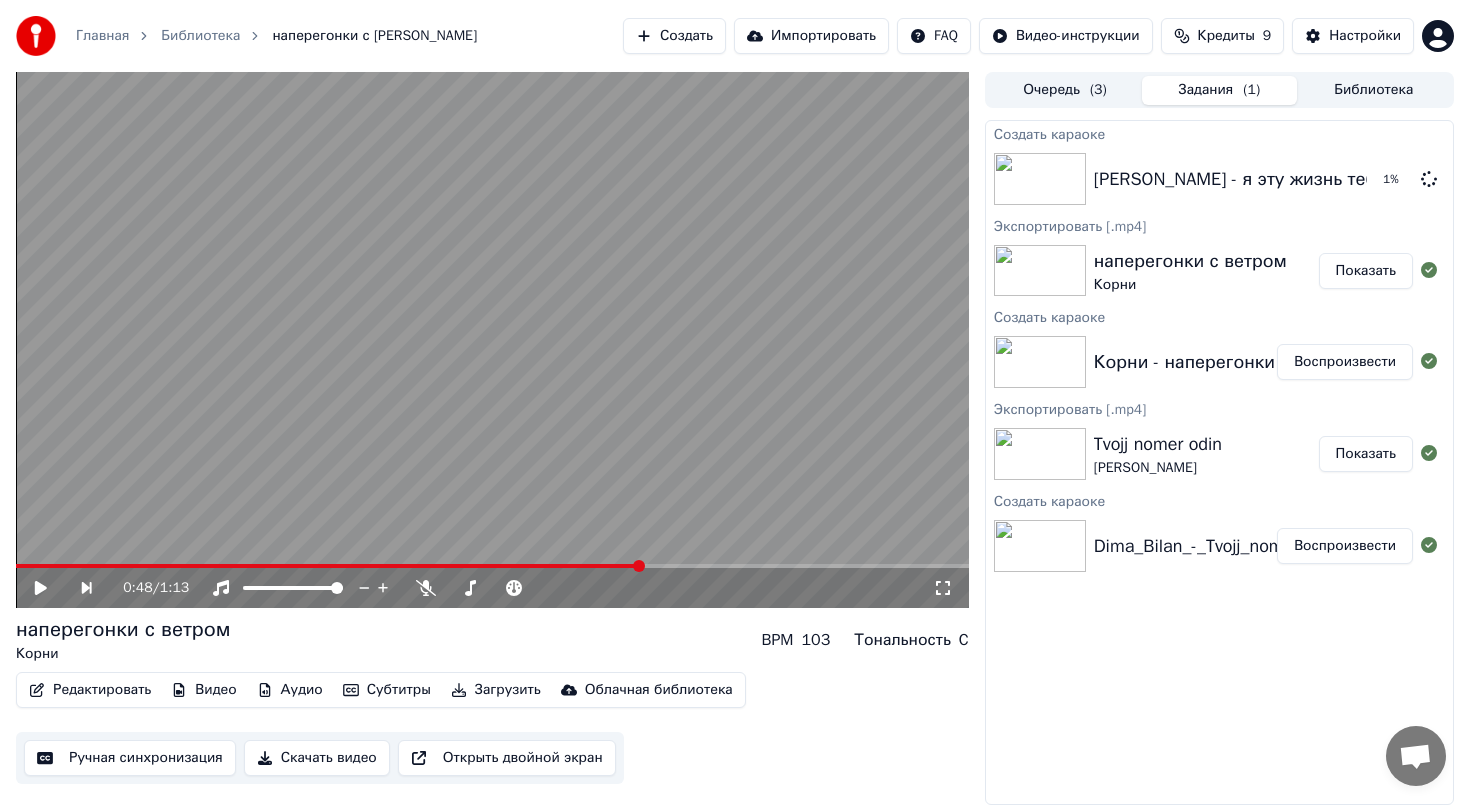 click on "Тональность" at bounding box center (902, 640) 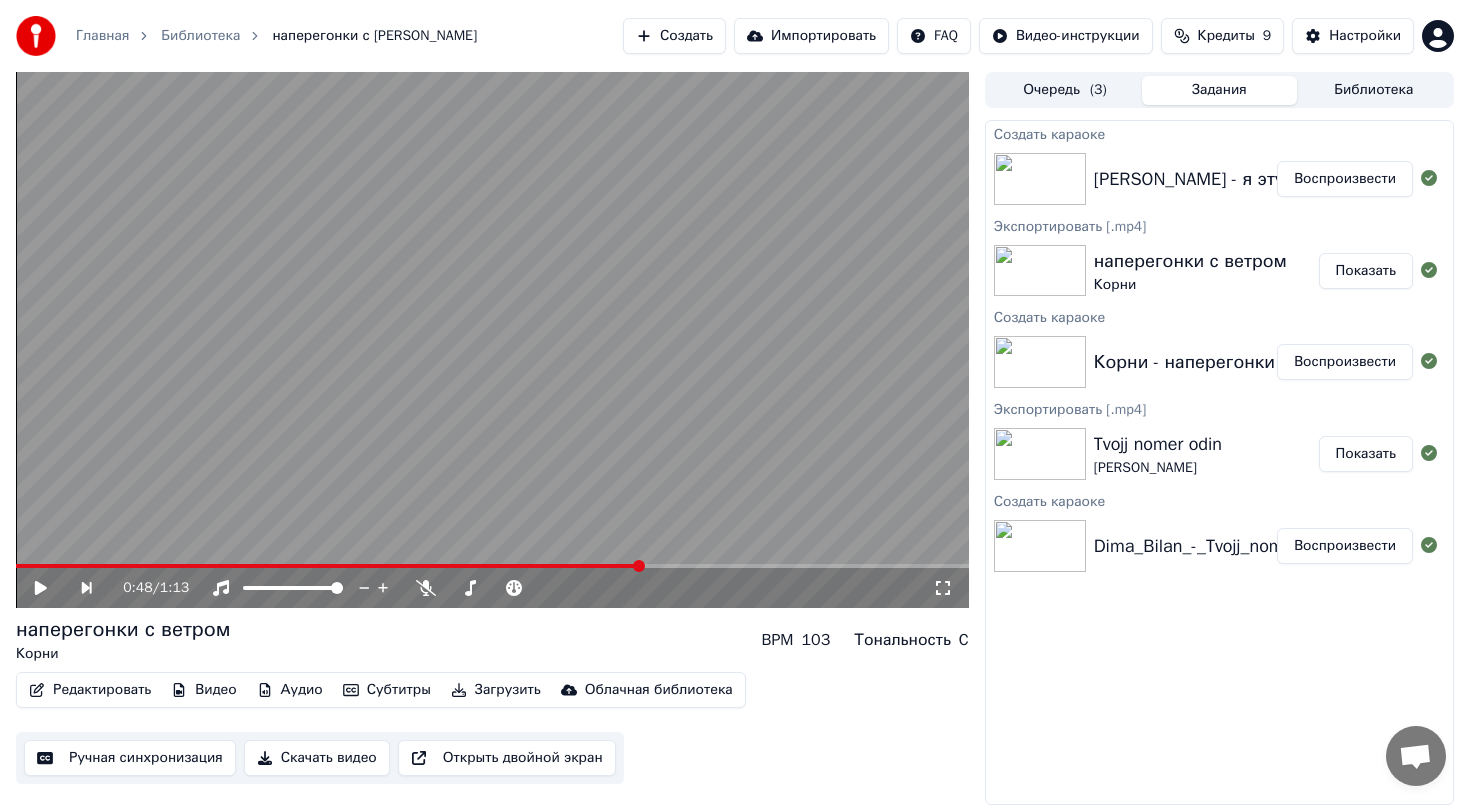 click on "[PERSON_NAME] - я эту жизнь тебе отдам" at bounding box center (1269, 179) 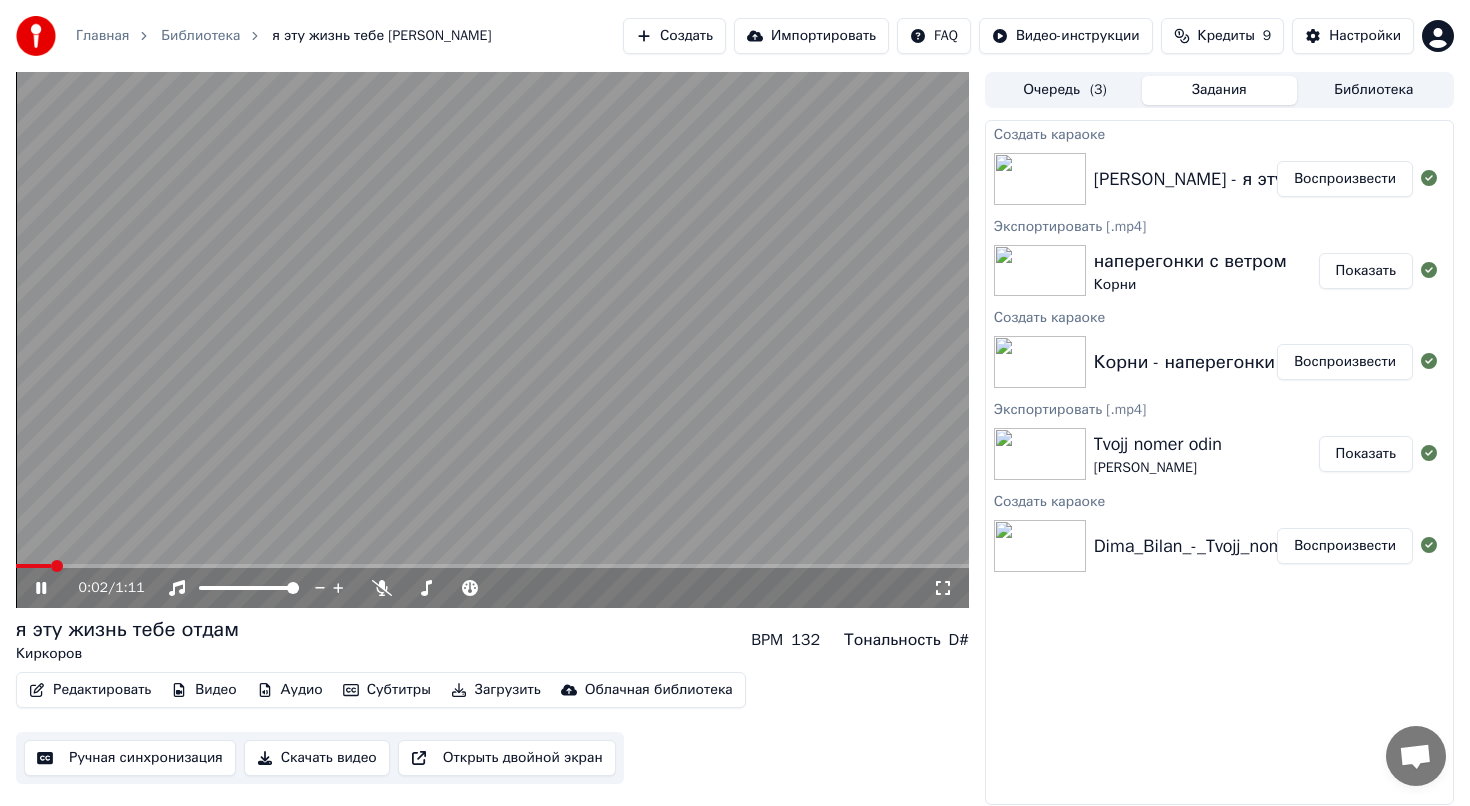 click 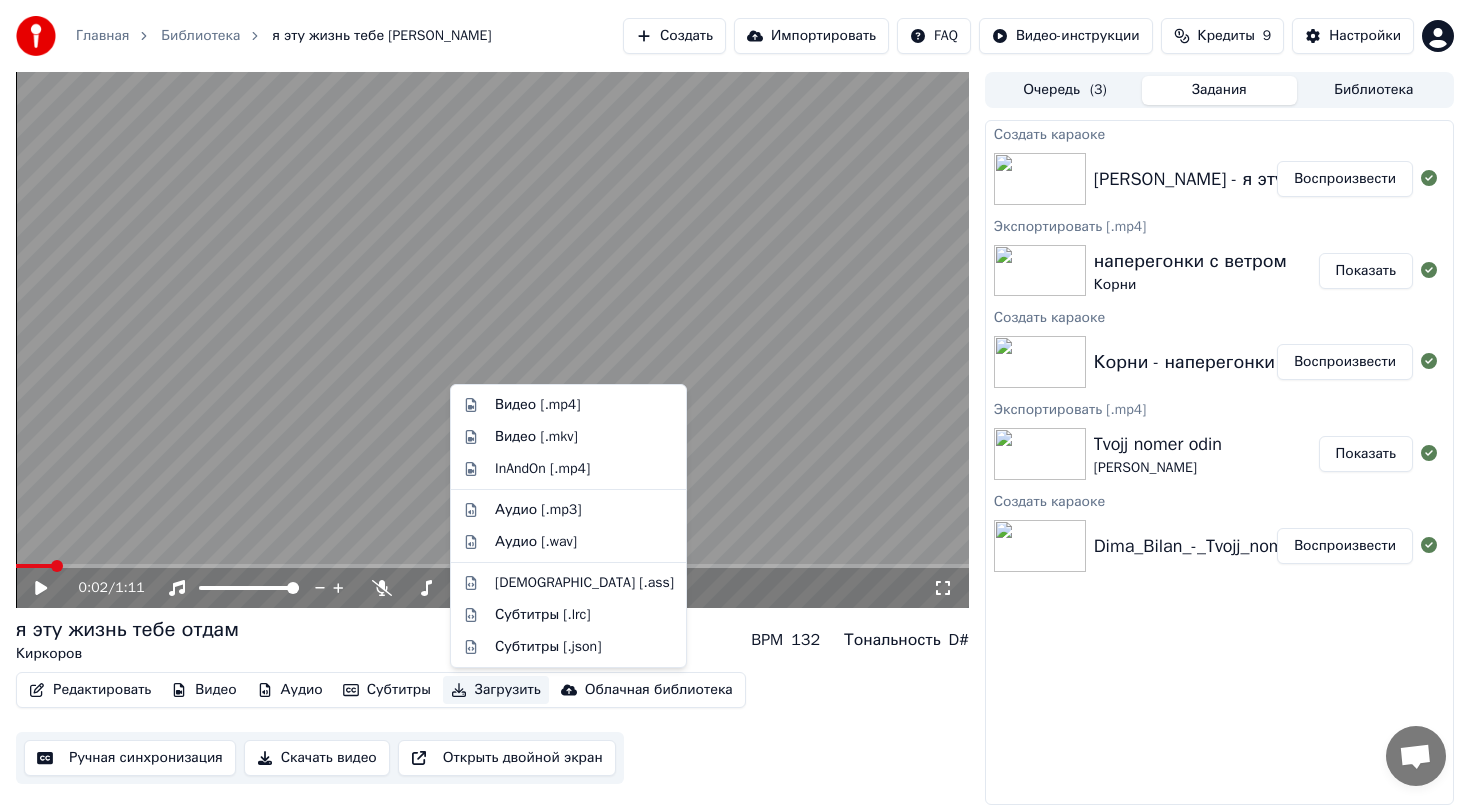 click on "Загрузить" at bounding box center [496, 690] 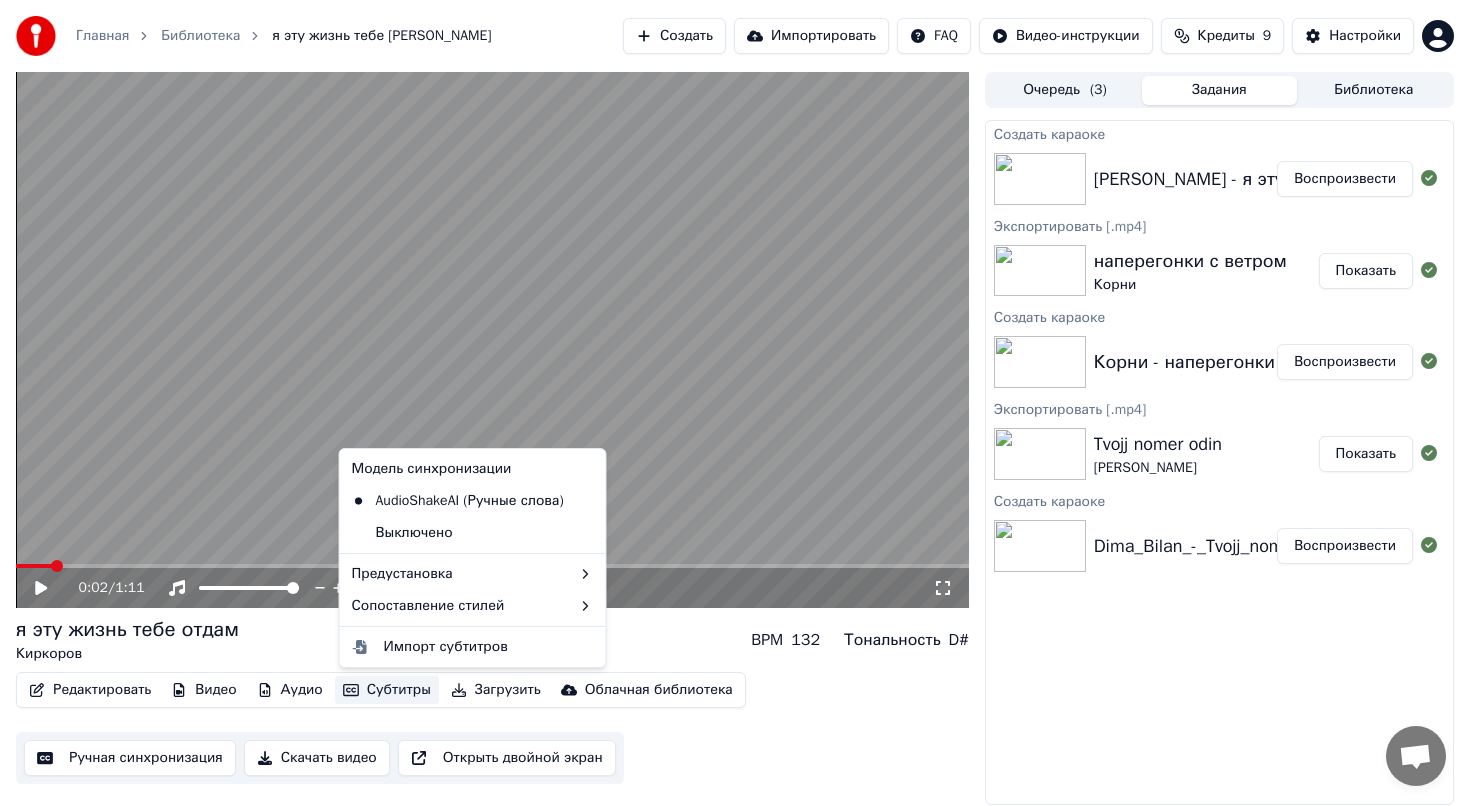 click on "Скачать видео" at bounding box center (317, 758) 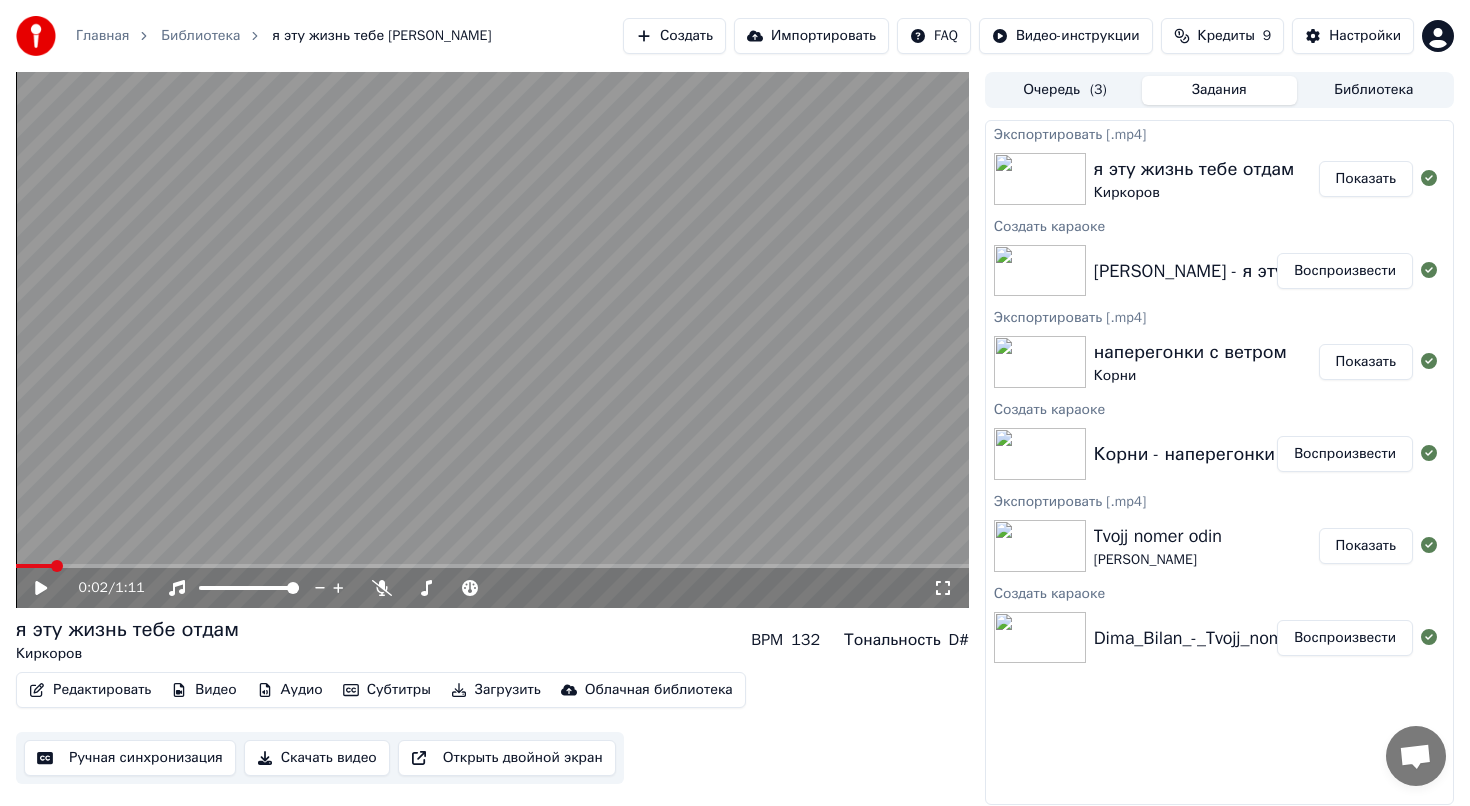 click 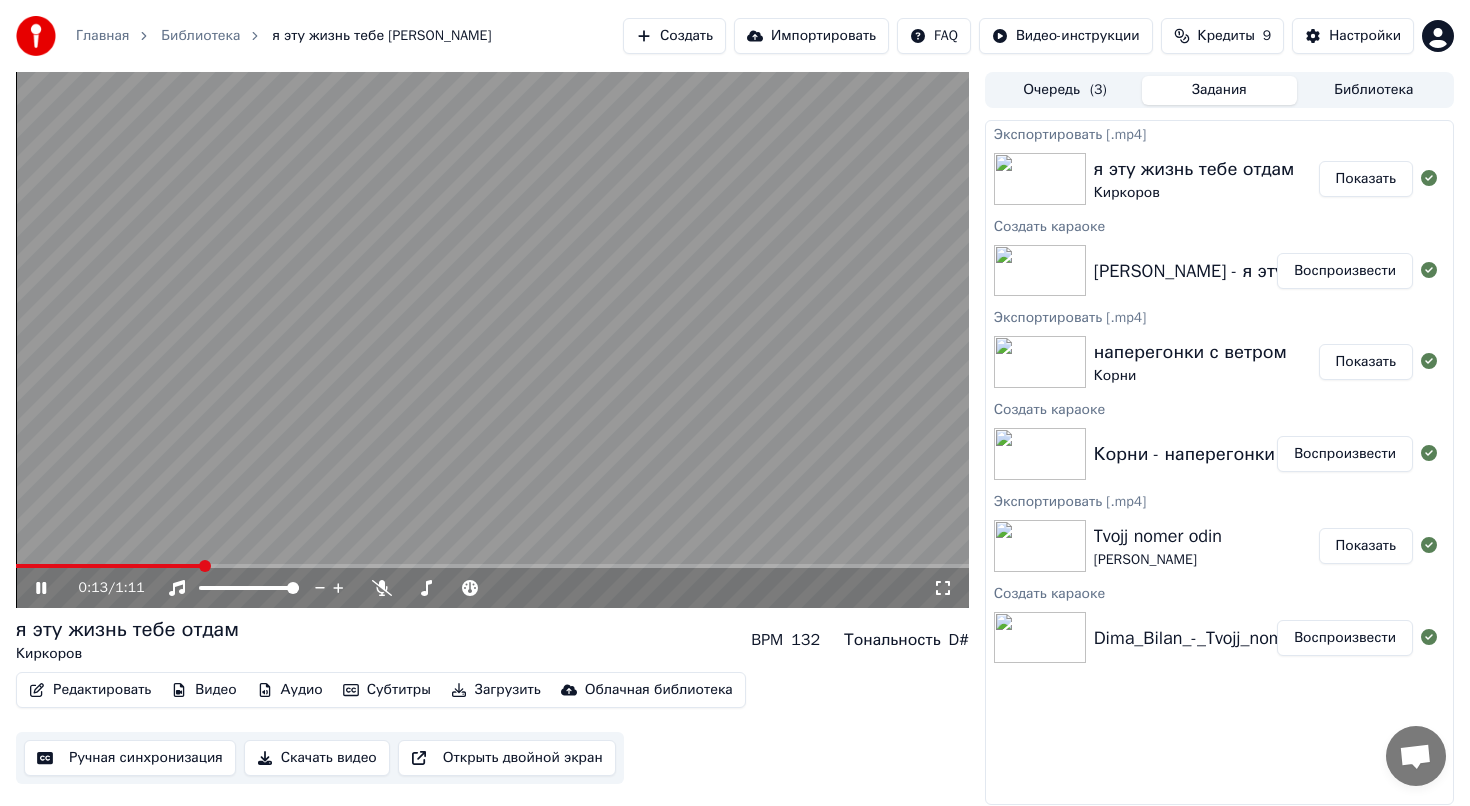 click 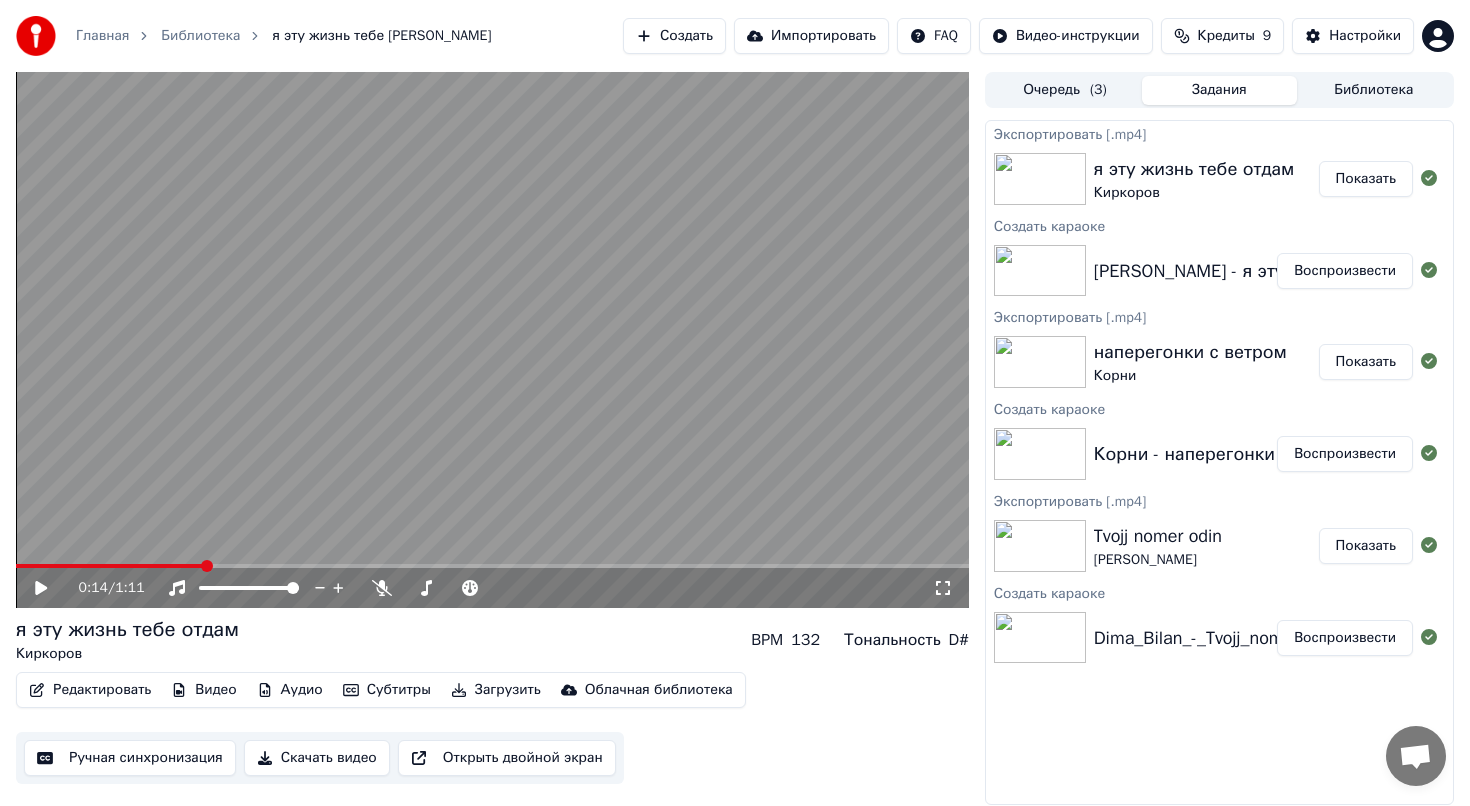 click on "Создать" at bounding box center (674, 36) 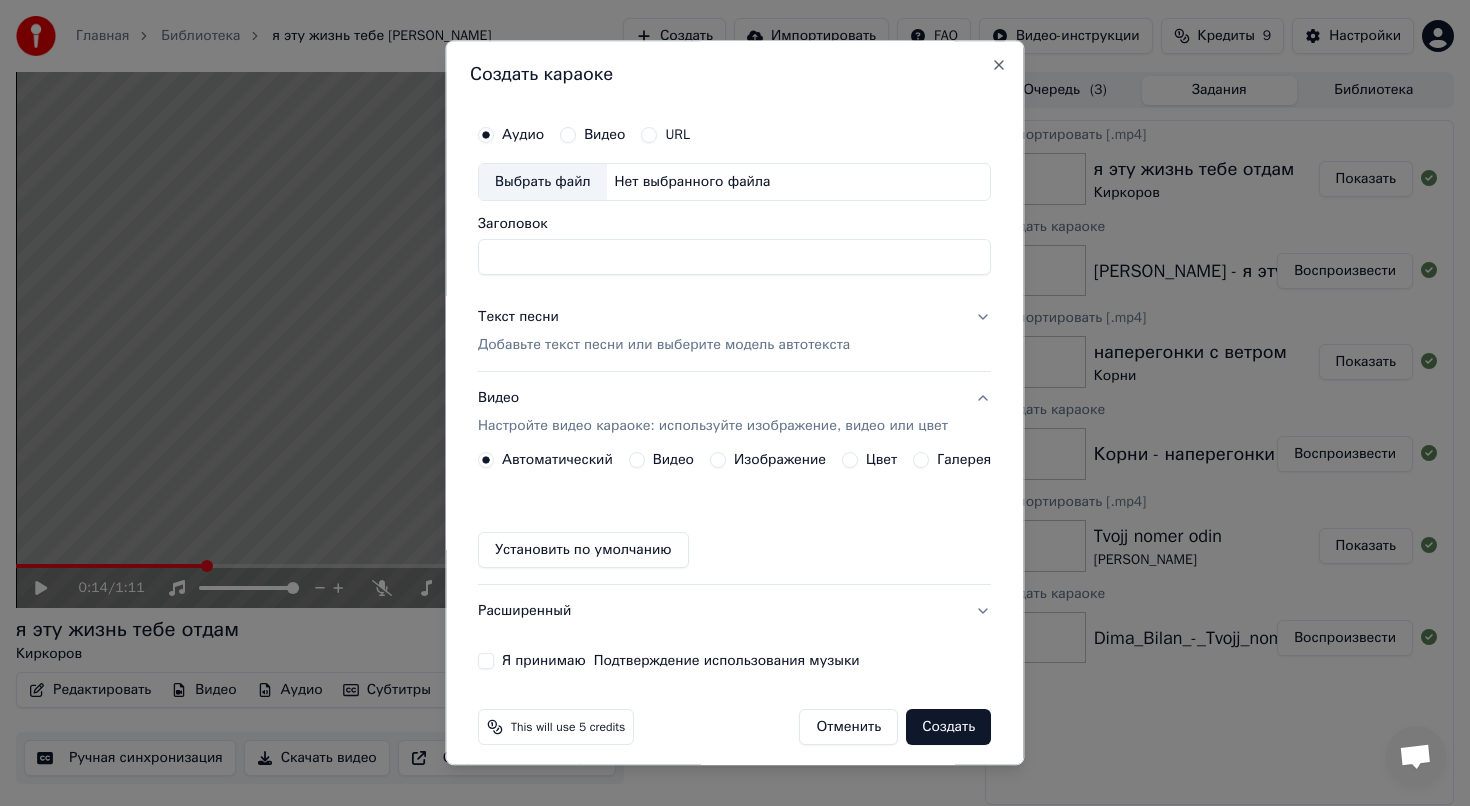 click on "Нет выбранного файла" at bounding box center [693, 182] 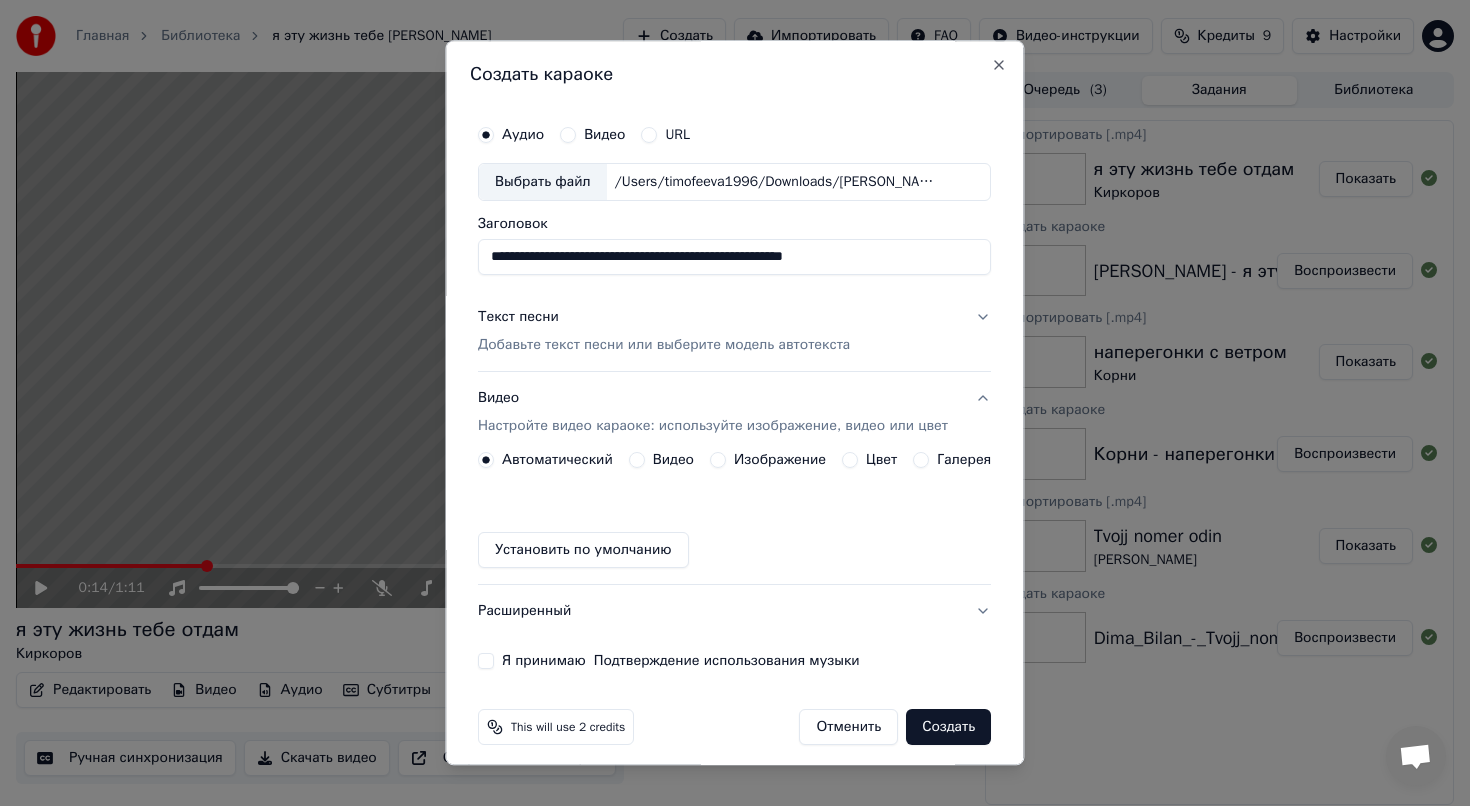 click on "**********" at bounding box center (734, 257) 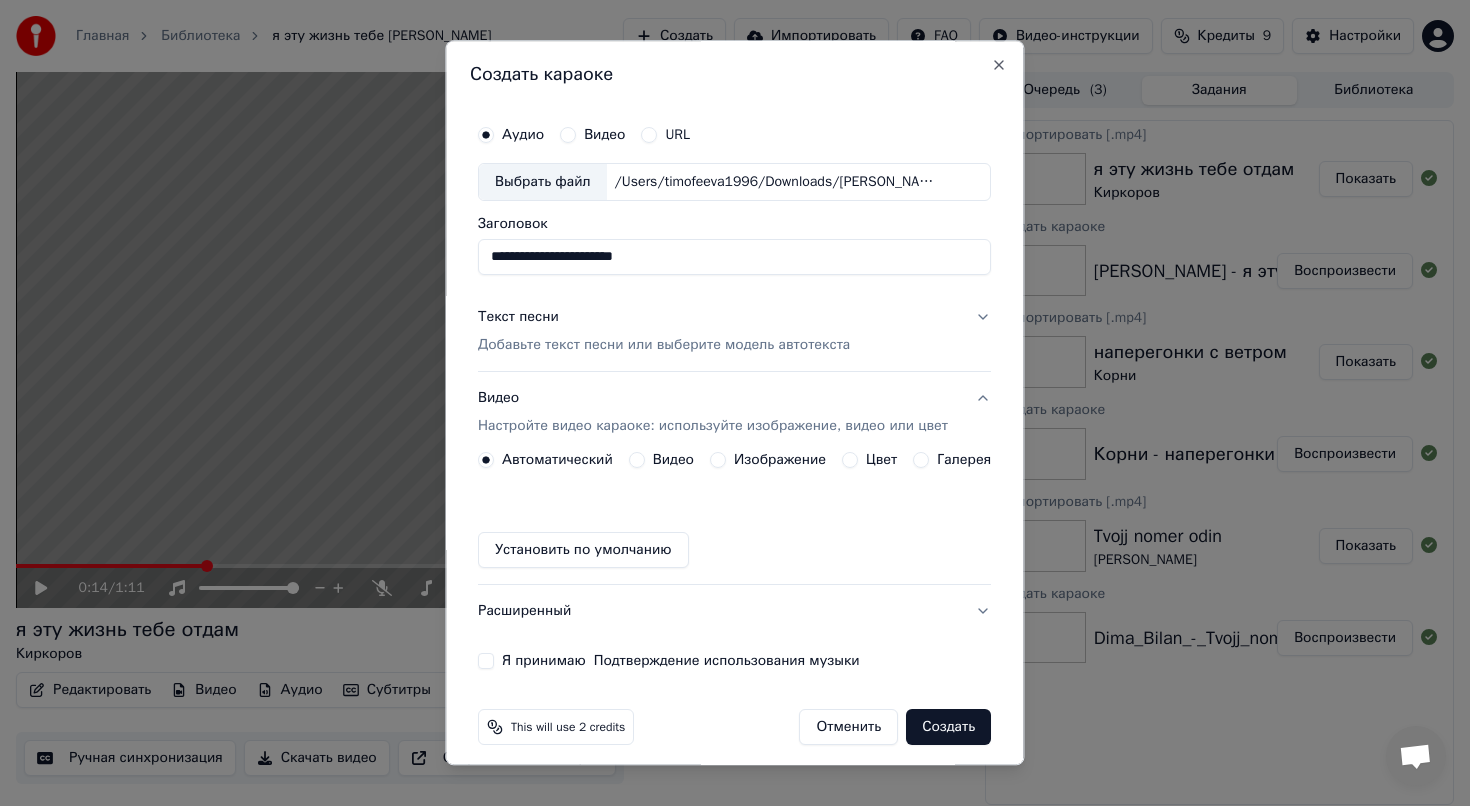 type on "**********" 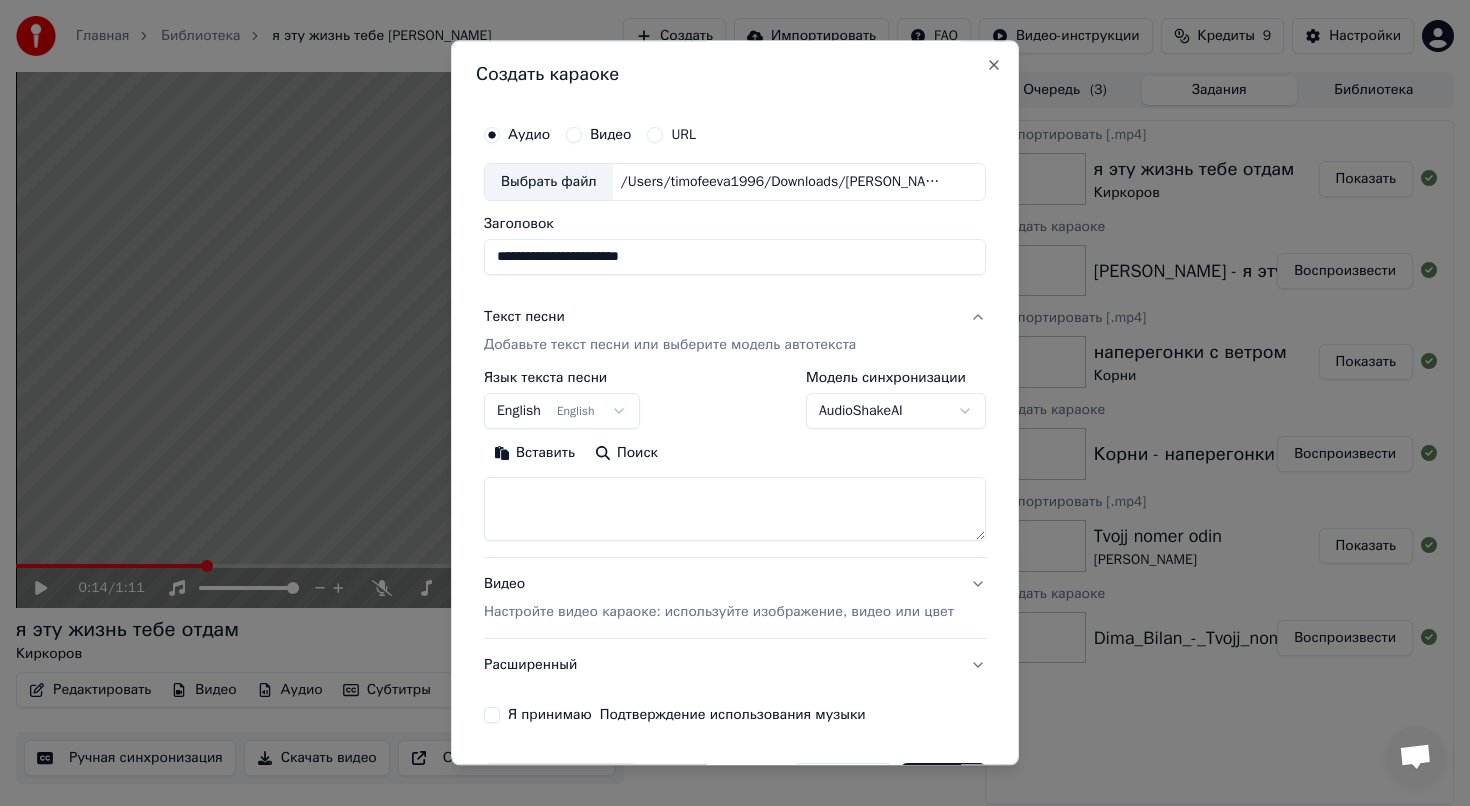 click on "Главная Библиотека я эту жизнь тебе отдам • Киркоров Создать Импортировать FAQ Видео-инструкции Кредиты 9 Настройки 0:14  /  1:11 я эту жизнь тебе отдам Киркоров BPM 132 Тональность D# Редактировать Видео Аудио Субтитры Загрузить Облачная библиотека Ручная синхронизация Скачать видео Открыть двойной экран Очередь ( 3 ) Задания Библиотека Экспортировать [.mp4] я эту жизнь тебе [PERSON_NAME] Показать Создать караоке [PERSON_NAME] - я эту жизнь тебе отдам Воспроизвести Экспортировать [.mp4] наперегонки с ветром Корни Показать Создать караоке Корни - наперегонки с ветром URL" at bounding box center [735, 403] 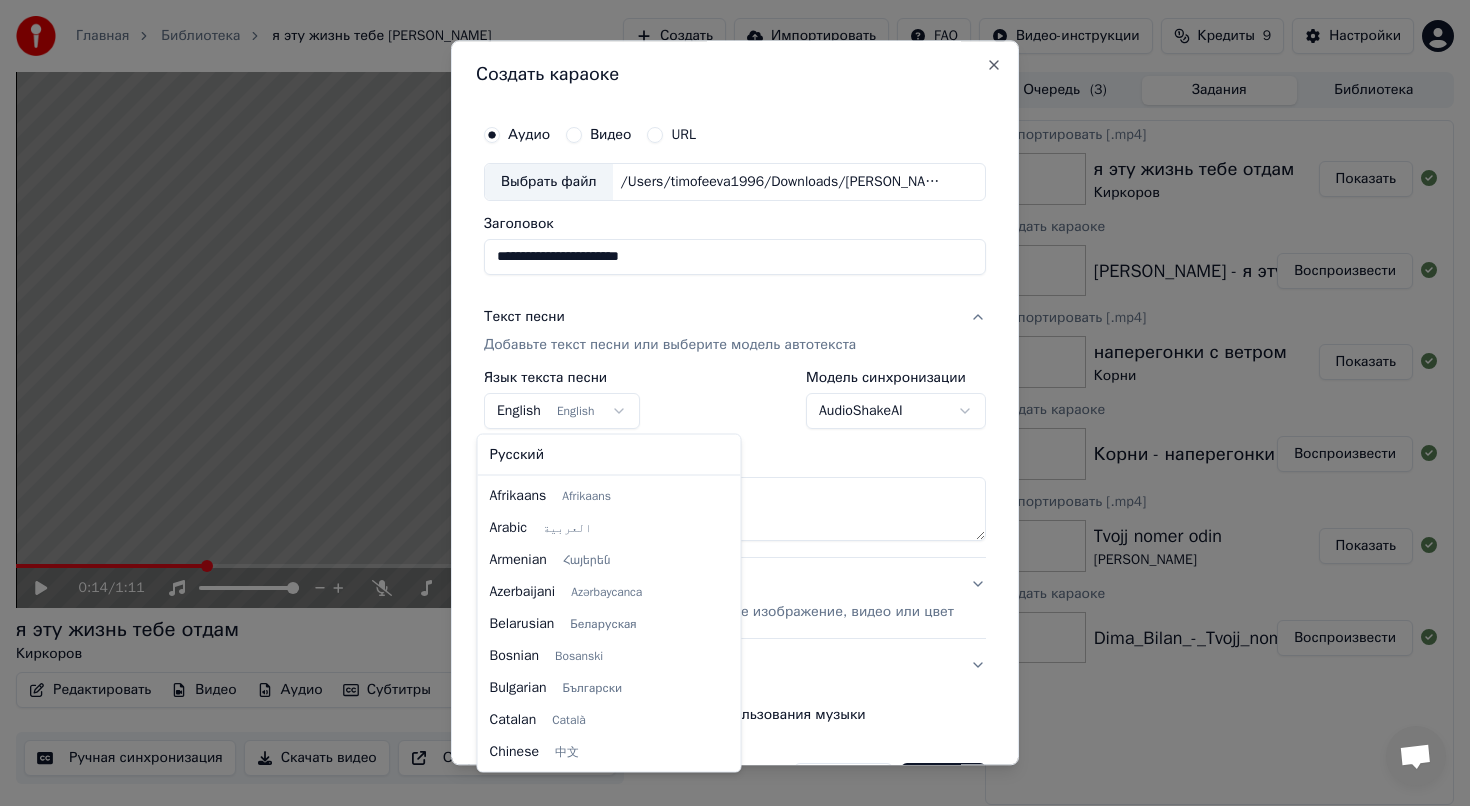 scroll, scrollTop: 160, scrollLeft: 0, axis: vertical 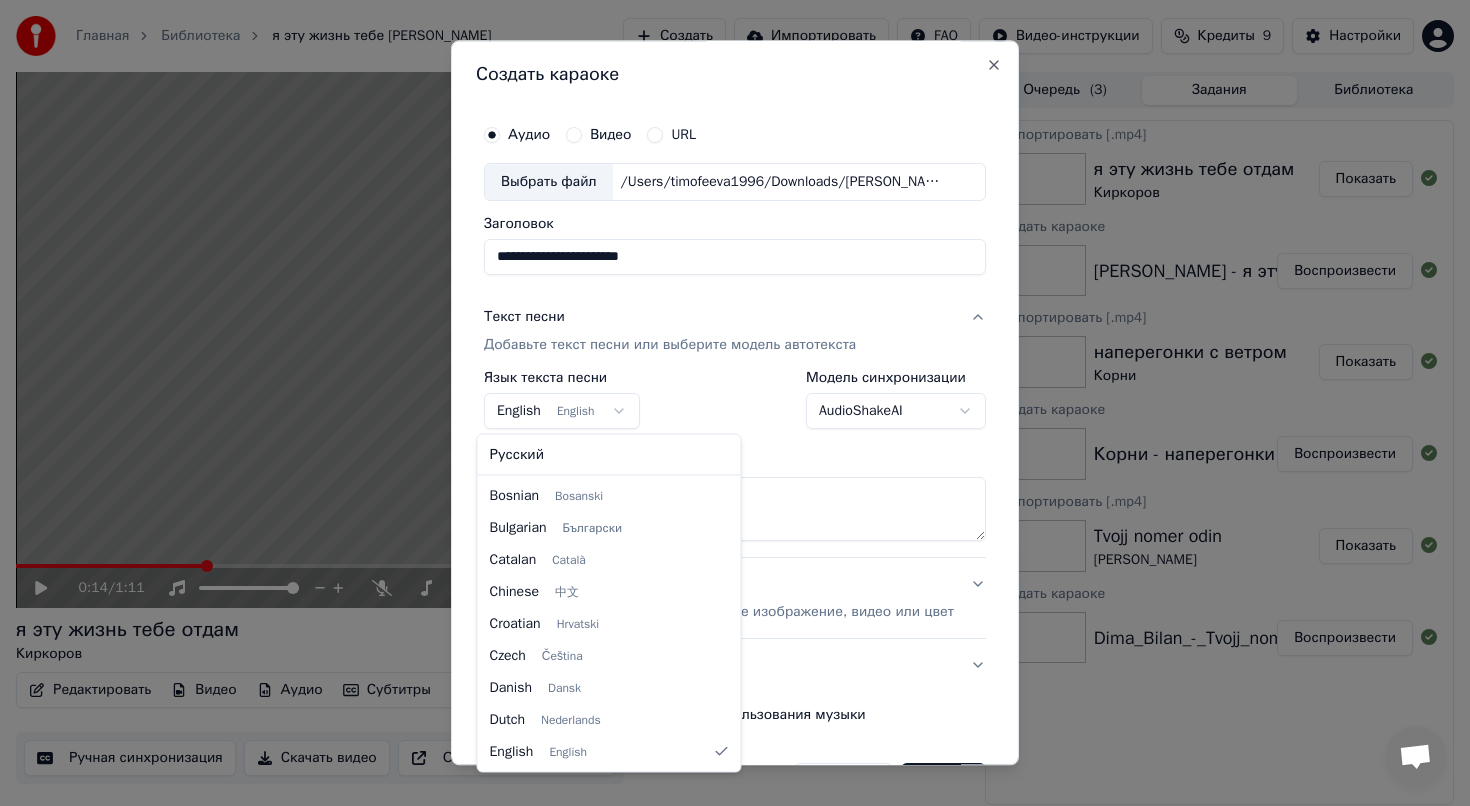 select on "**" 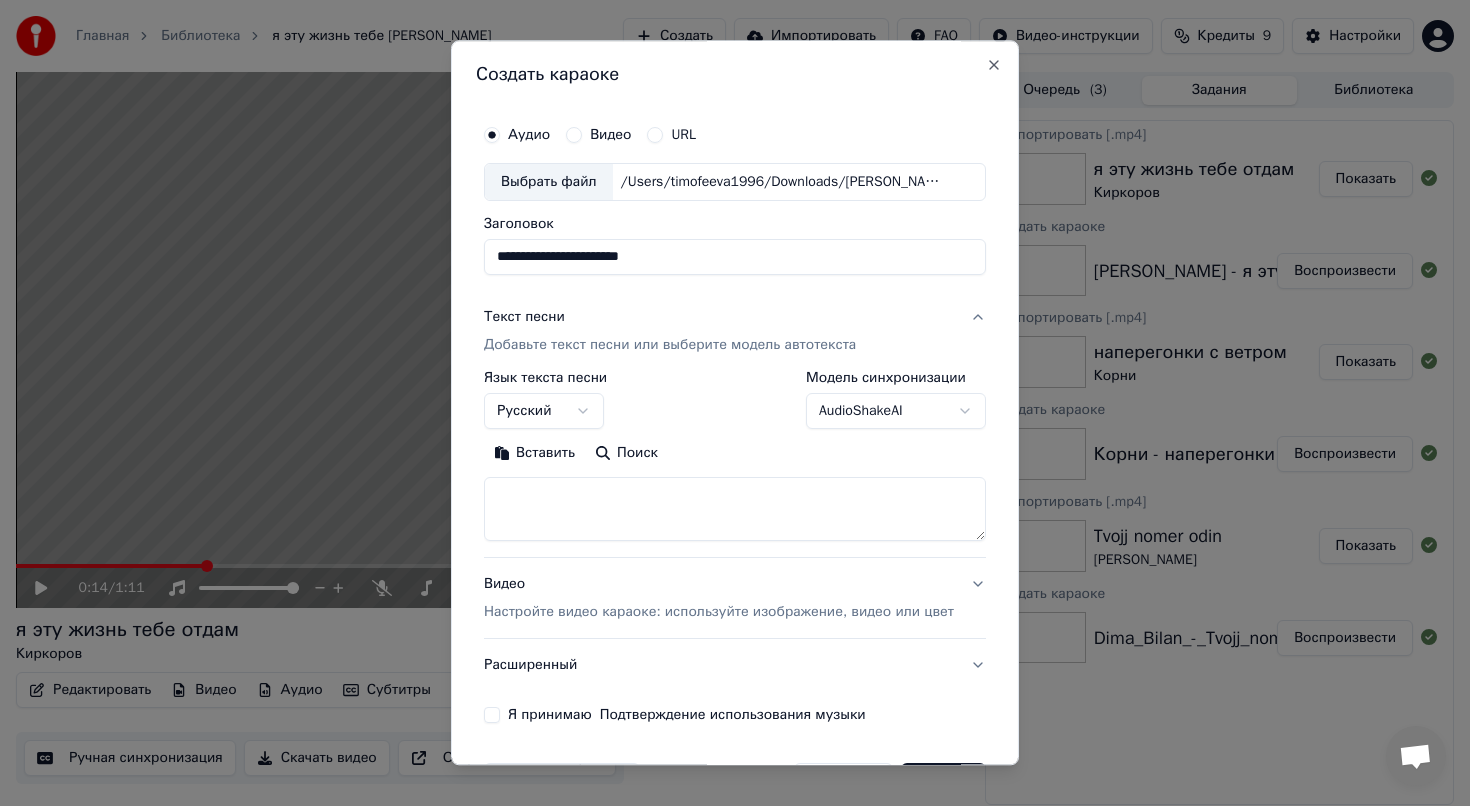 click at bounding box center [735, 509] 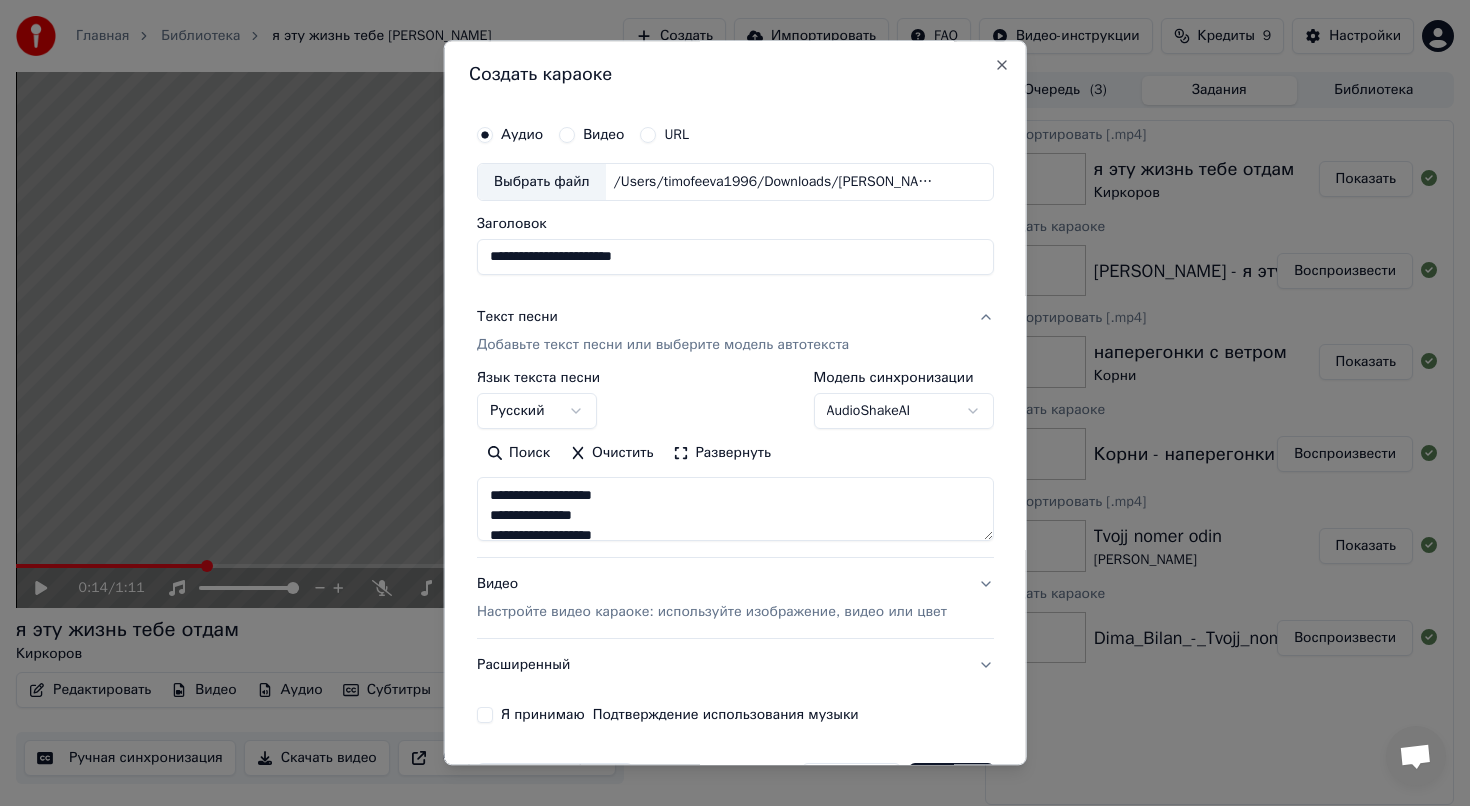 scroll, scrollTop: 244, scrollLeft: 0, axis: vertical 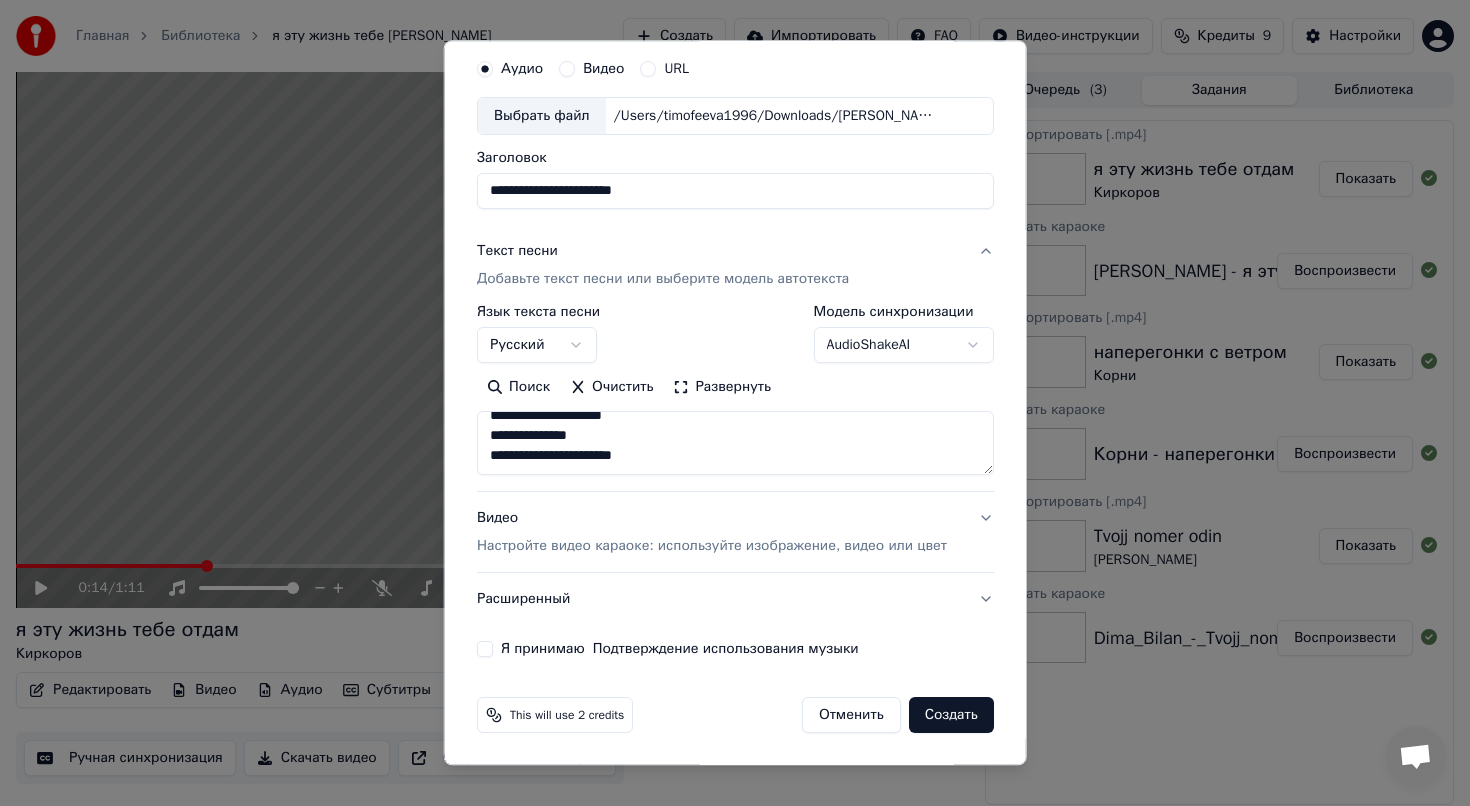 type on "**********" 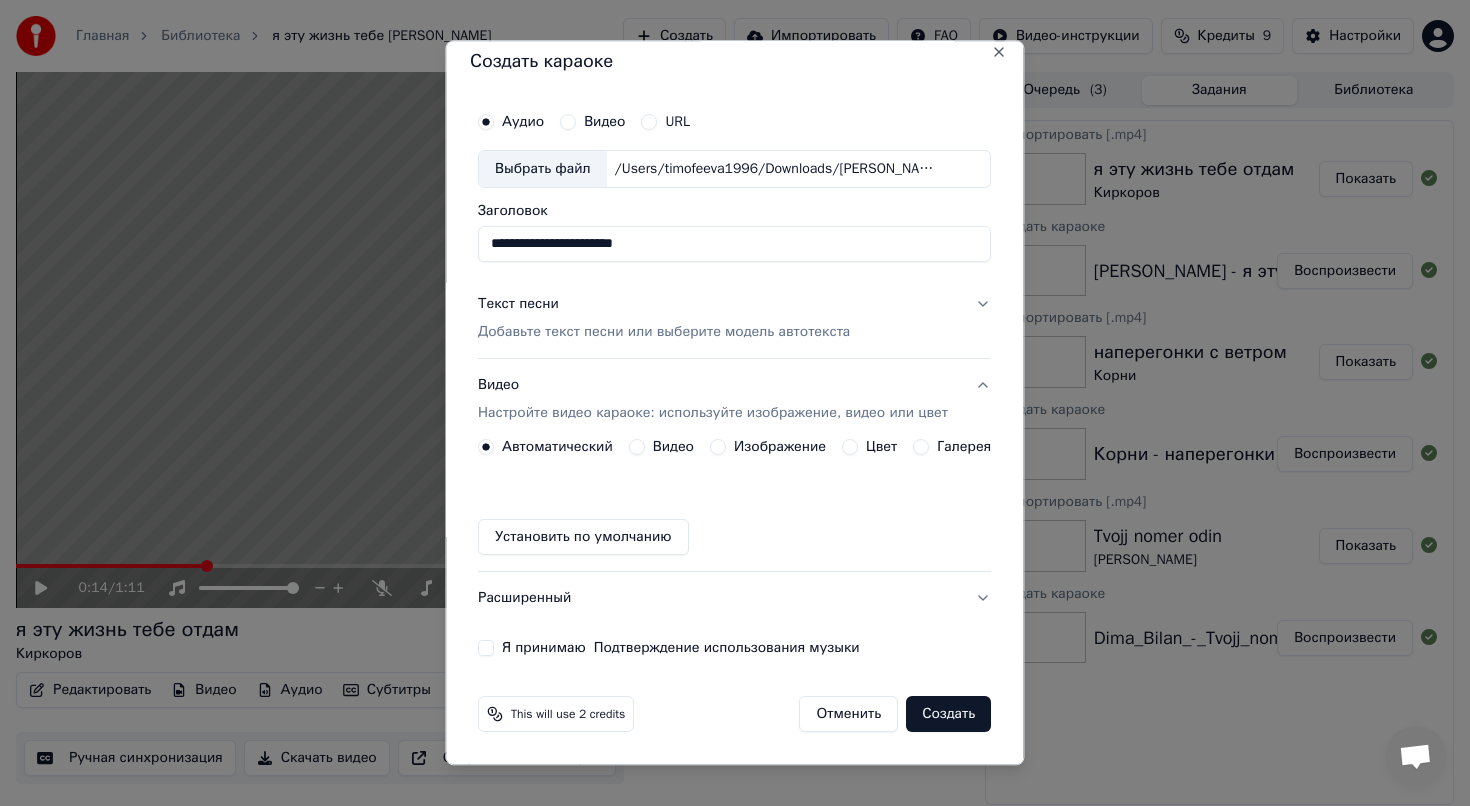 scroll, scrollTop: 12, scrollLeft: 0, axis: vertical 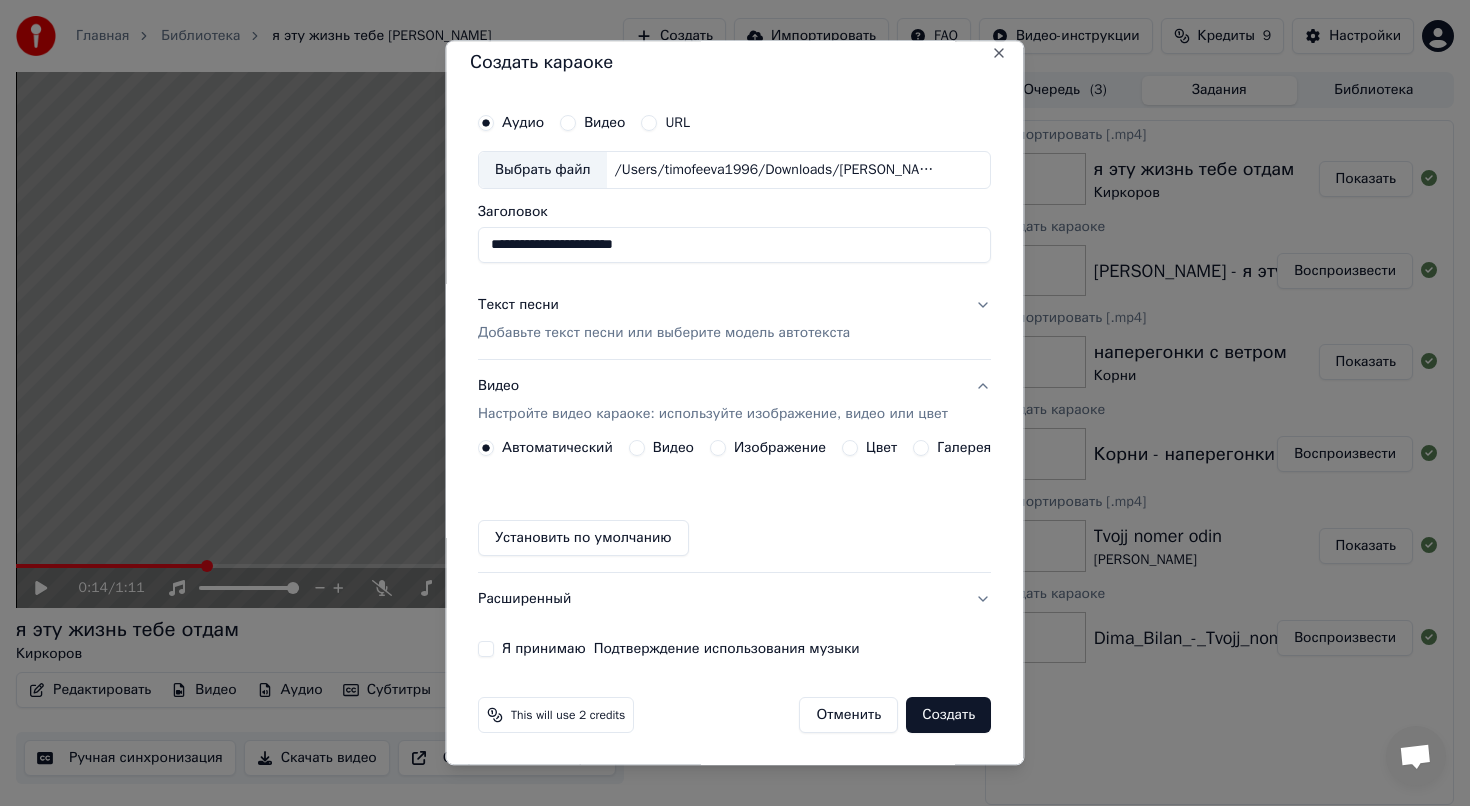 click on "Изображение" at bounding box center (768, 448) 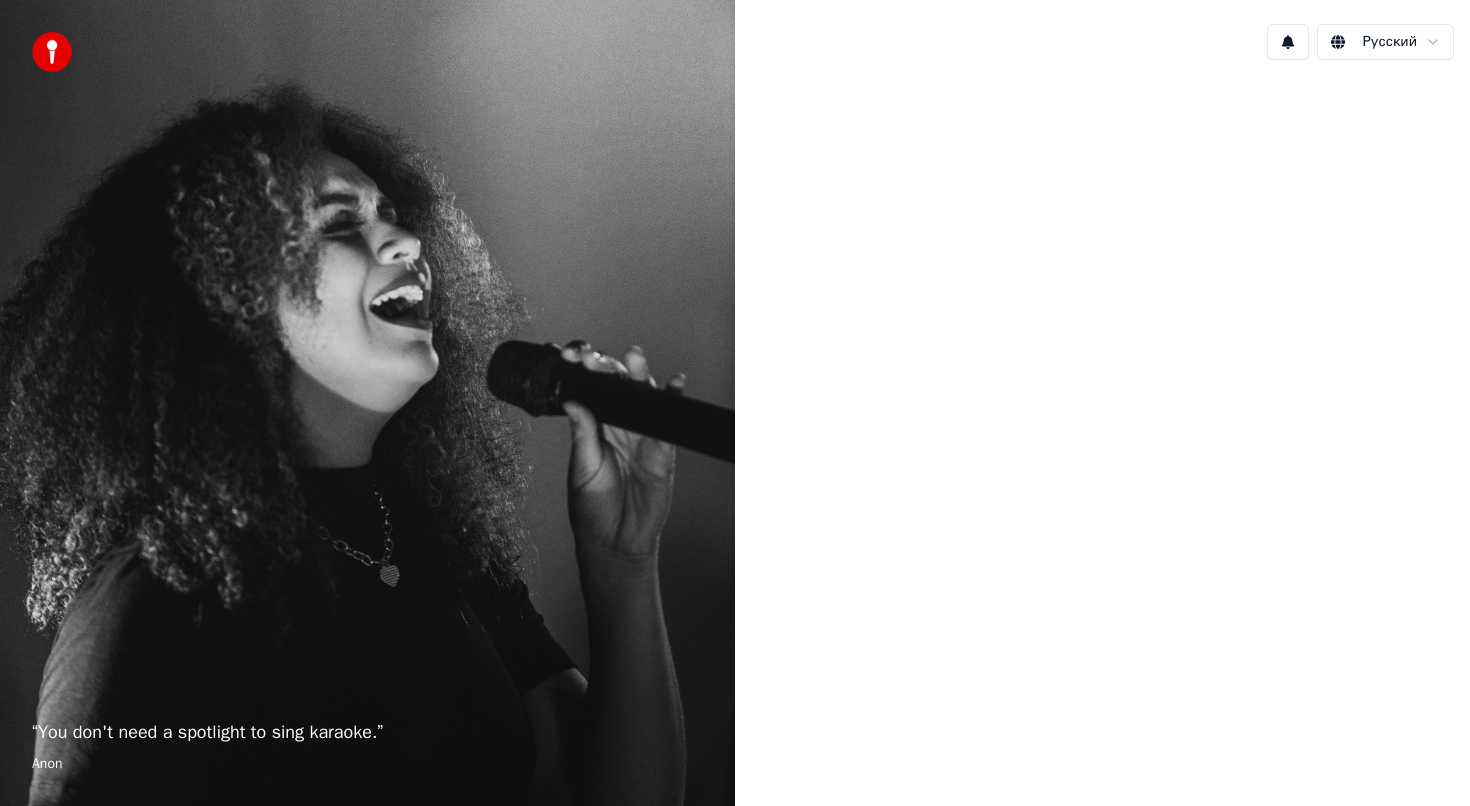 scroll, scrollTop: 0, scrollLeft: 0, axis: both 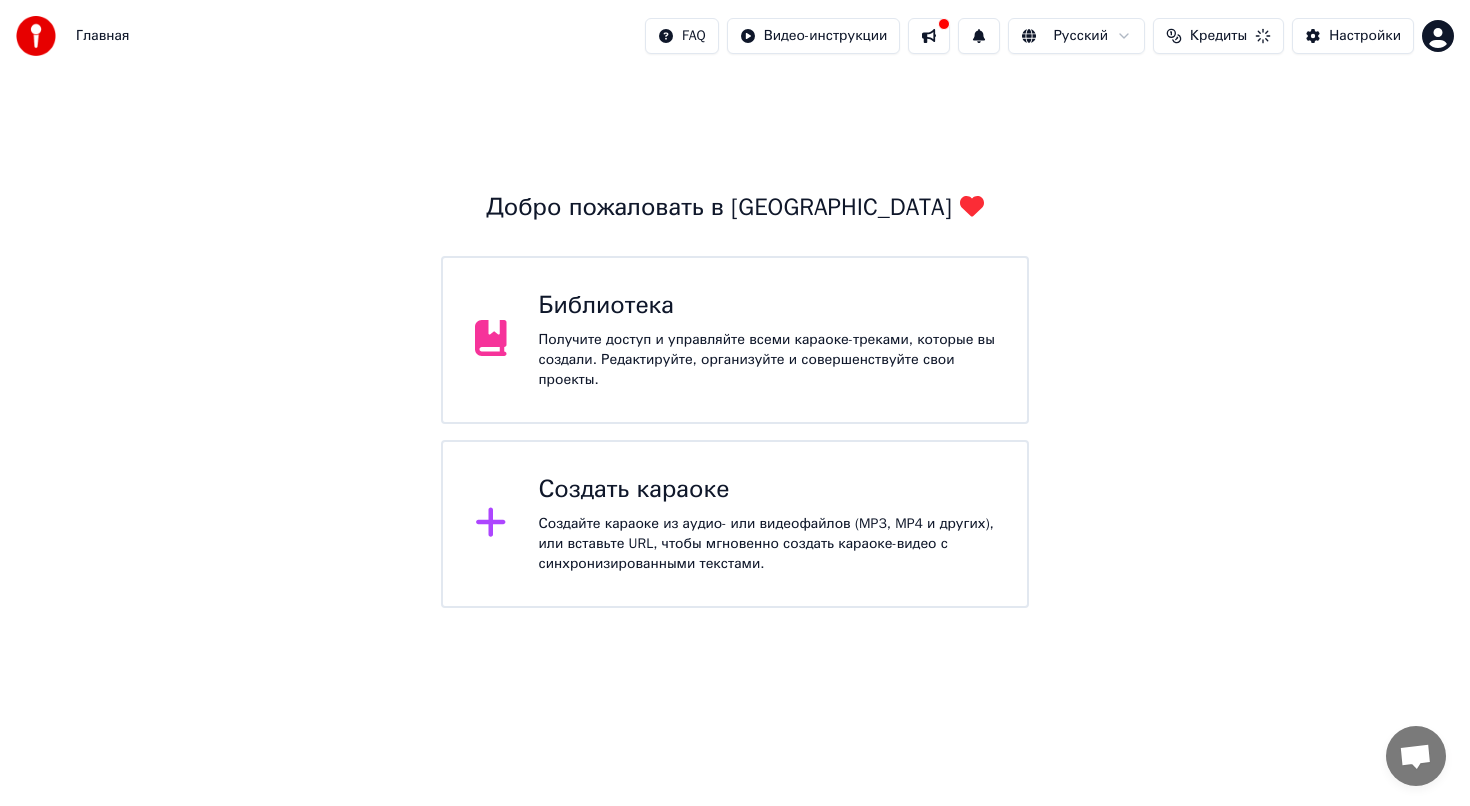 click on "Создайте караоке из аудио- или видеофайлов (MP3, MP4 и других), или вставьте URL, чтобы мгновенно создать караоке-видео с синхронизированными текстами." at bounding box center (767, 544) 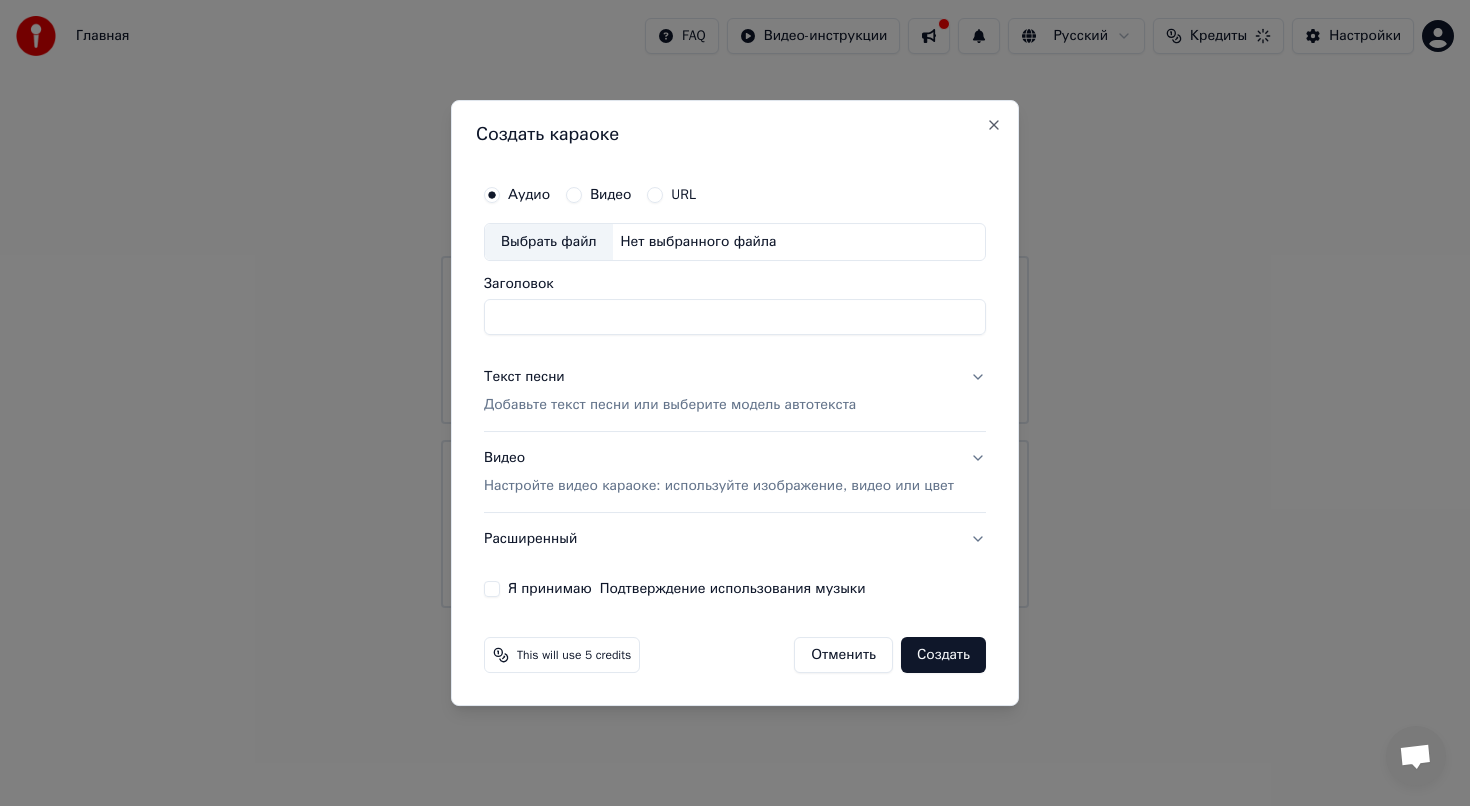 click on "Нет выбранного файла" at bounding box center [699, 242] 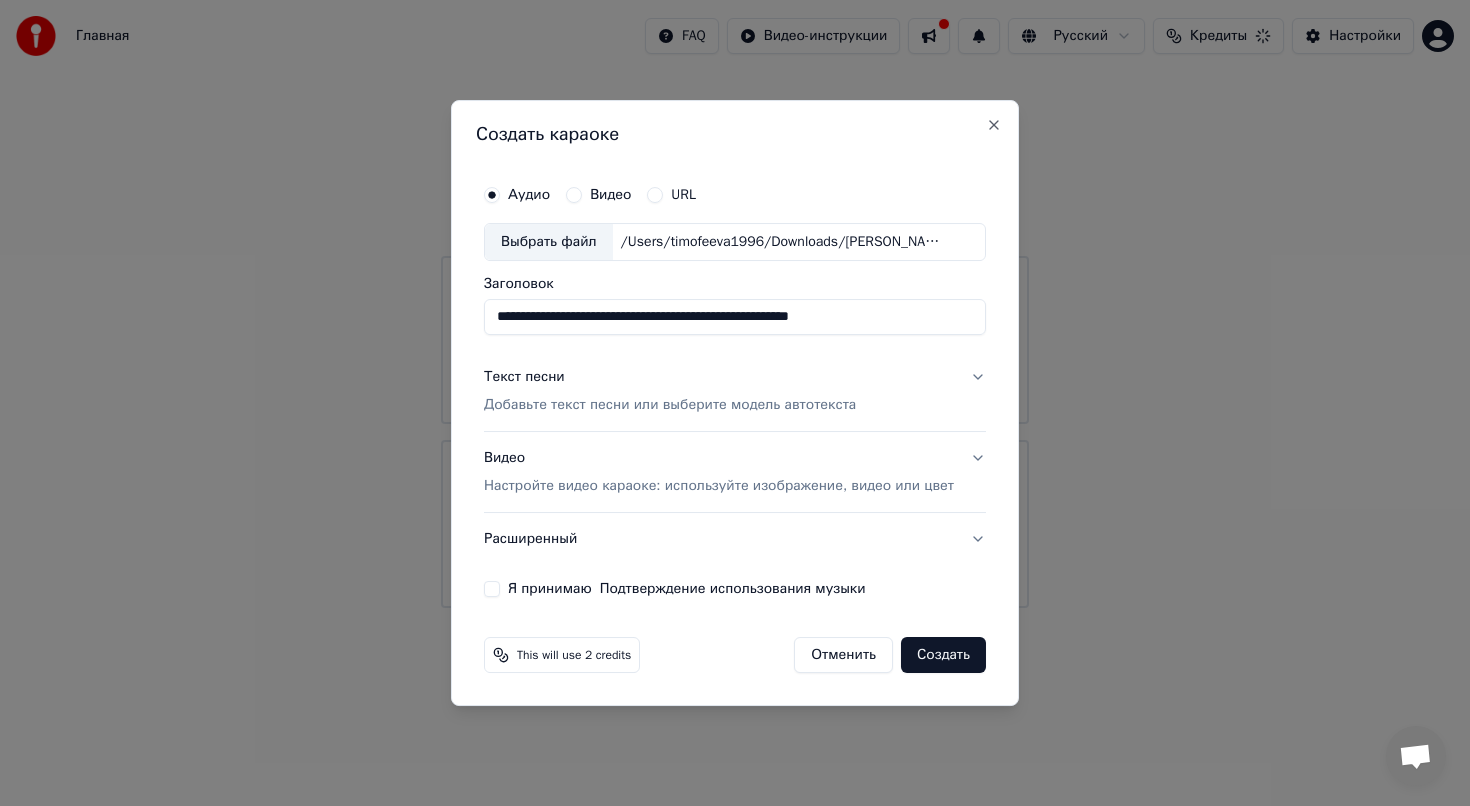 click on "**********" at bounding box center (735, 317) 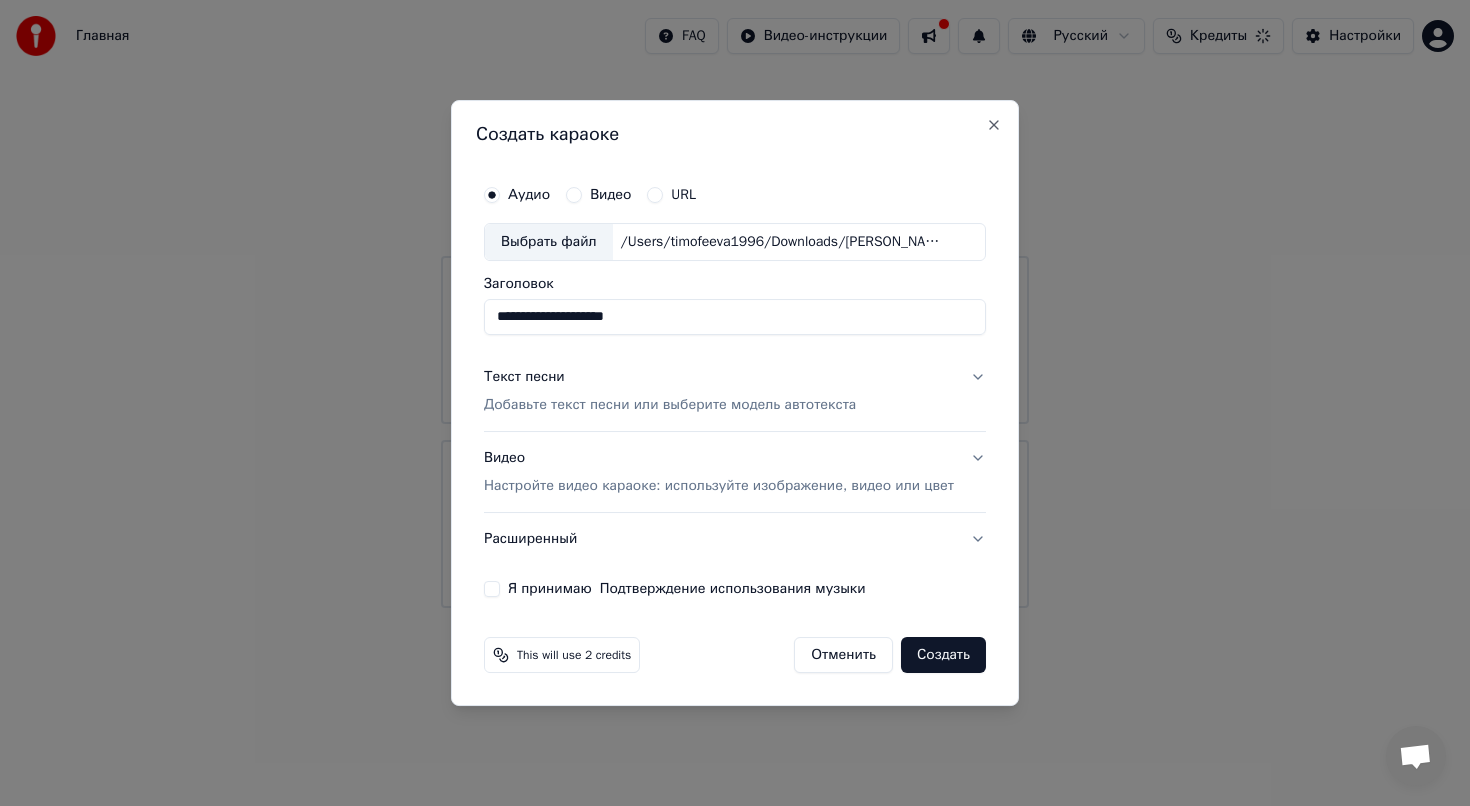 paste on "**********" 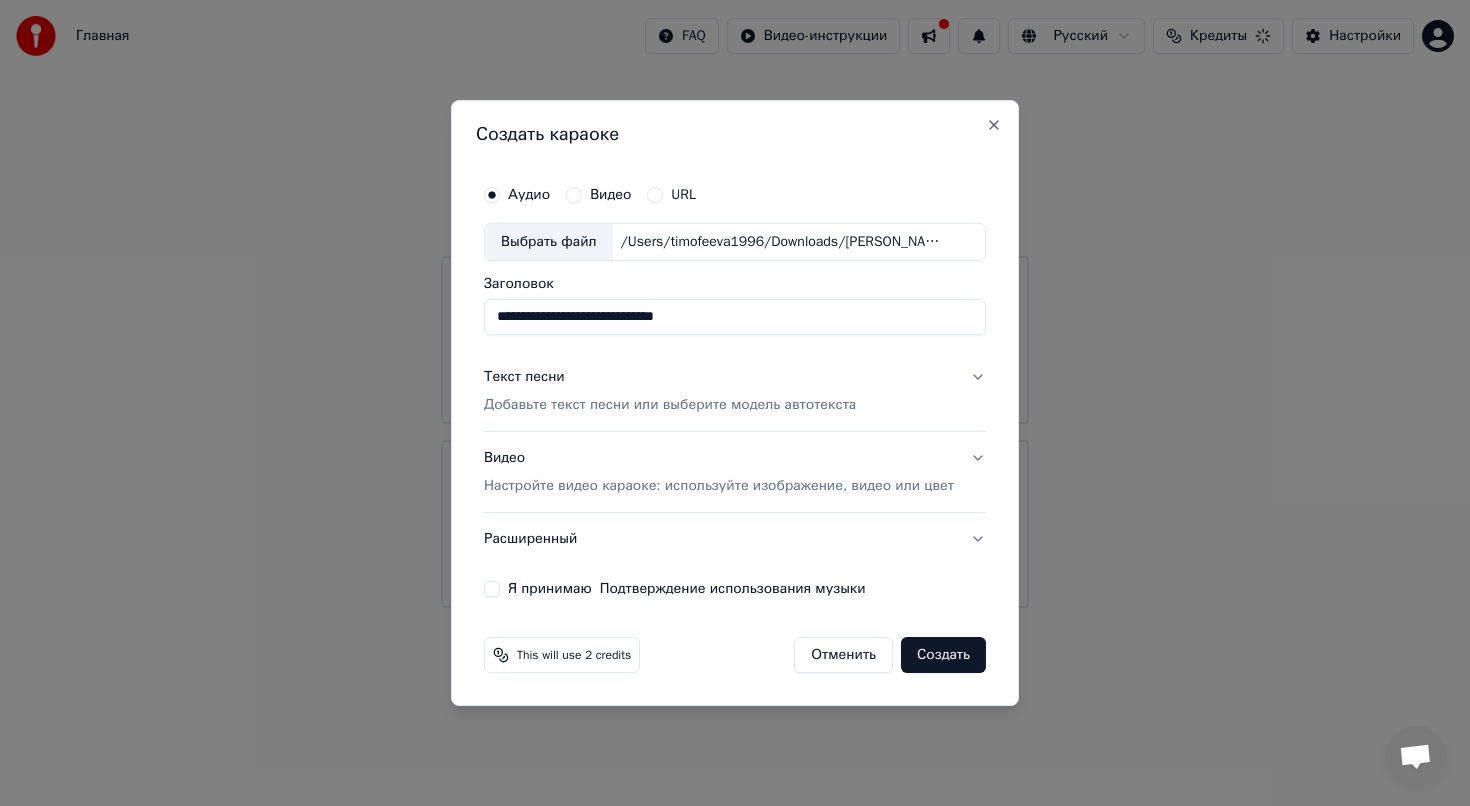 type on "**********" 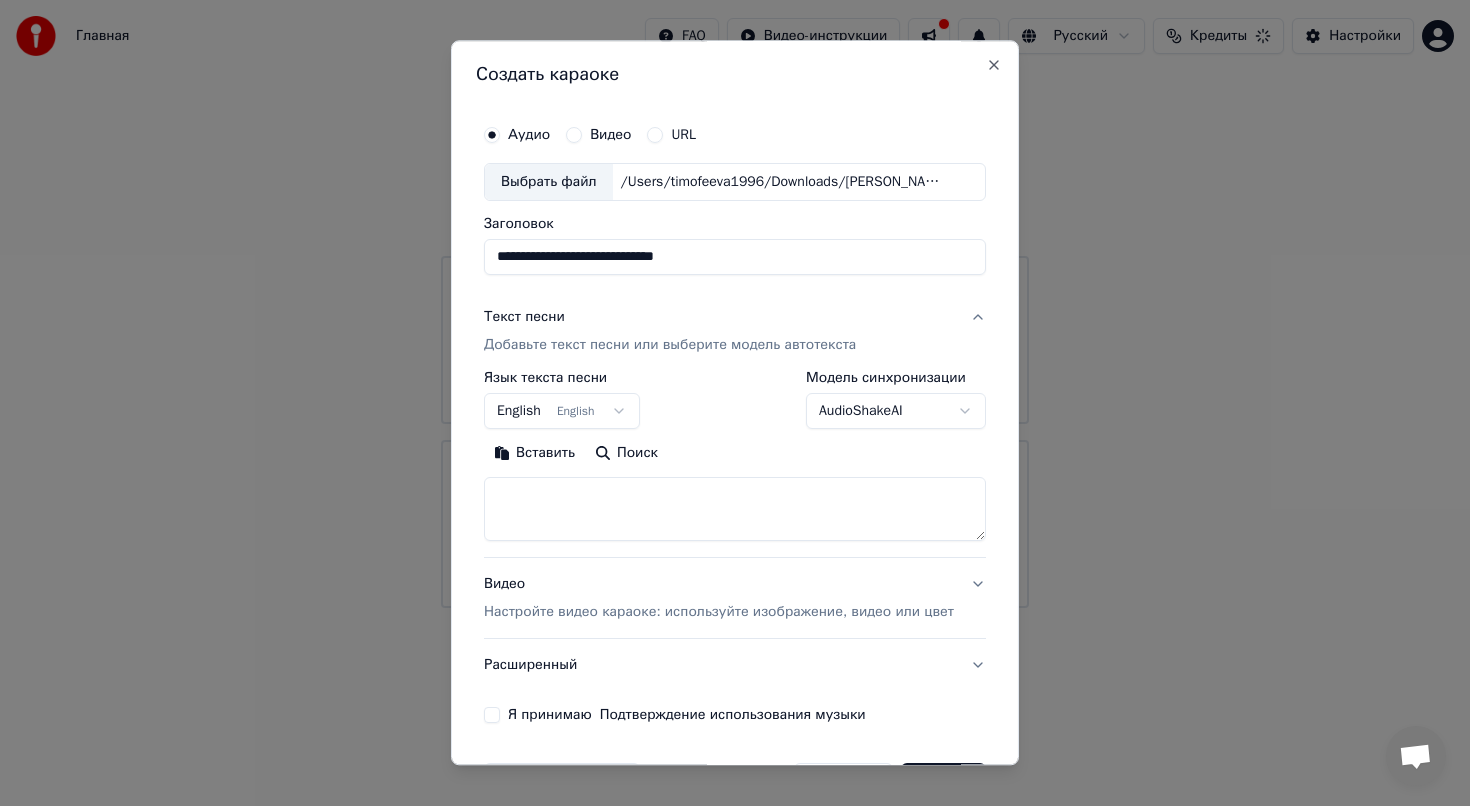 click at bounding box center [735, 509] 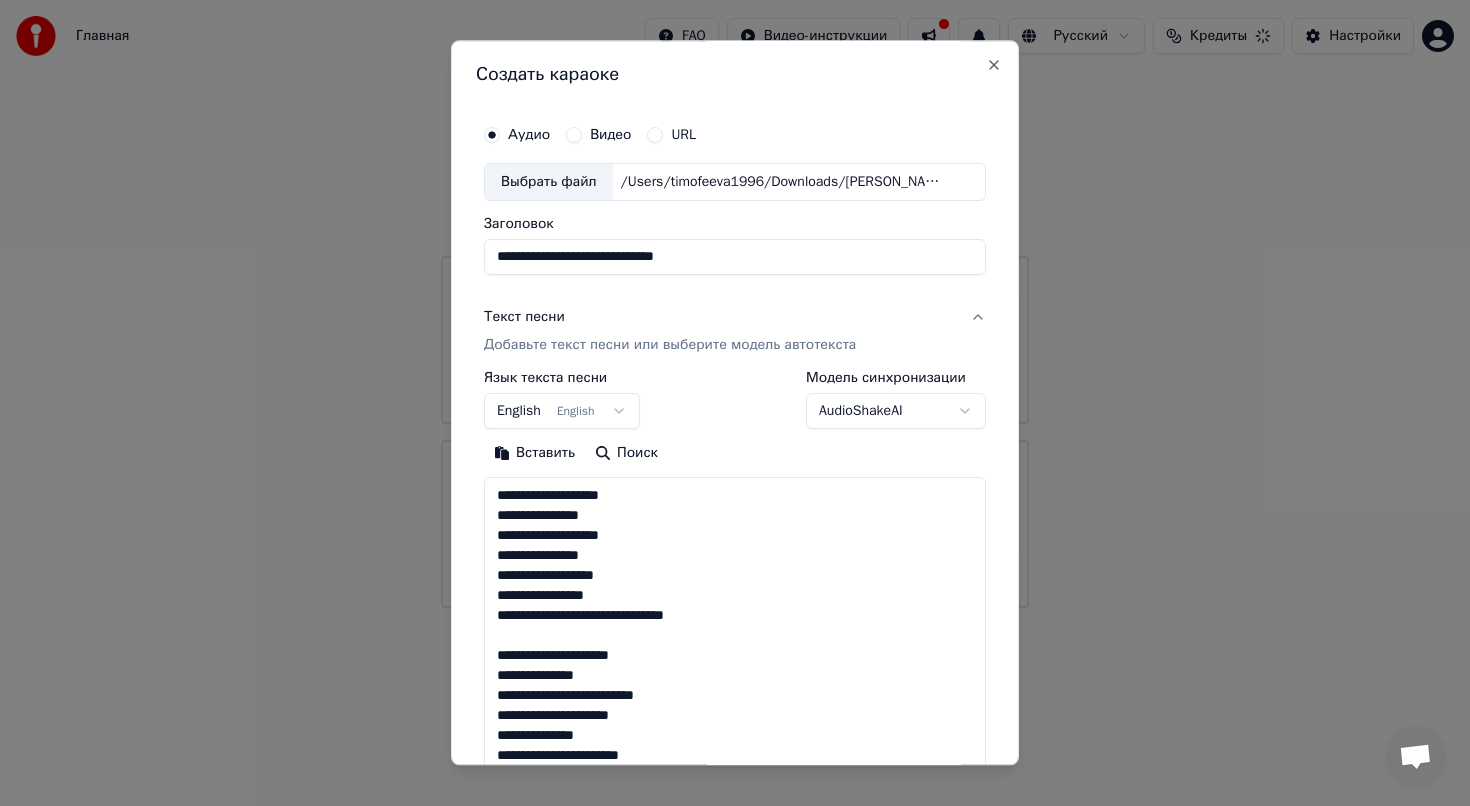 scroll, scrollTop: 244, scrollLeft: 0, axis: vertical 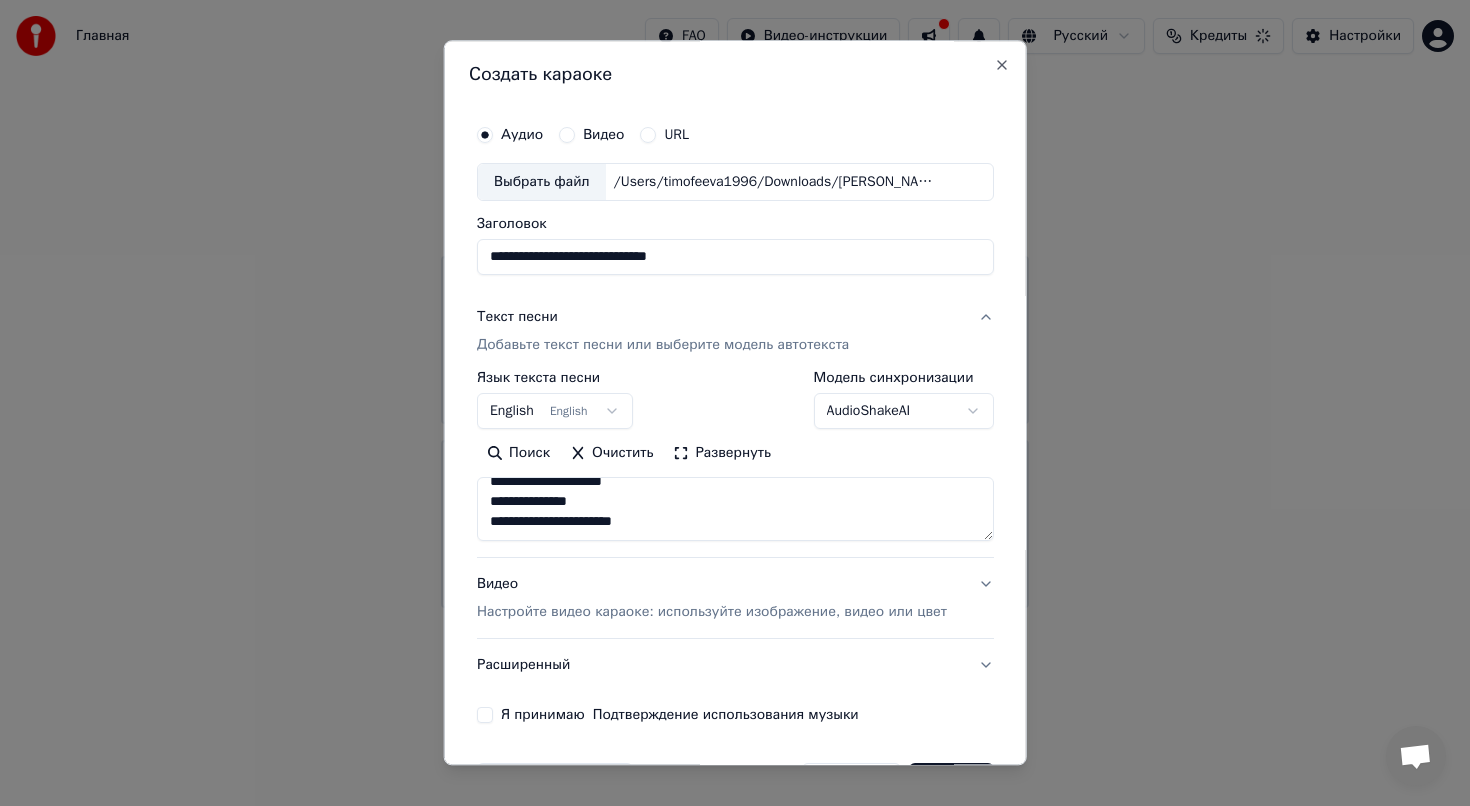 type on "**********" 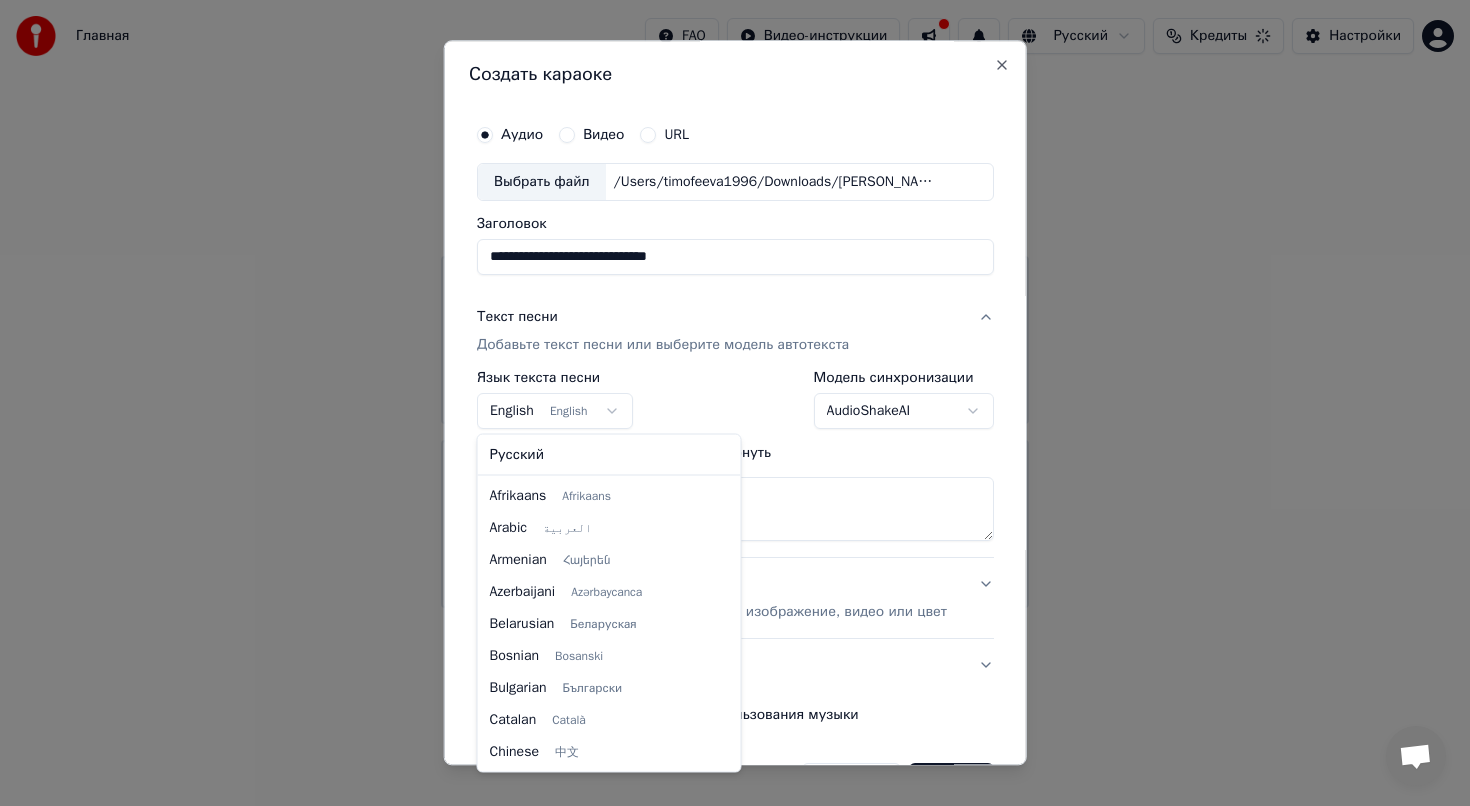 scroll, scrollTop: 160, scrollLeft: 0, axis: vertical 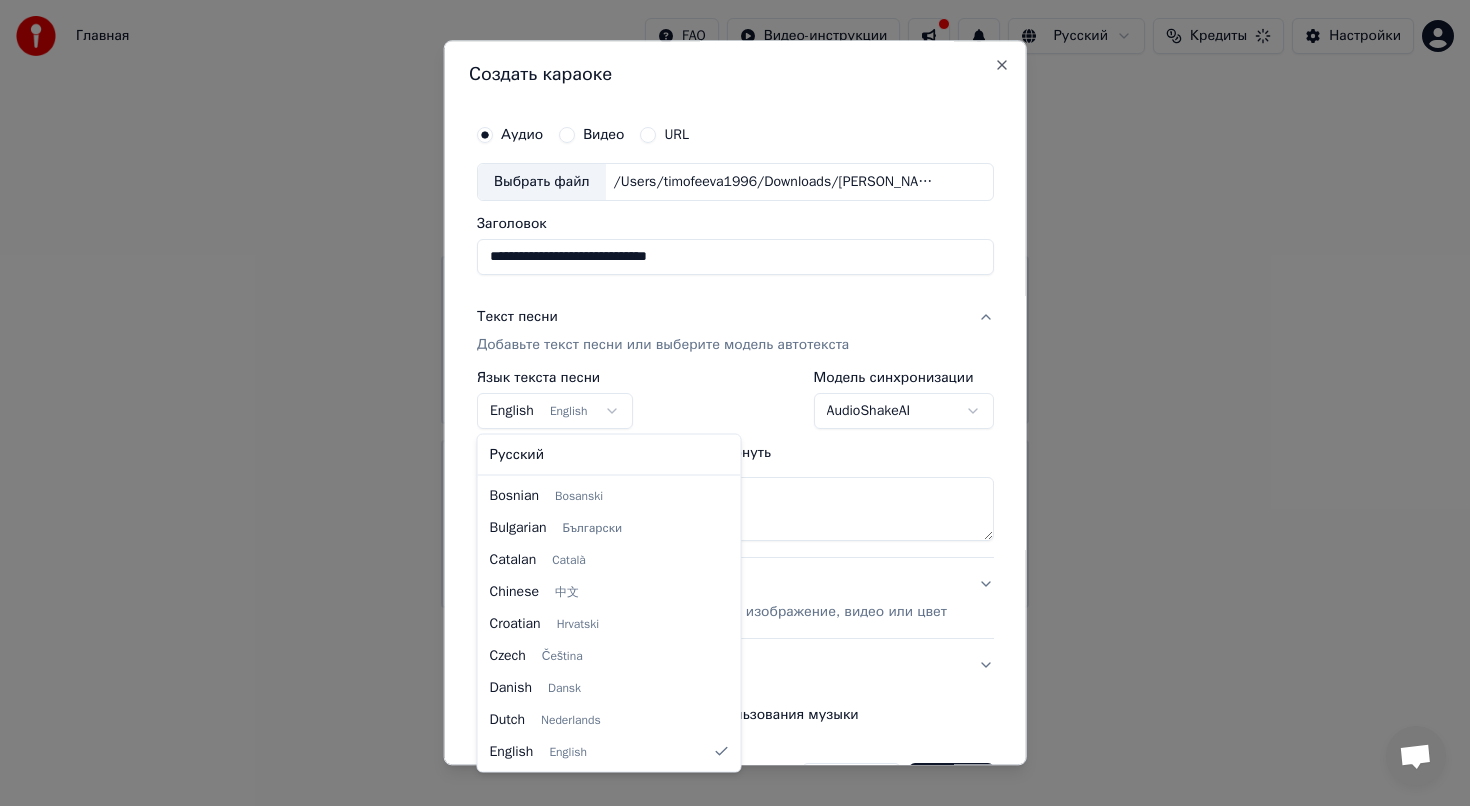 select on "**" 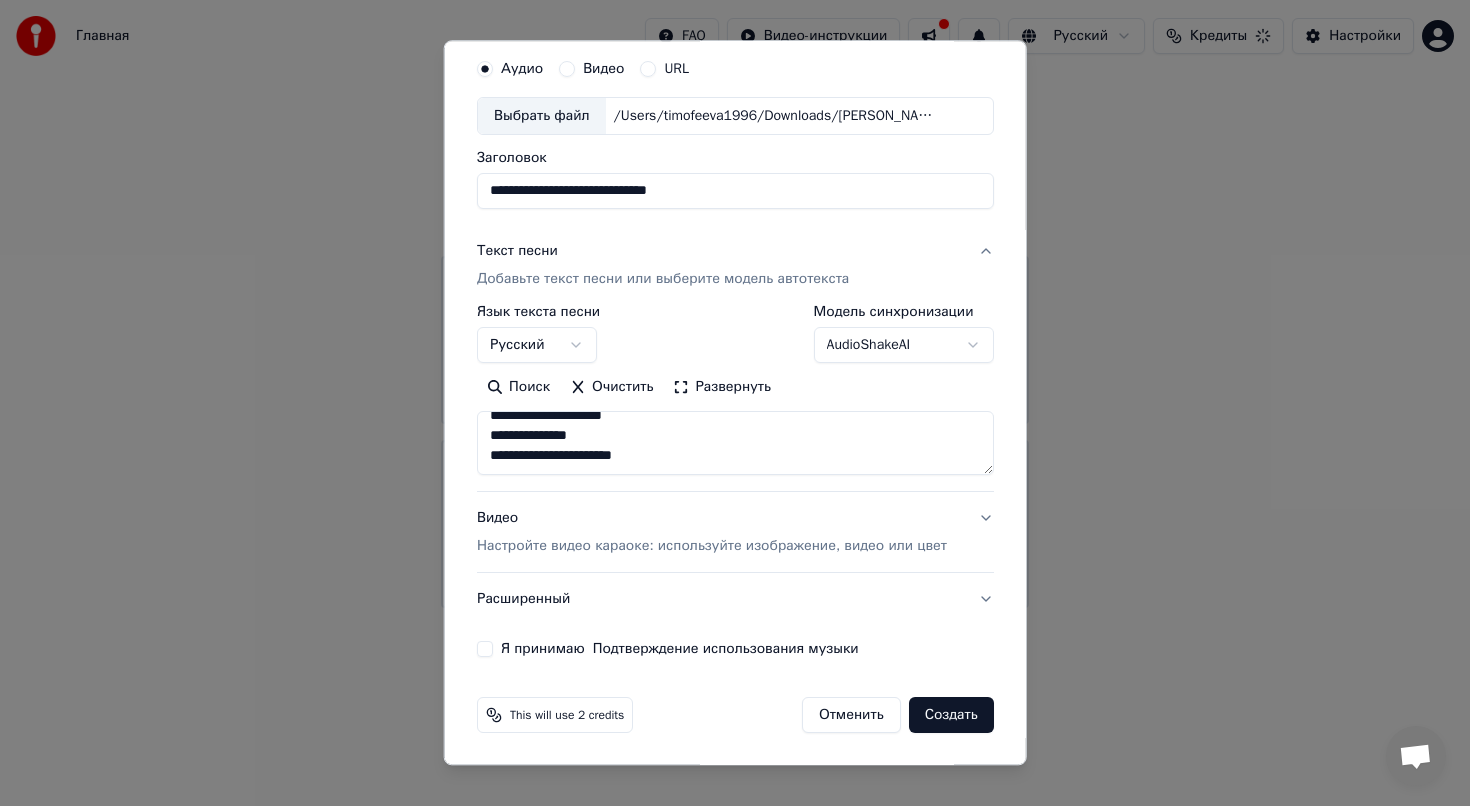 click on "Видео Настройте видео караоке: используйте изображение, видео или цвет" at bounding box center [712, 532] 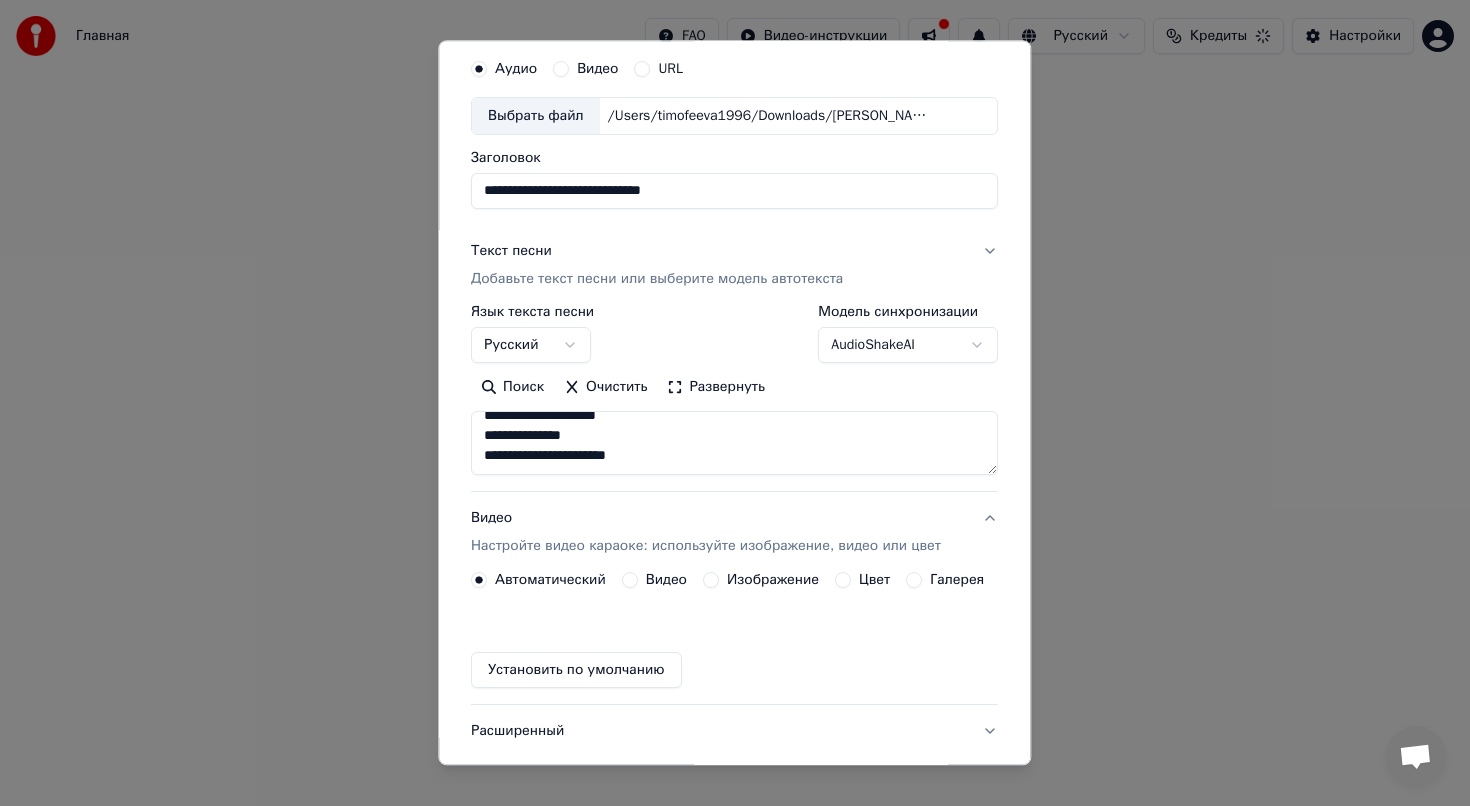 scroll, scrollTop: 12, scrollLeft: 0, axis: vertical 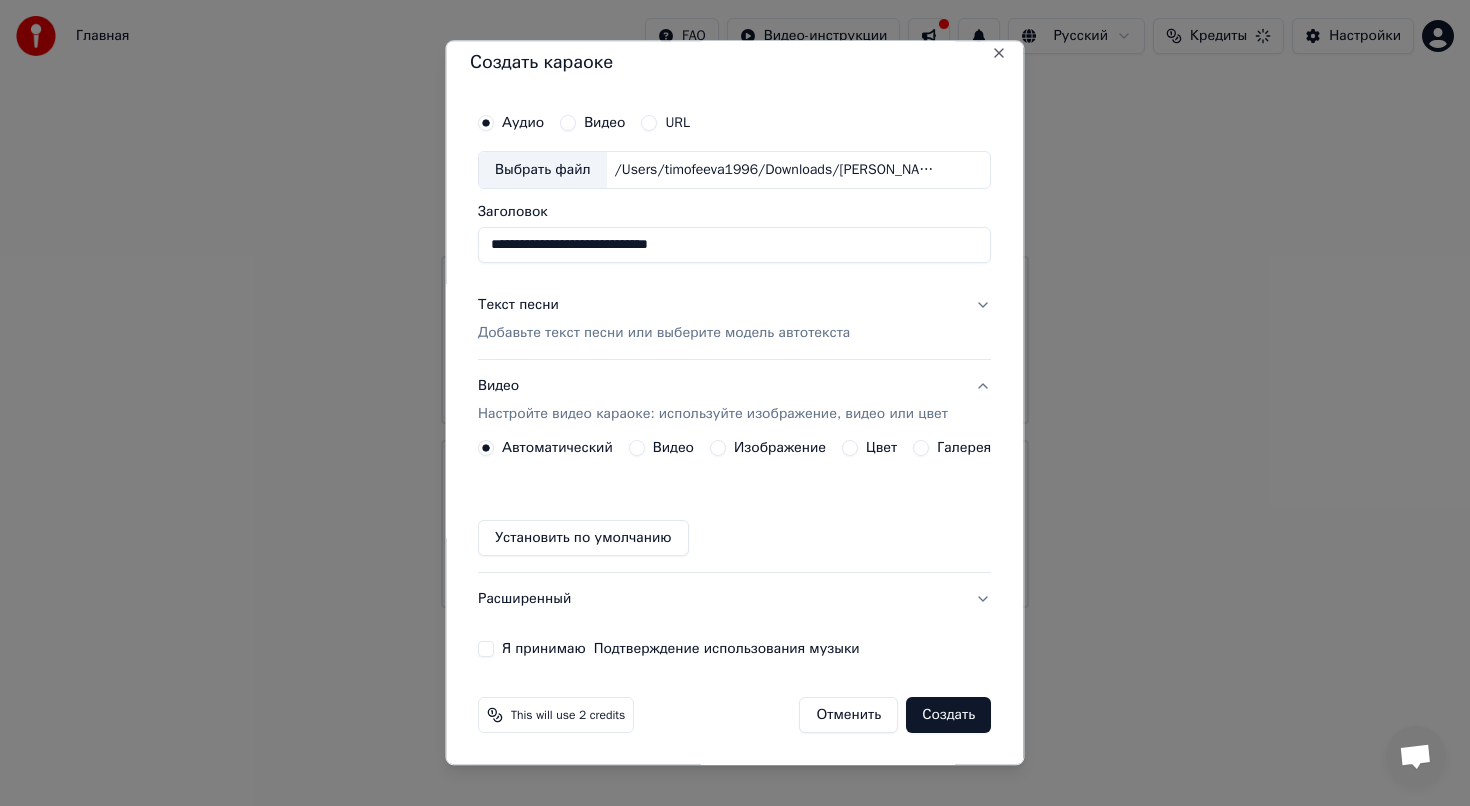 click on "Изображение" at bounding box center (768, 448) 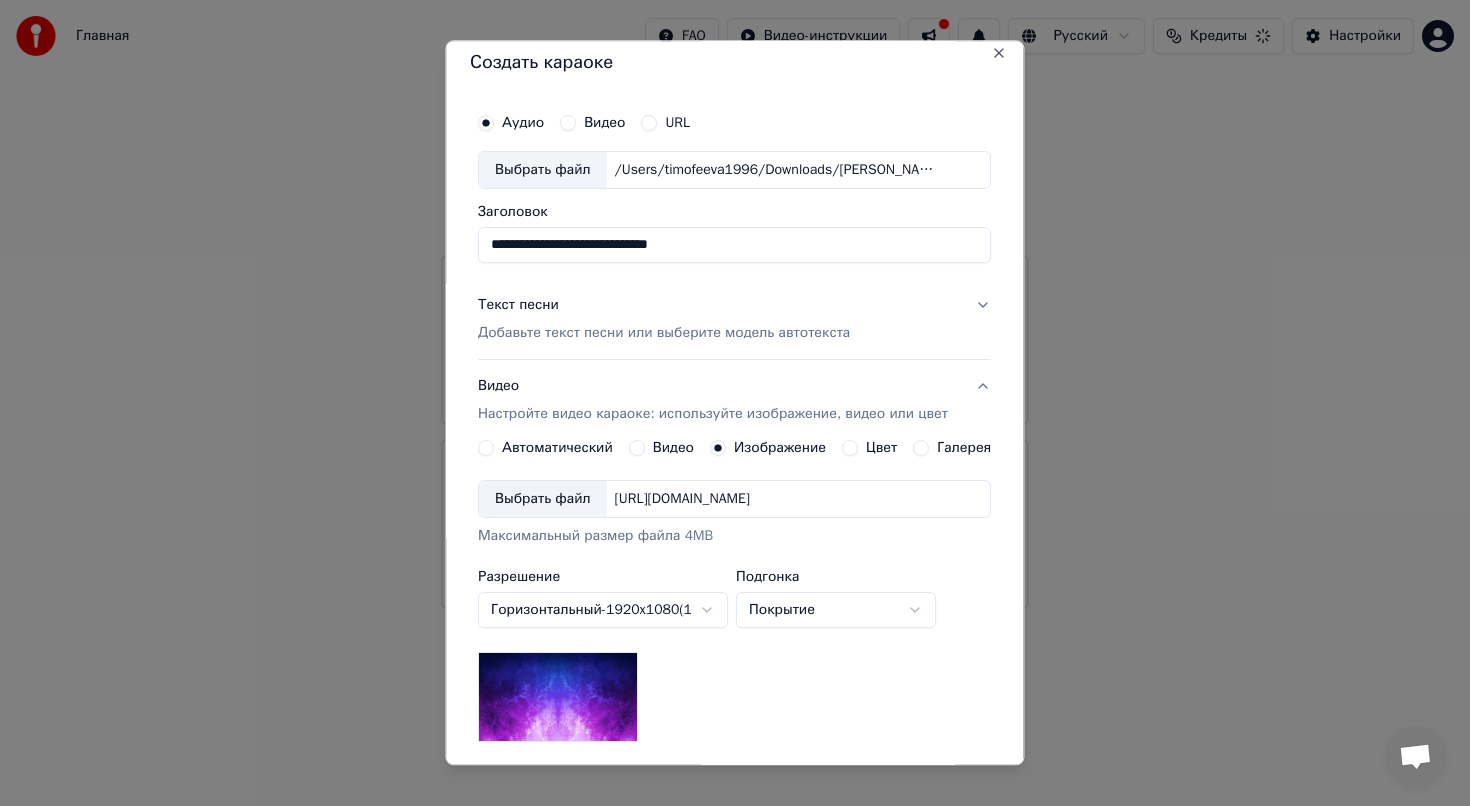 click on "[URL][DOMAIN_NAME]" at bounding box center [682, 499] 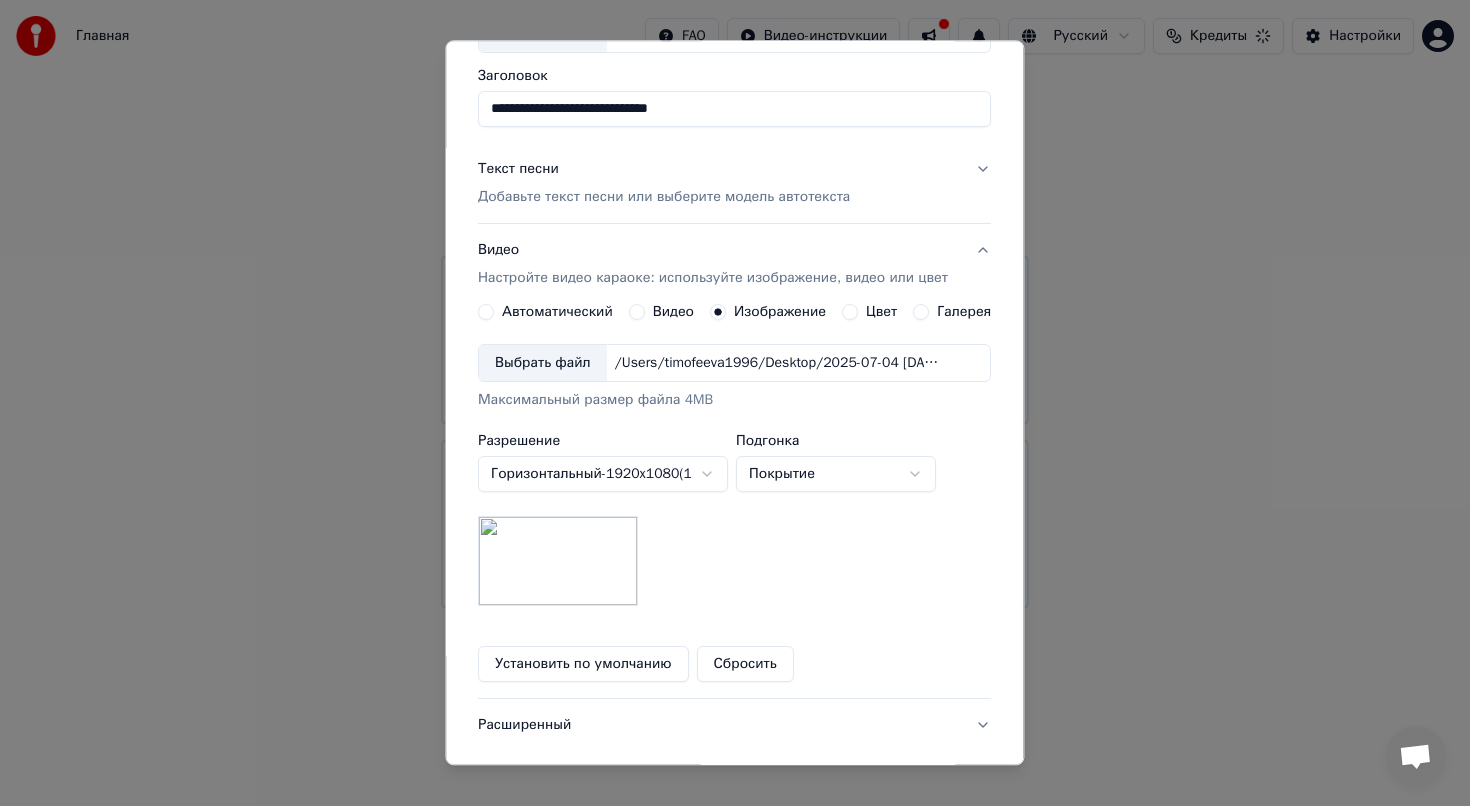 scroll, scrollTop: 274, scrollLeft: 0, axis: vertical 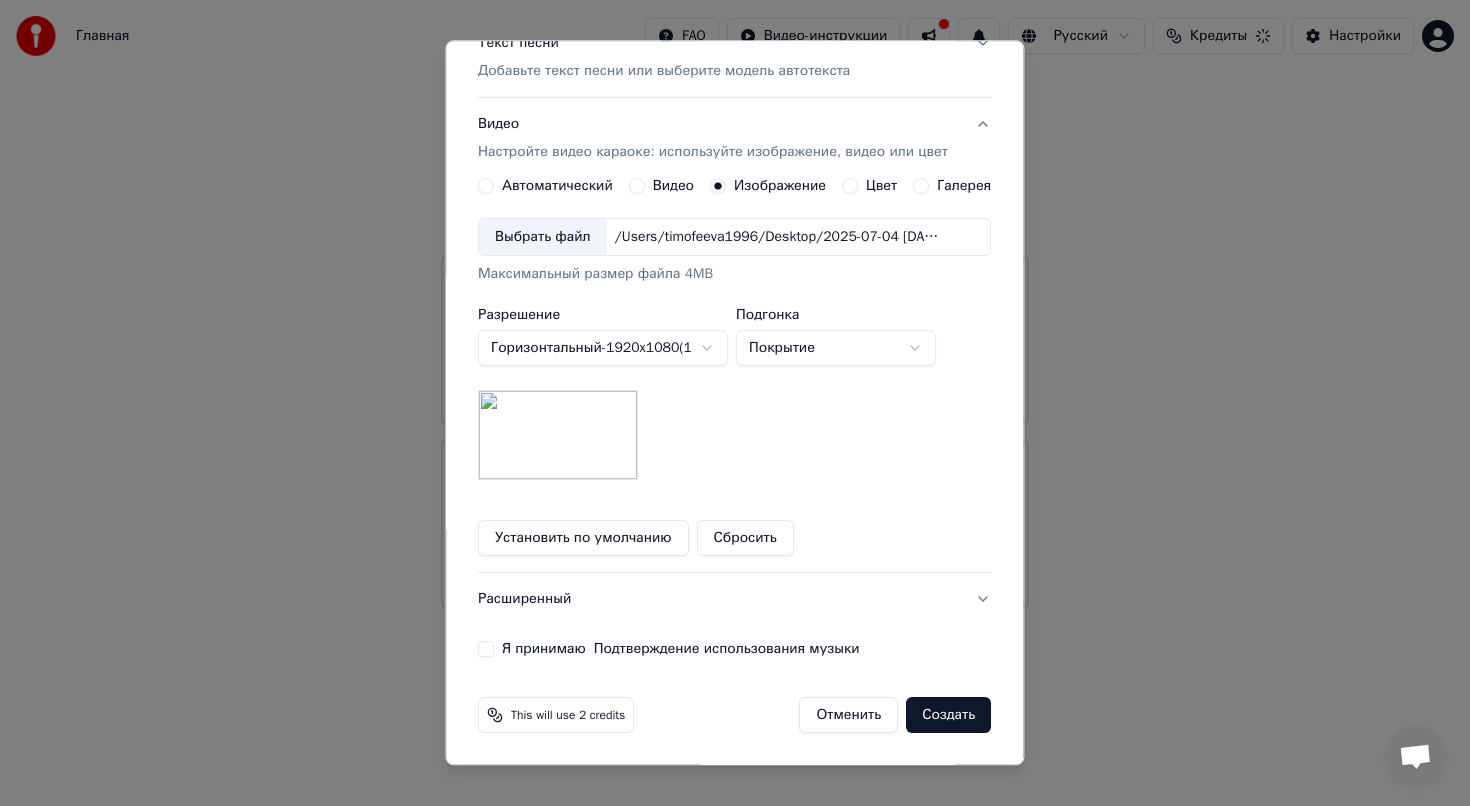 click on "Создать" at bounding box center (949, 715) 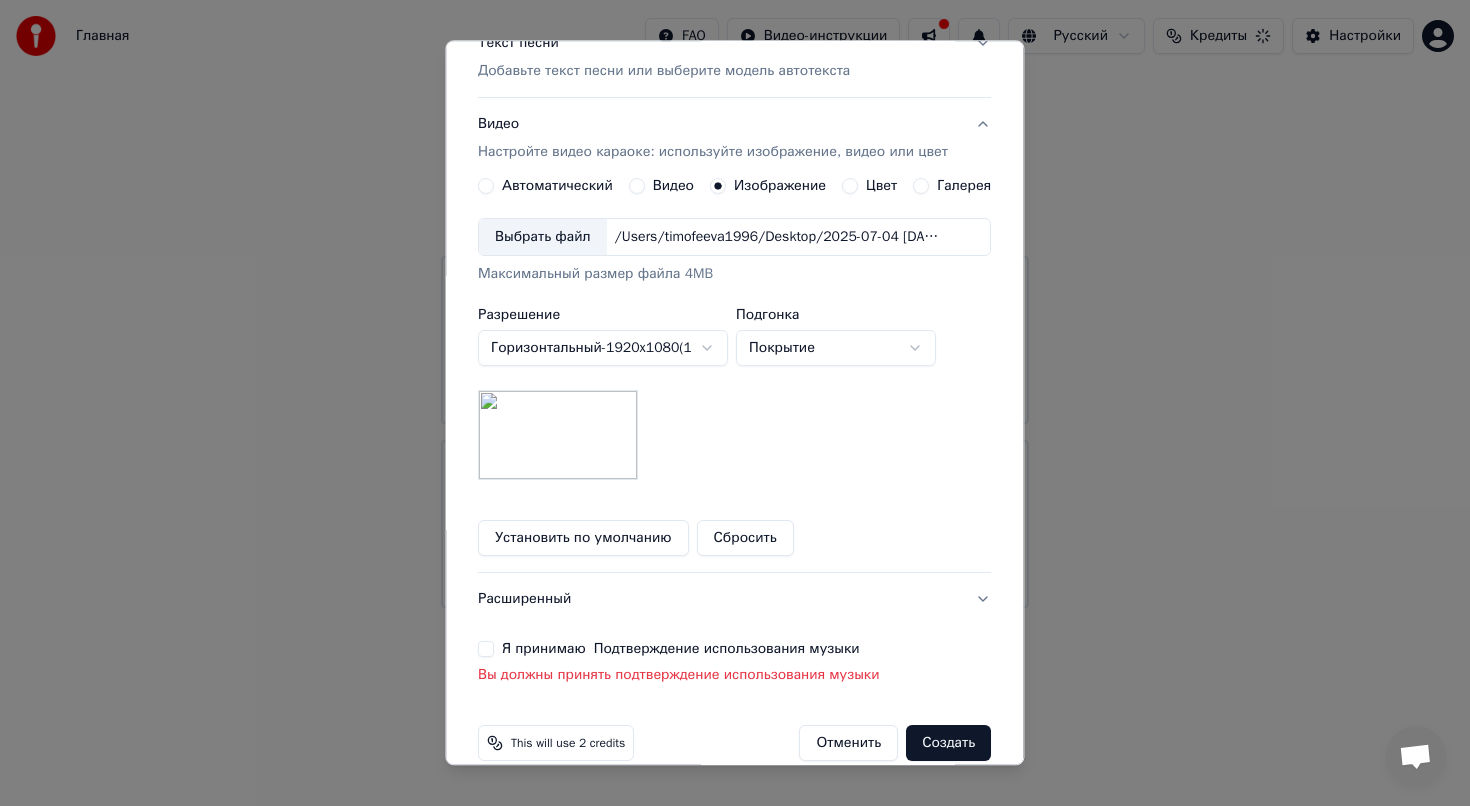 click on "Я принимаю   Подтверждение использования музыки" at bounding box center (734, 649) 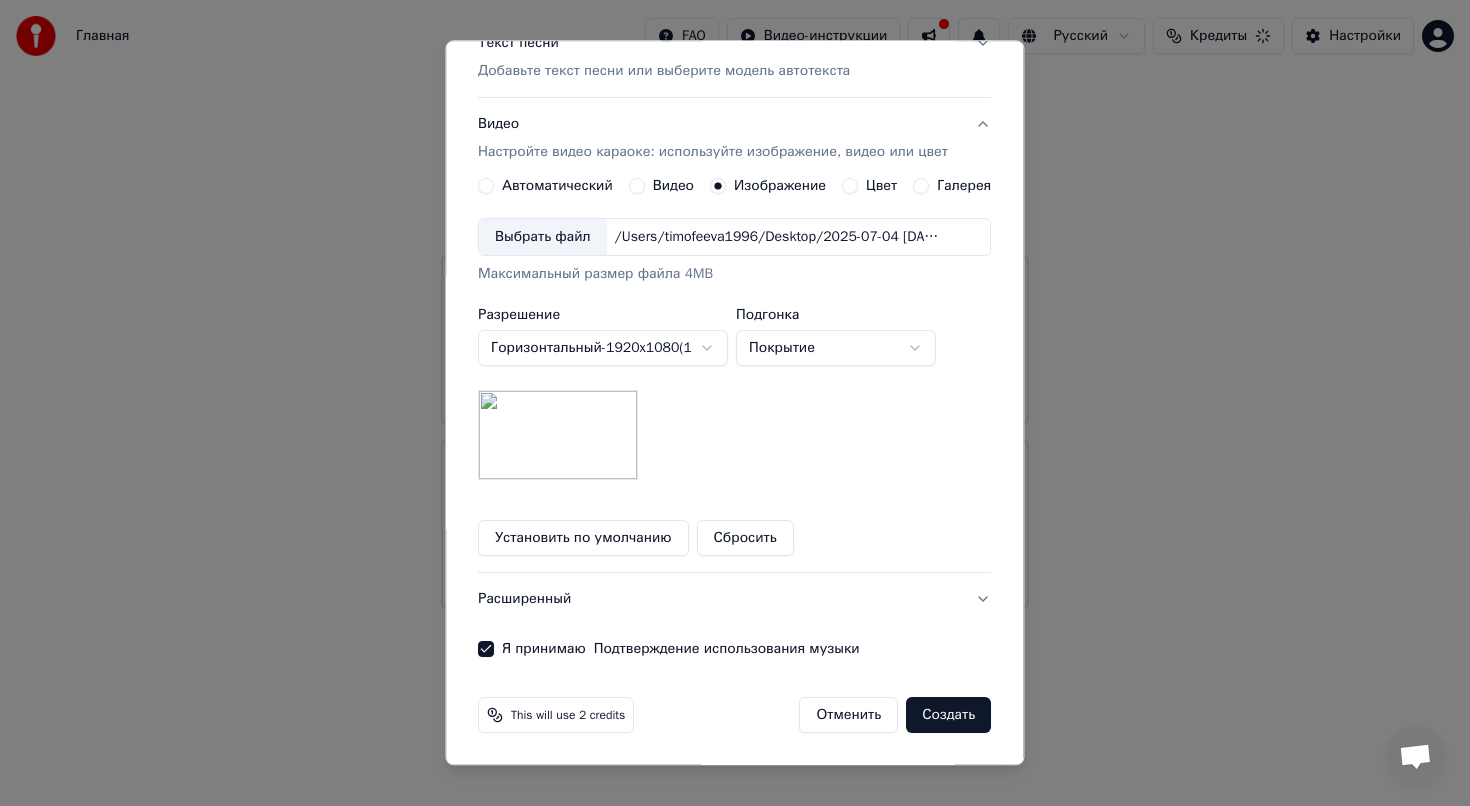 click on "Создать" at bounding box center (949, 715) 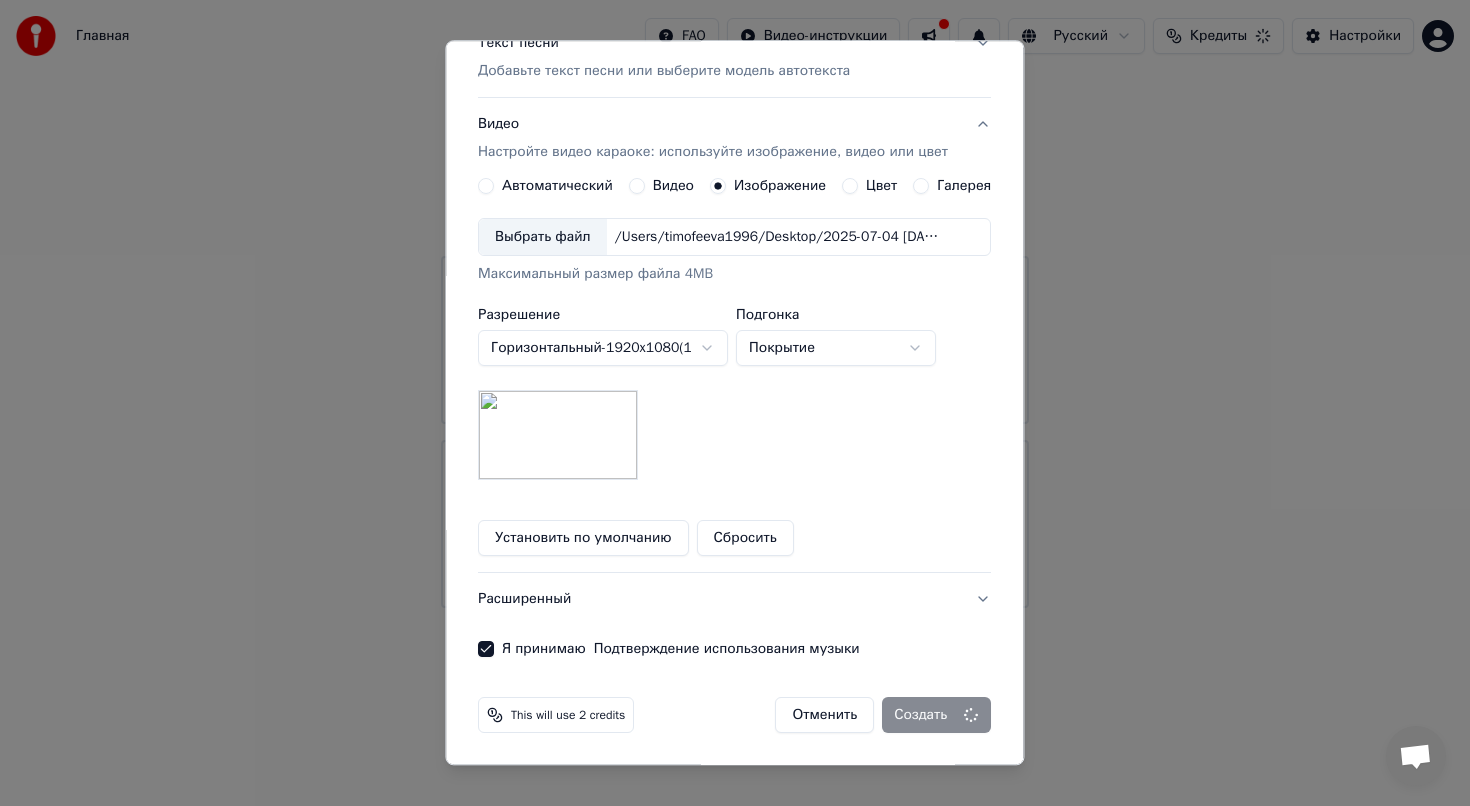 click on "**********" at bounding box center (734, 349) 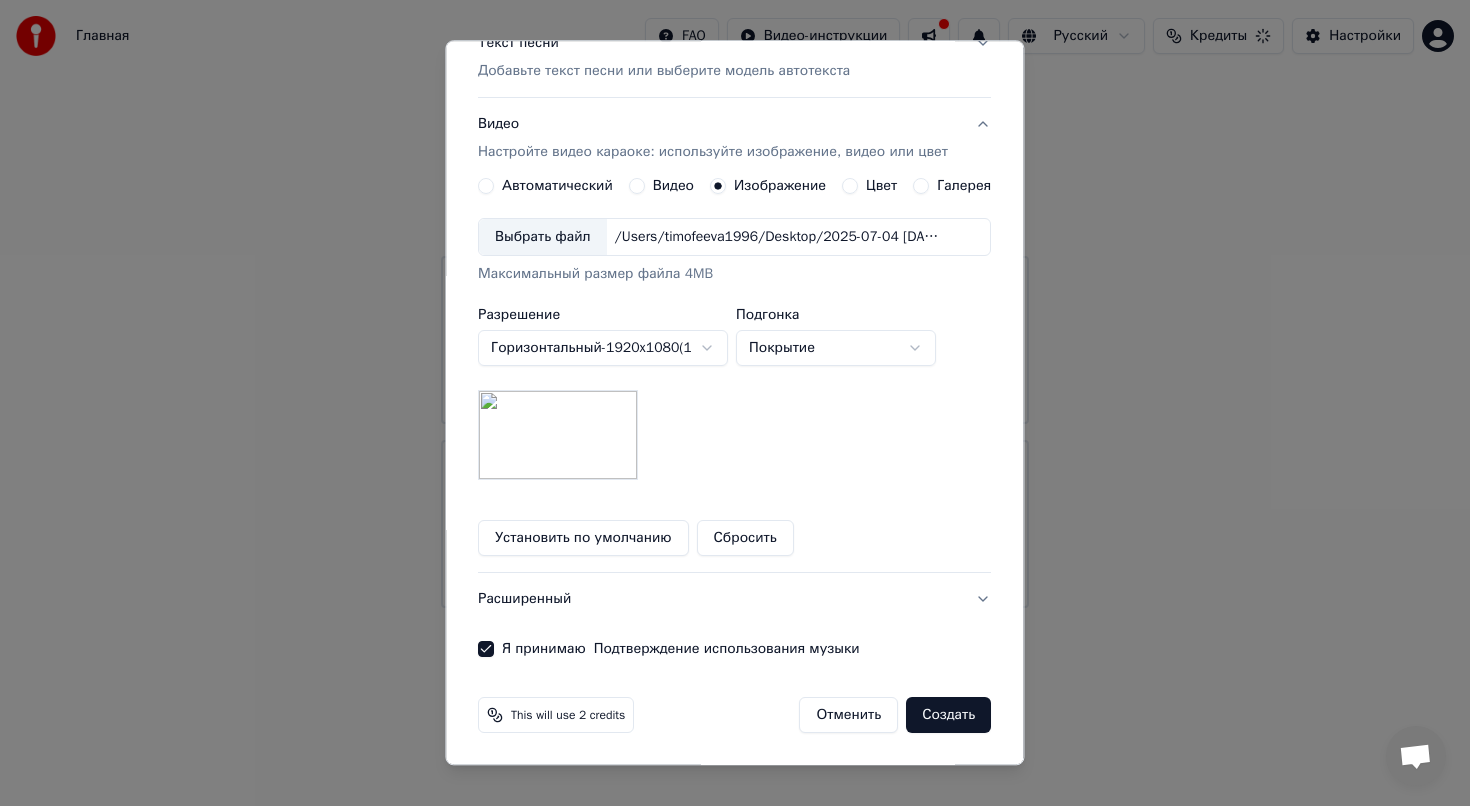 click on "Отменить" at bounding box center [849, 715] 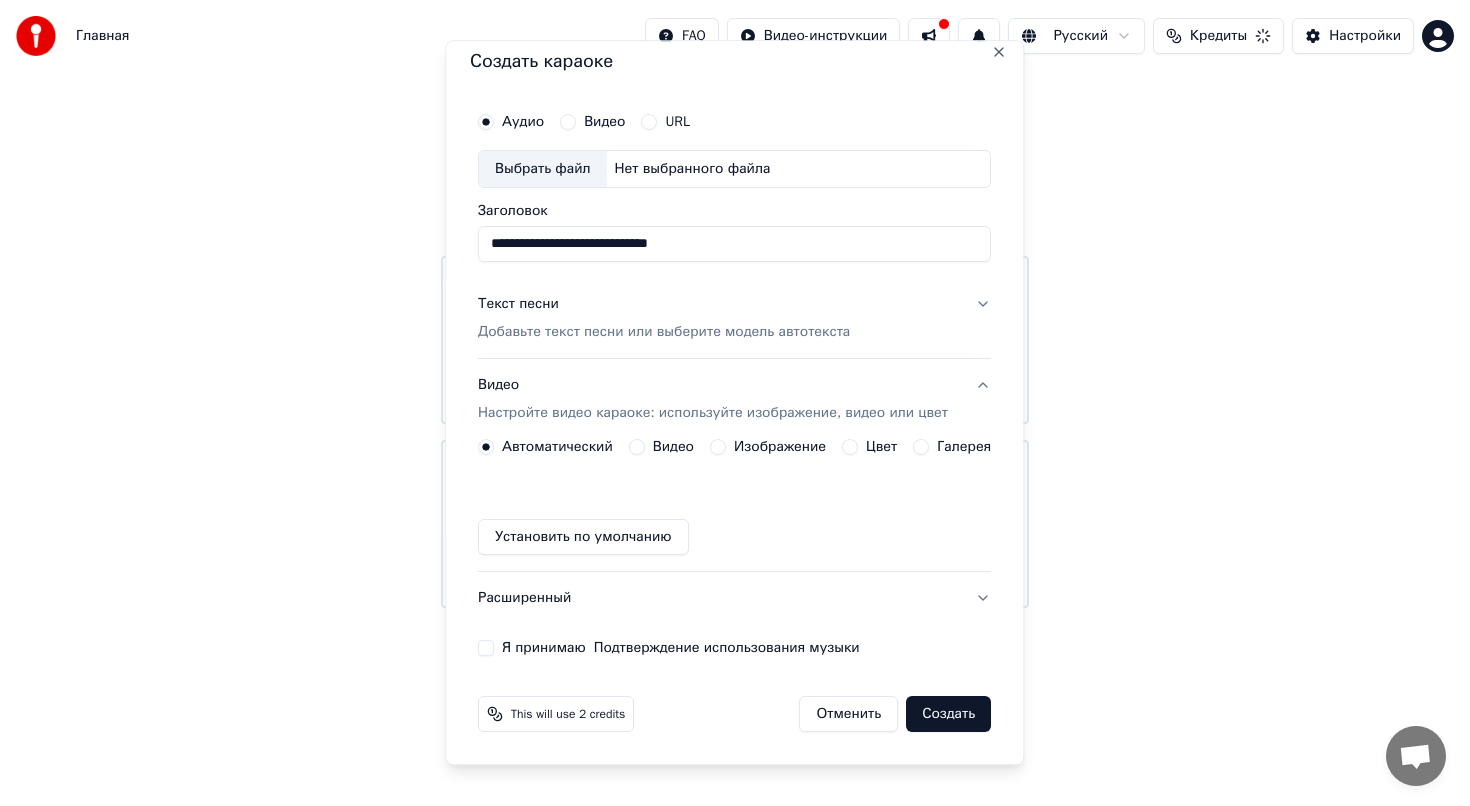 type 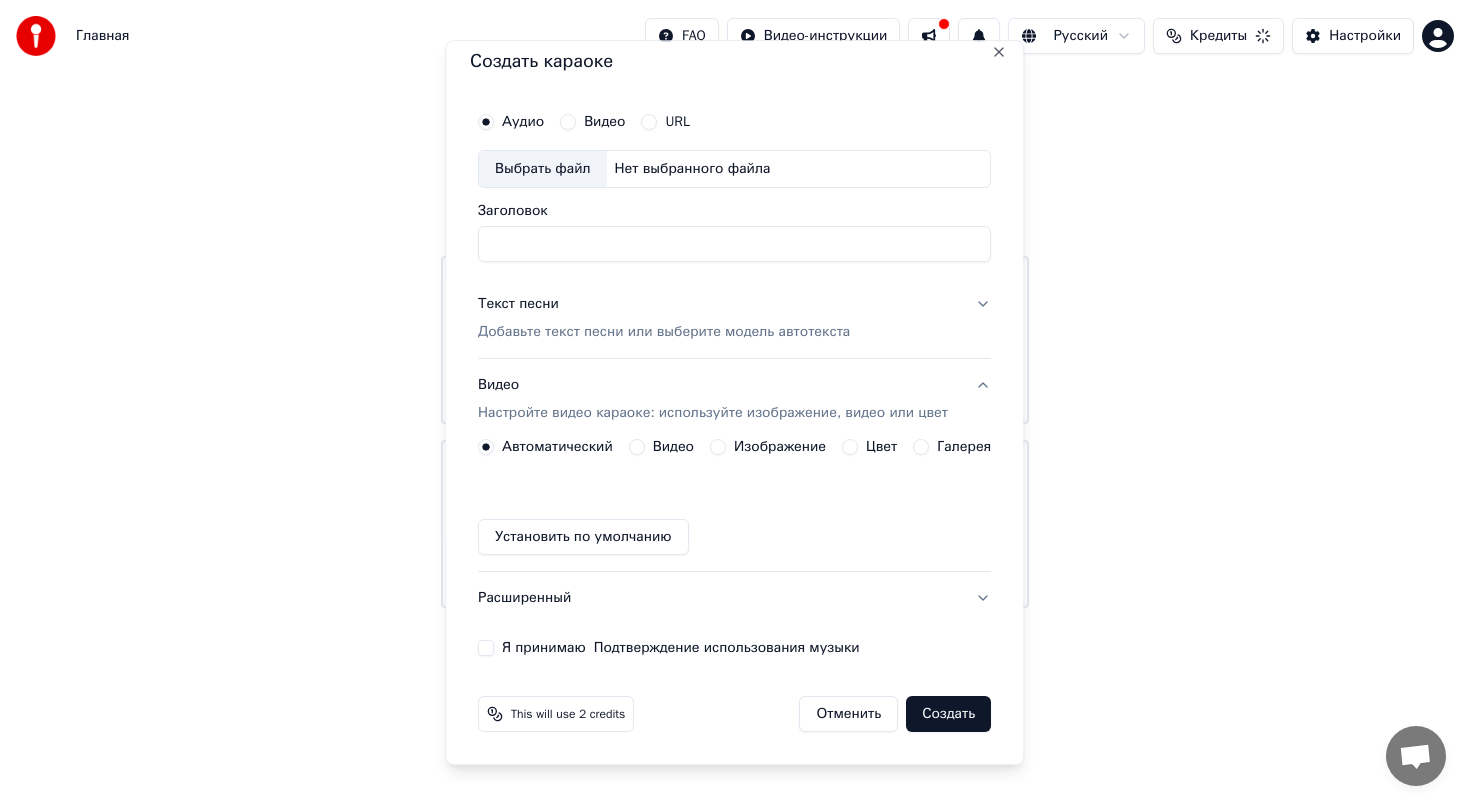 scroll, scrollTop: 12, scrollLeft: 0, axis: vertical 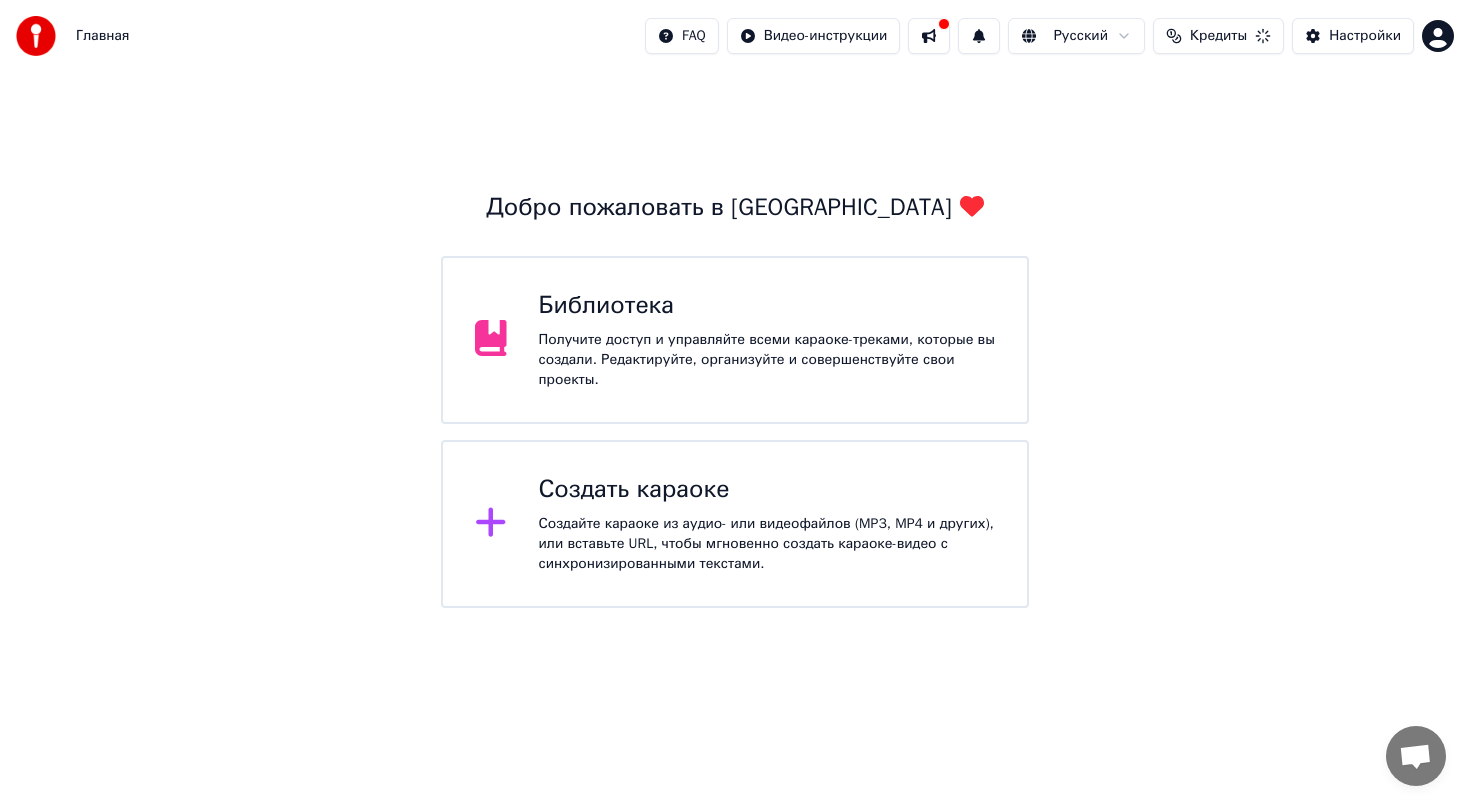 click on "Создайте караоке из аудио- или видеофайлов (MP3, MP4 и других), или вставьте URL, чтобы мгновенно создать караоке-видео с синхронизированными текстами." at bounding box center [767, 544] 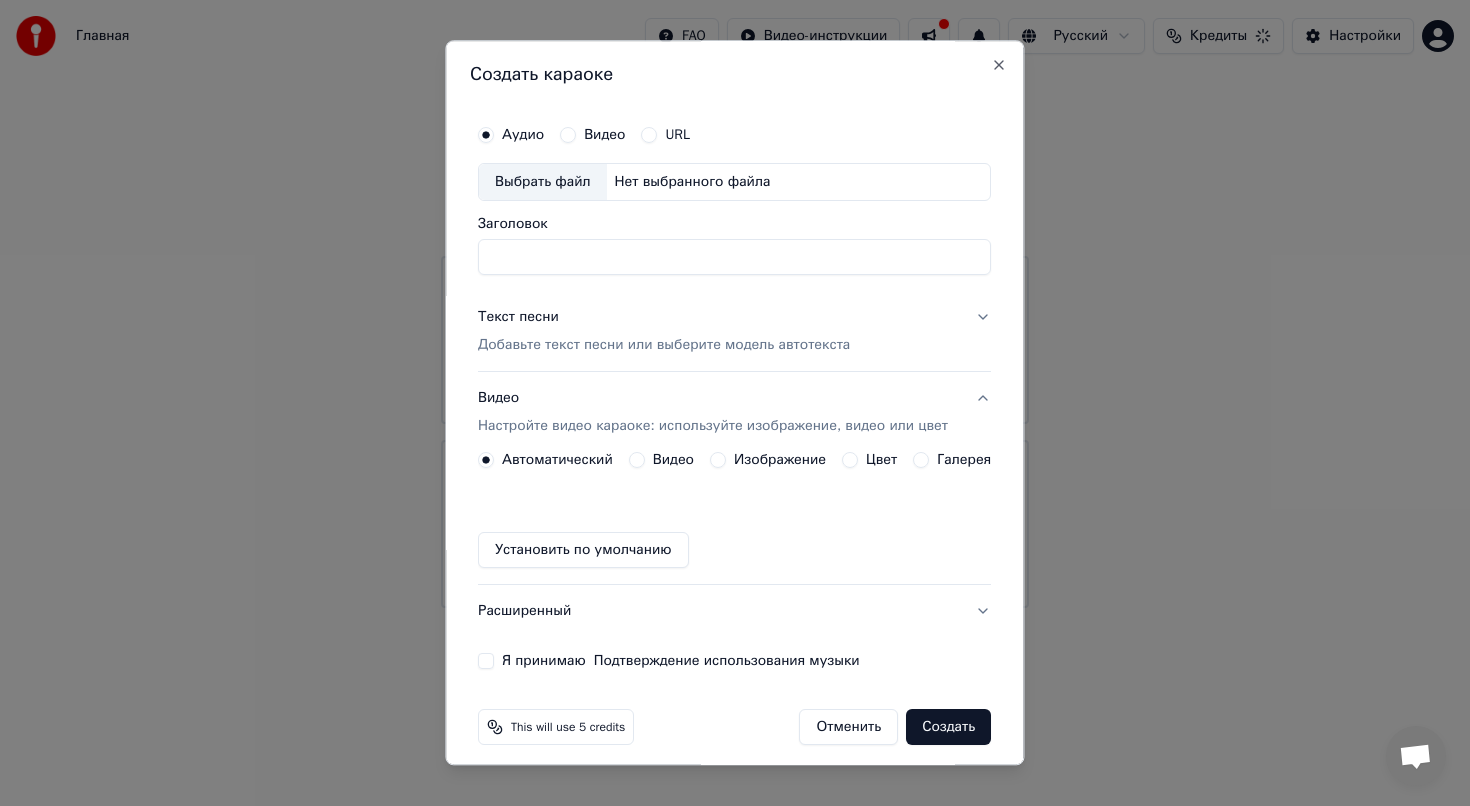 click on "Нет выбранного файла" at bounding box center [693, 182] 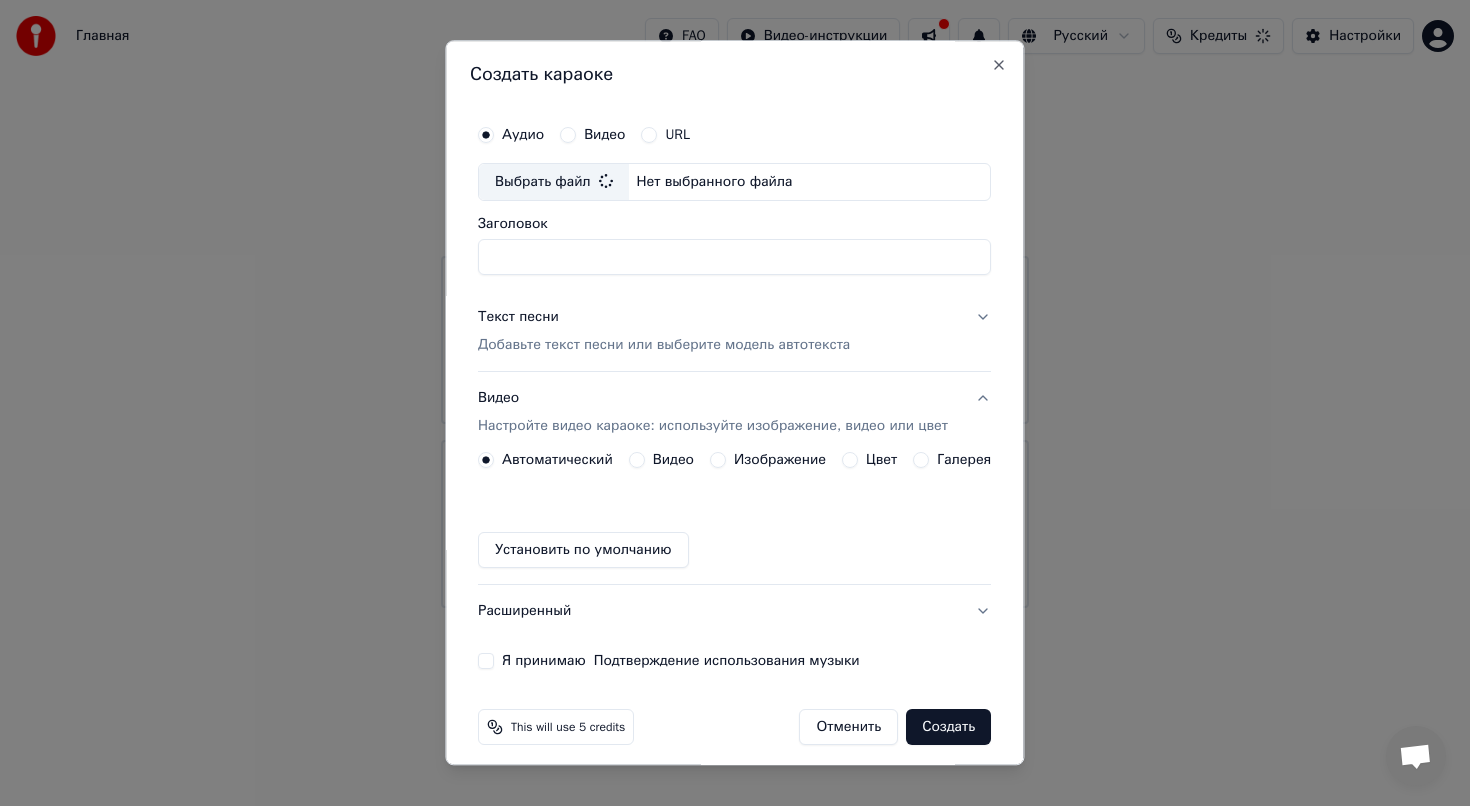 type on "**********" 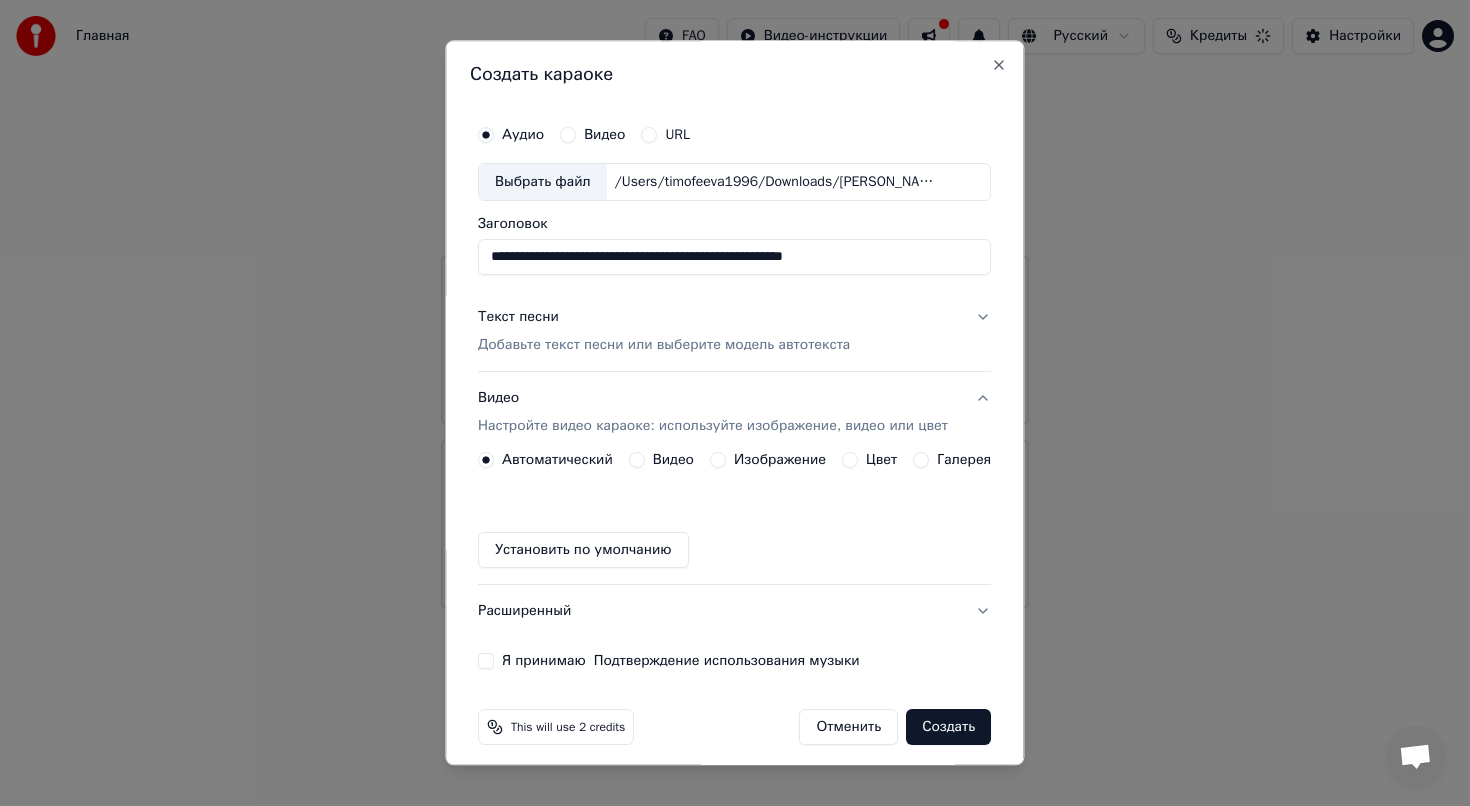 click on "Добавьте текст песни или выберите модель автотекста" at bounding box center (664, 345) 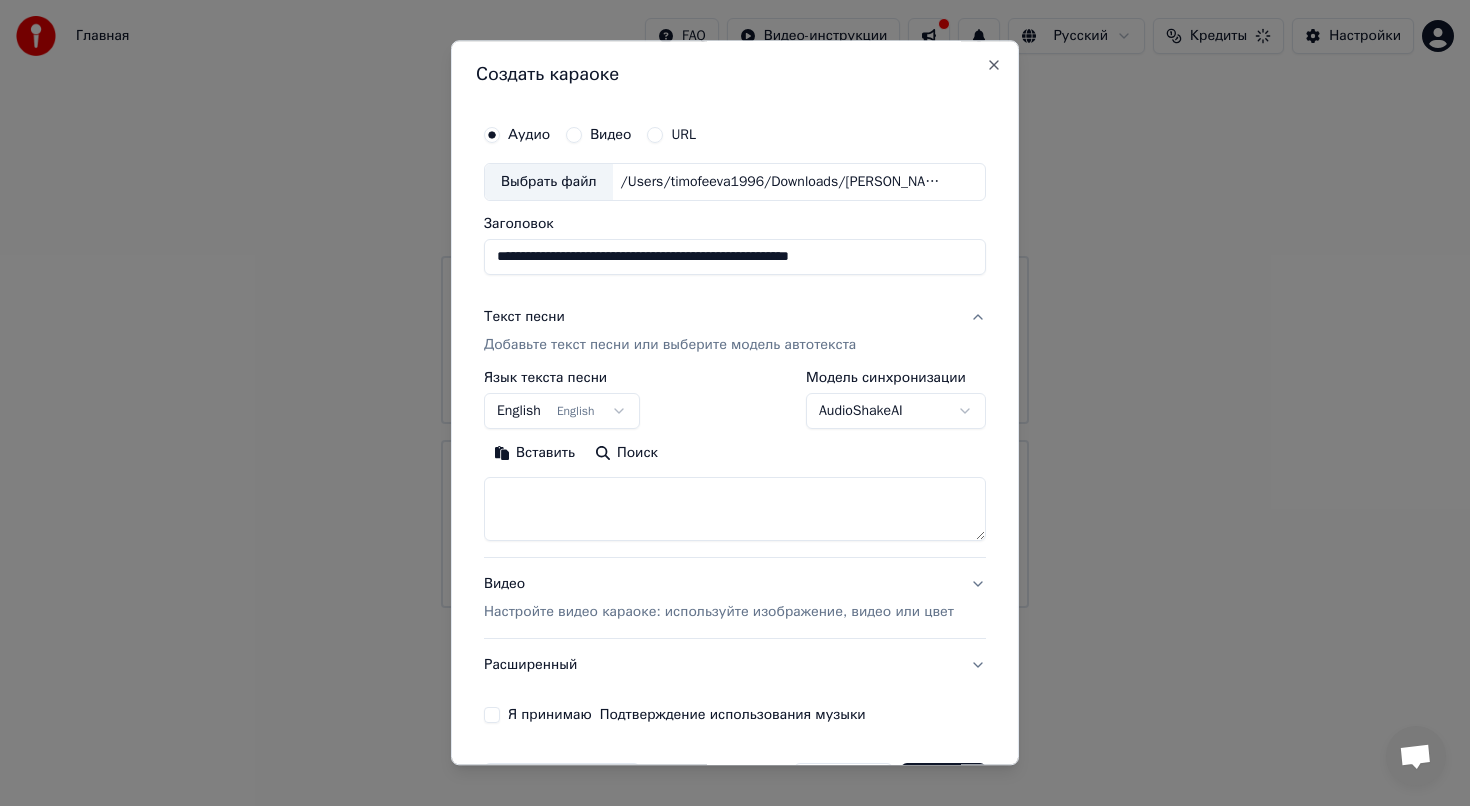 click at bounding box center [735, 509] 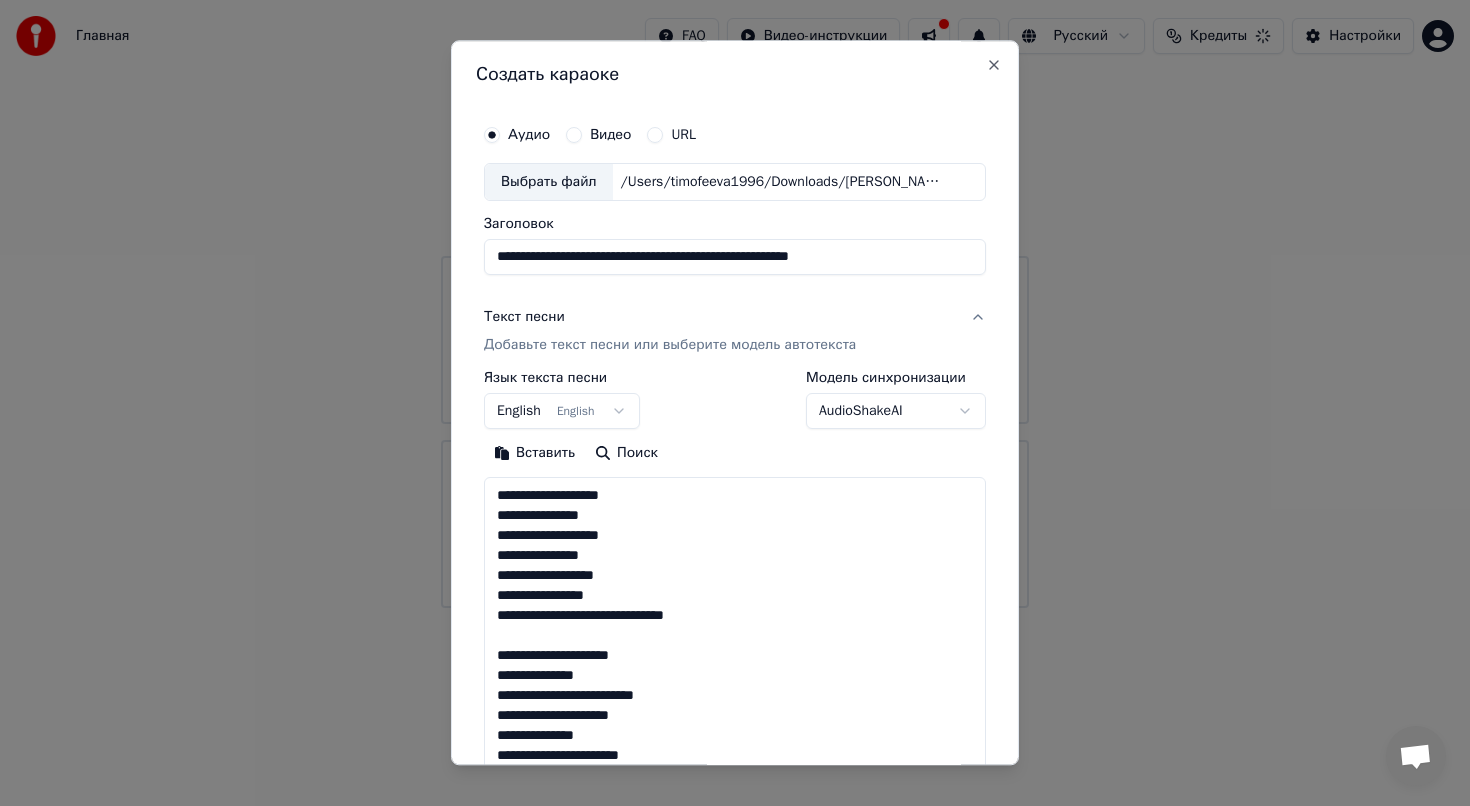 scroll, scrollTop: 244, scrollLeft: 0, axis: vertical 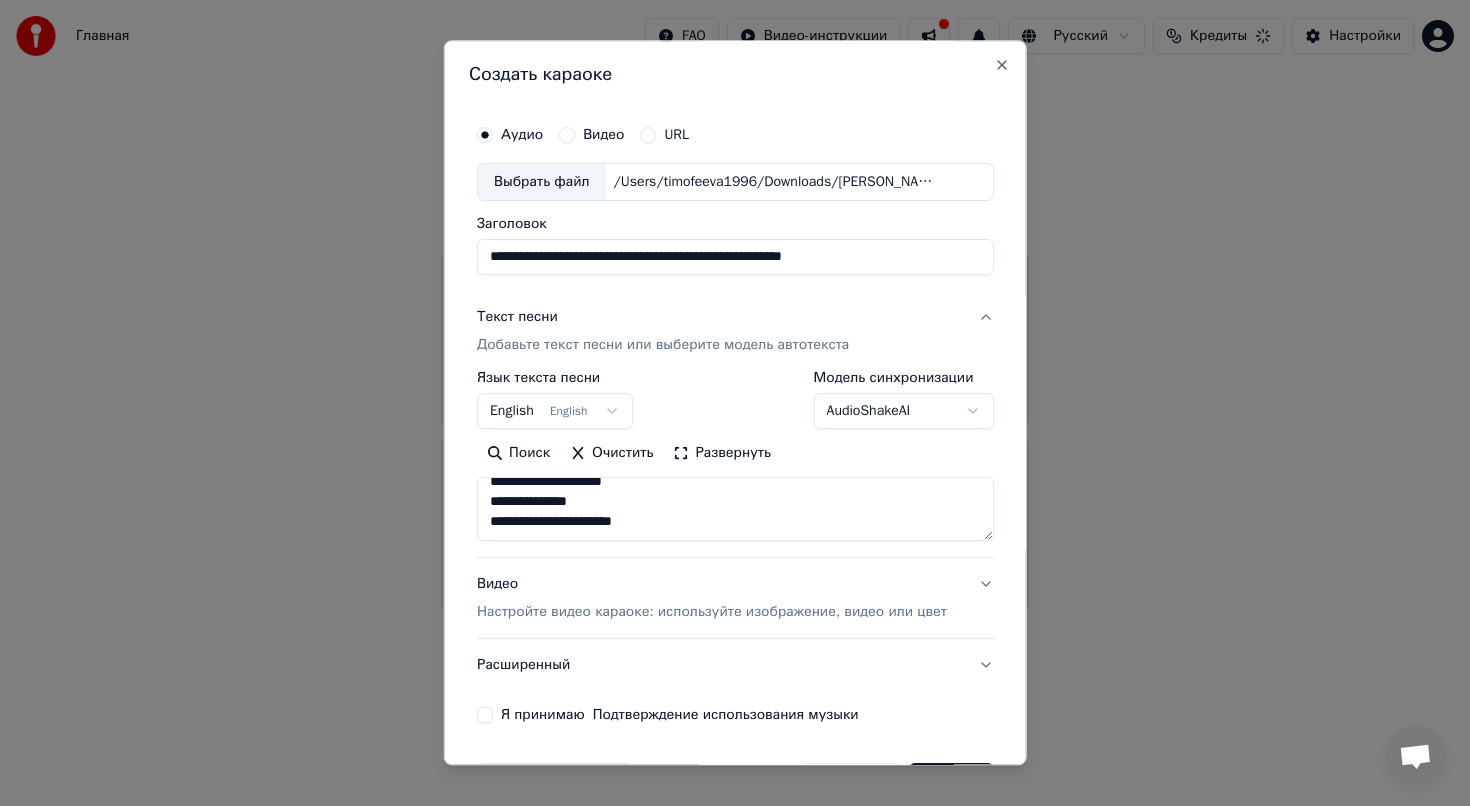 type on "**********" 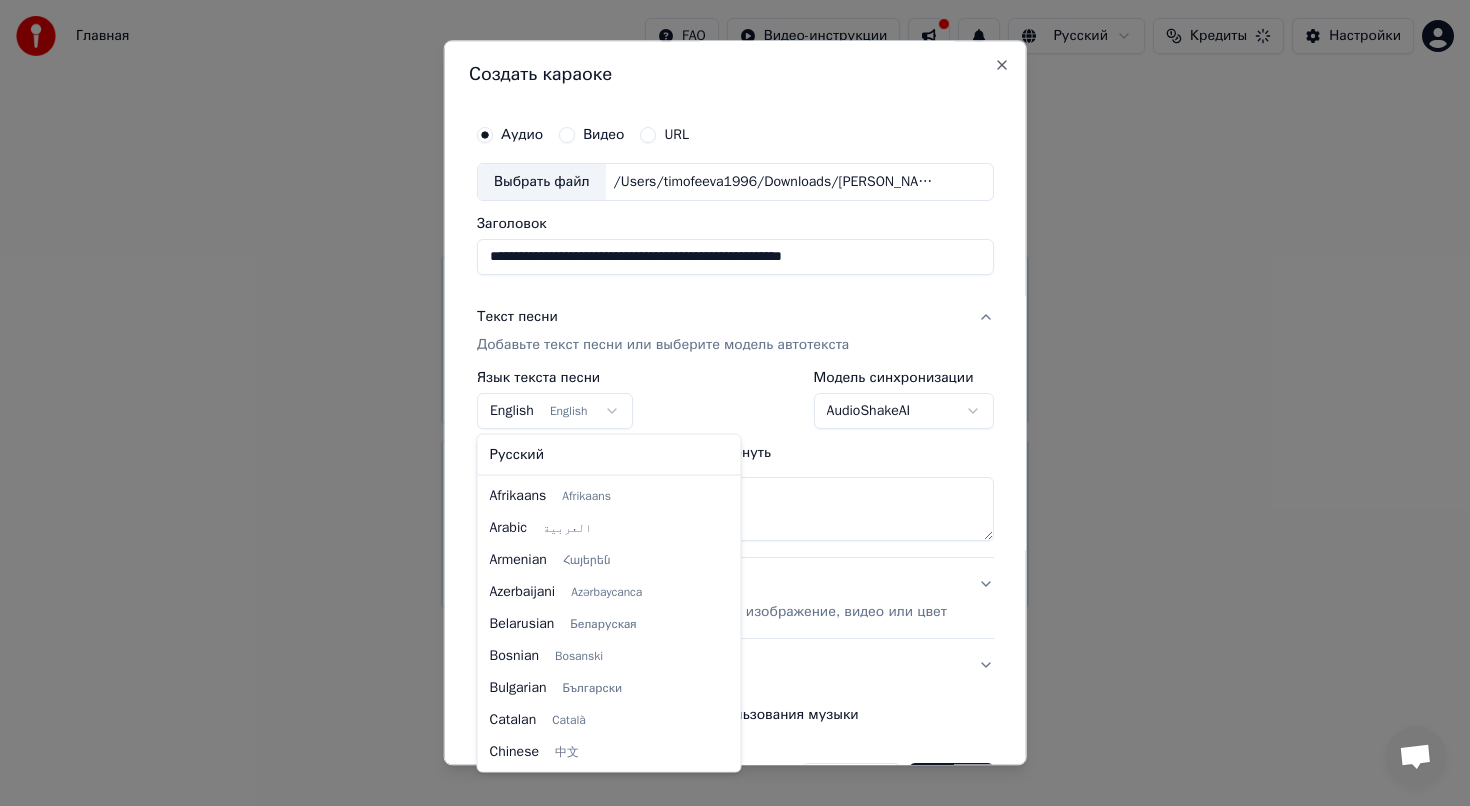 scroll, scrollTop: 160, scrollLeft: 0, axis: vertical 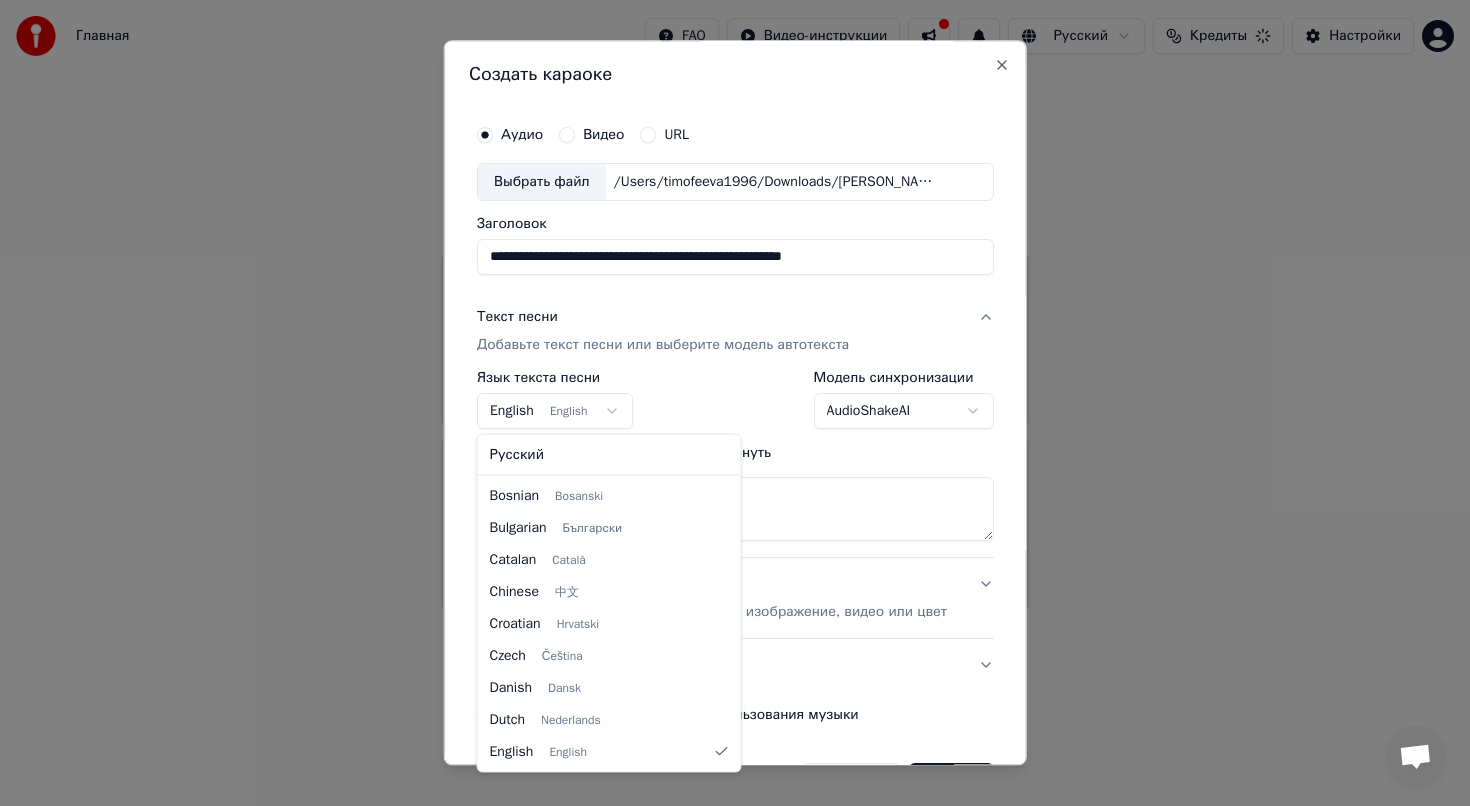 select on "**" 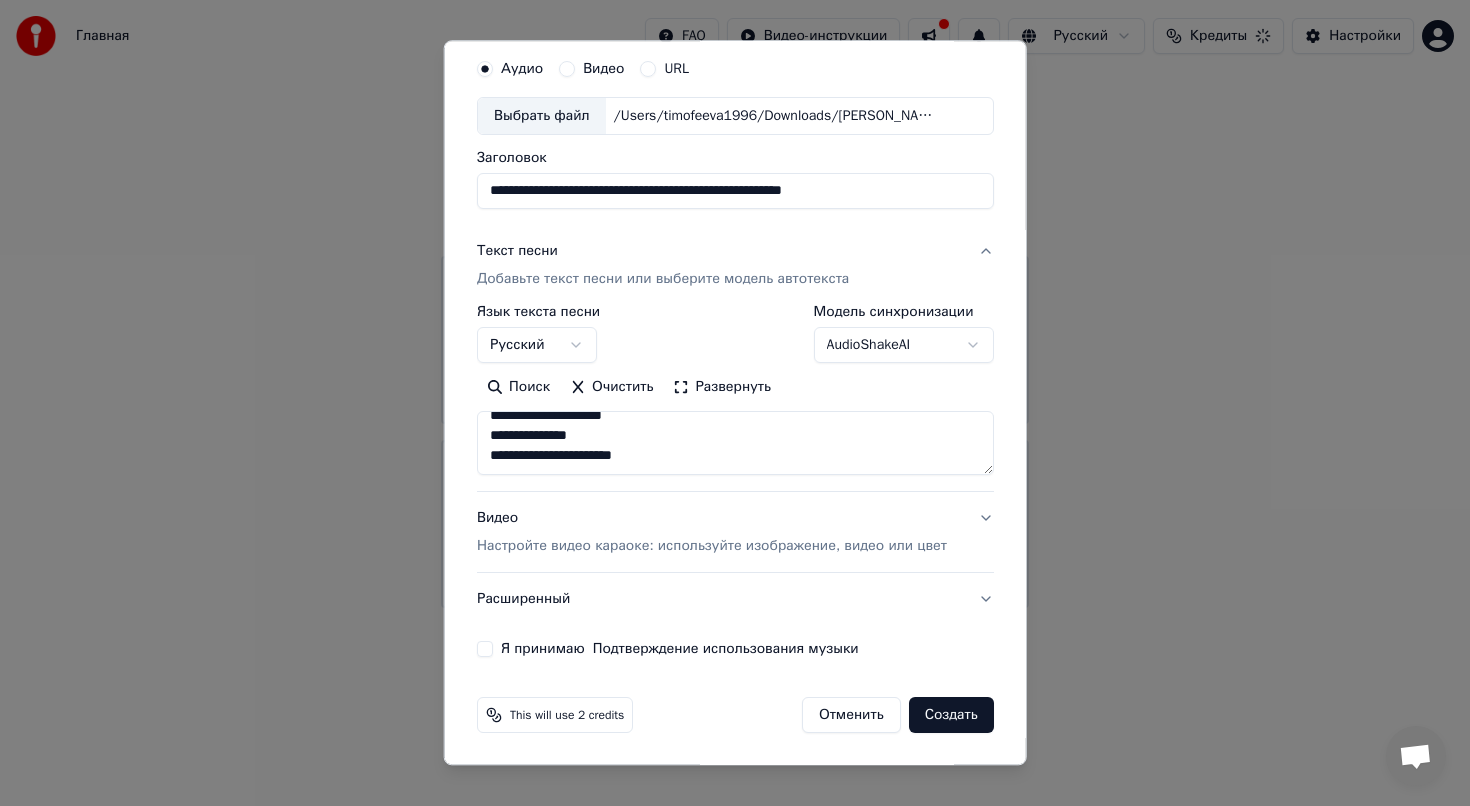 click on "Видео Настройте видео караоке: используйте изображение, видео или цвет" at bounding box center (712, 532) 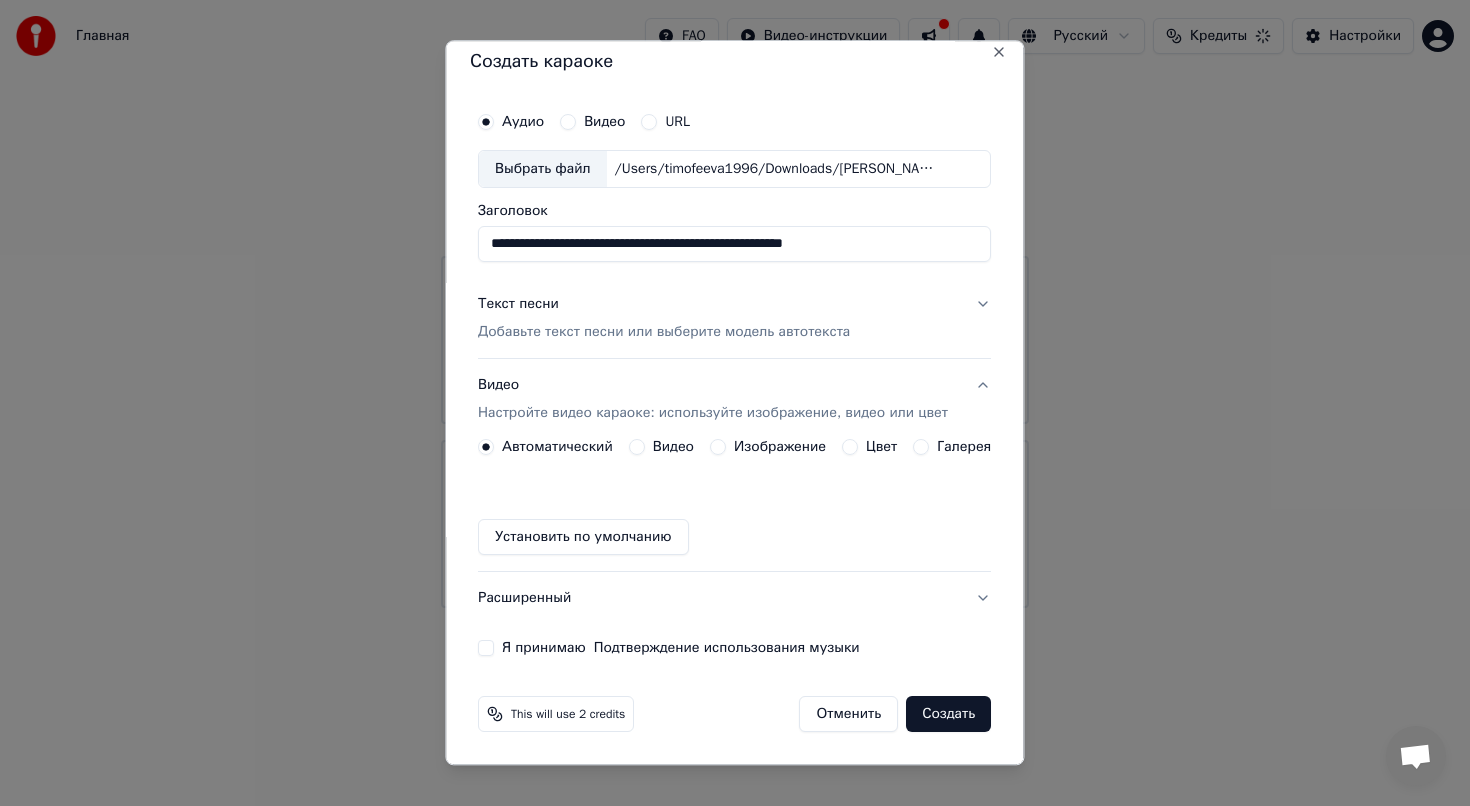 scroll, scrollTop: 12, scrollLeft: 0, axis: vertical 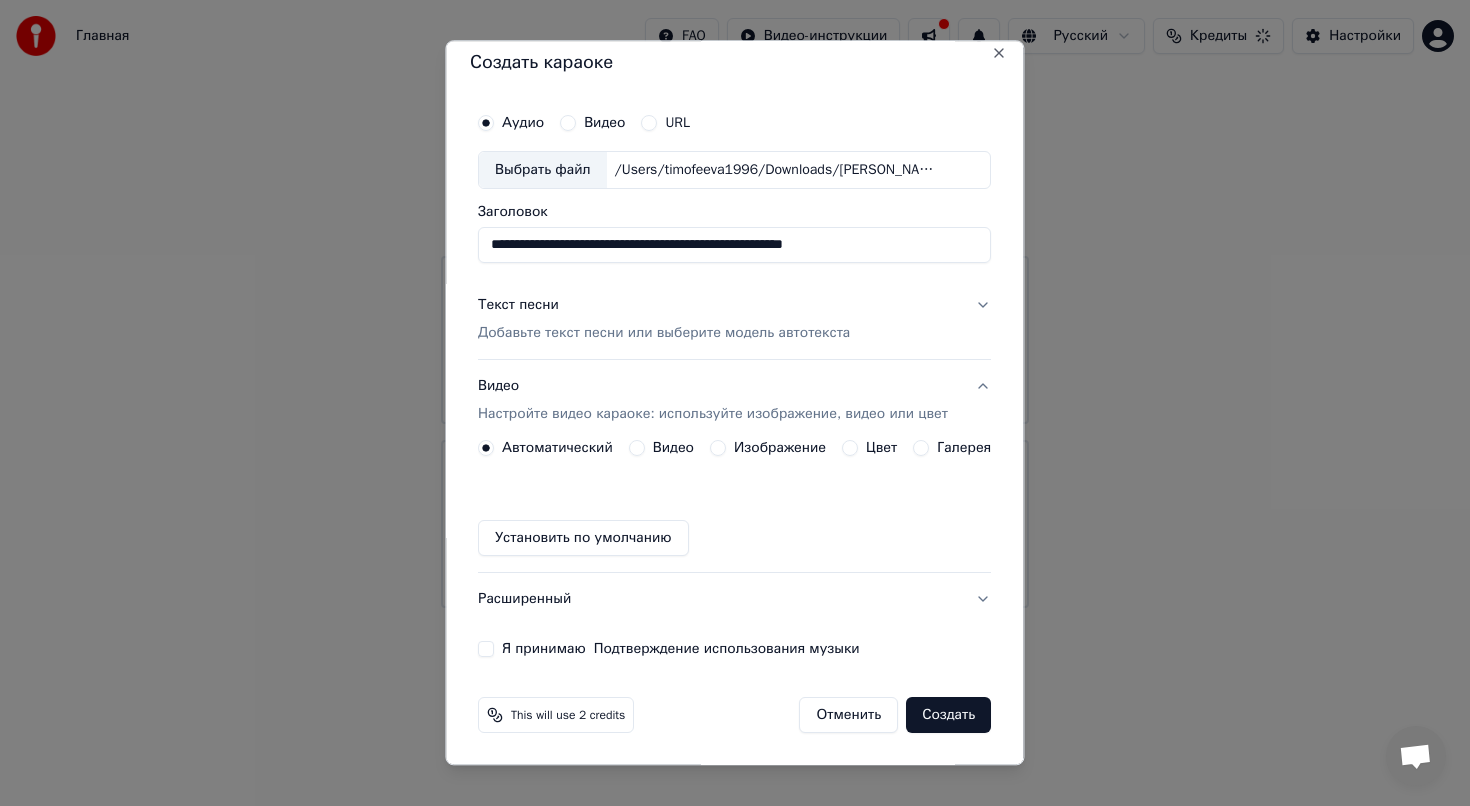 click on "Изображение" at bounding box center (780, 448) 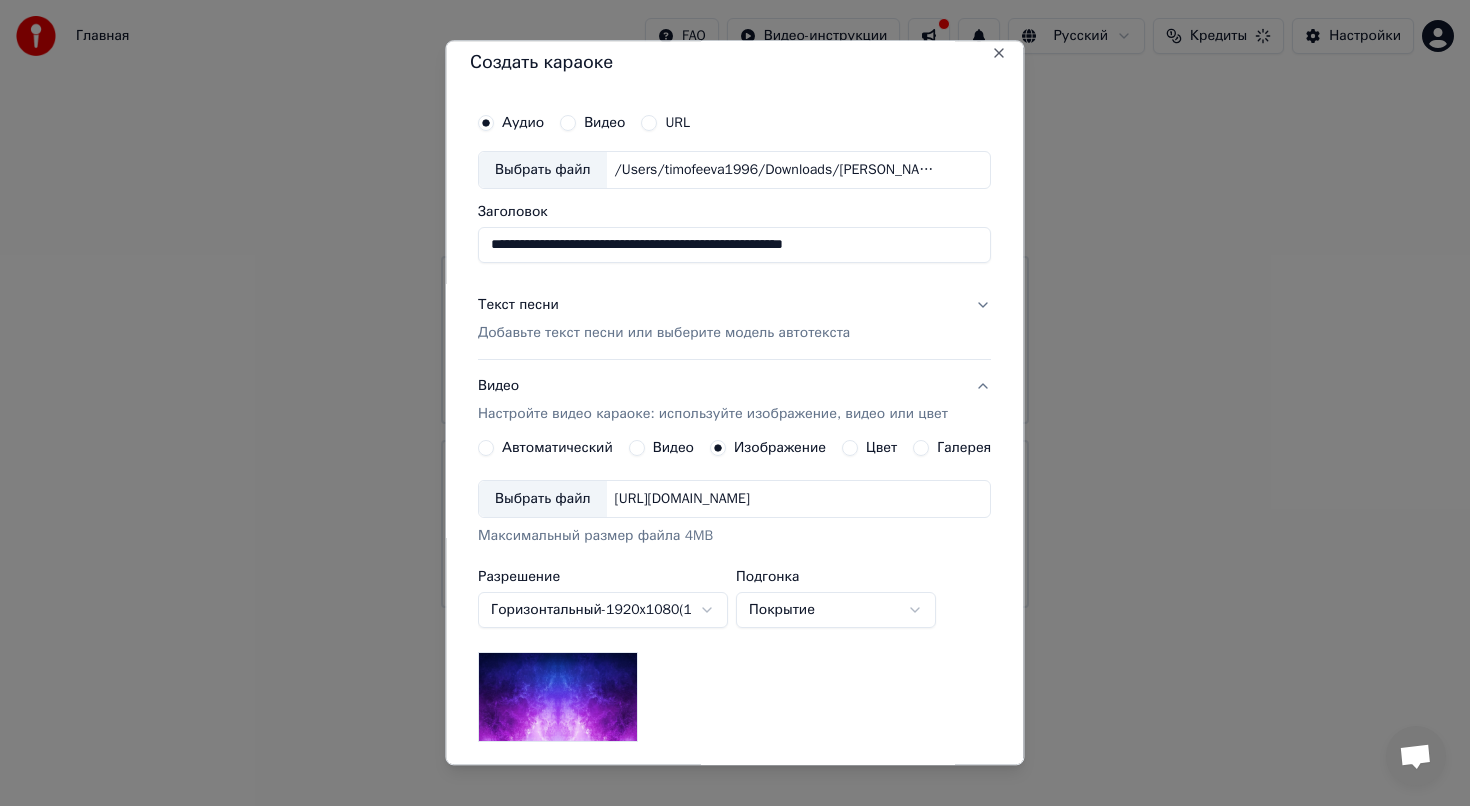 click on "[URL][DOMAIN_NAME]" at bounding box center [682, 499] 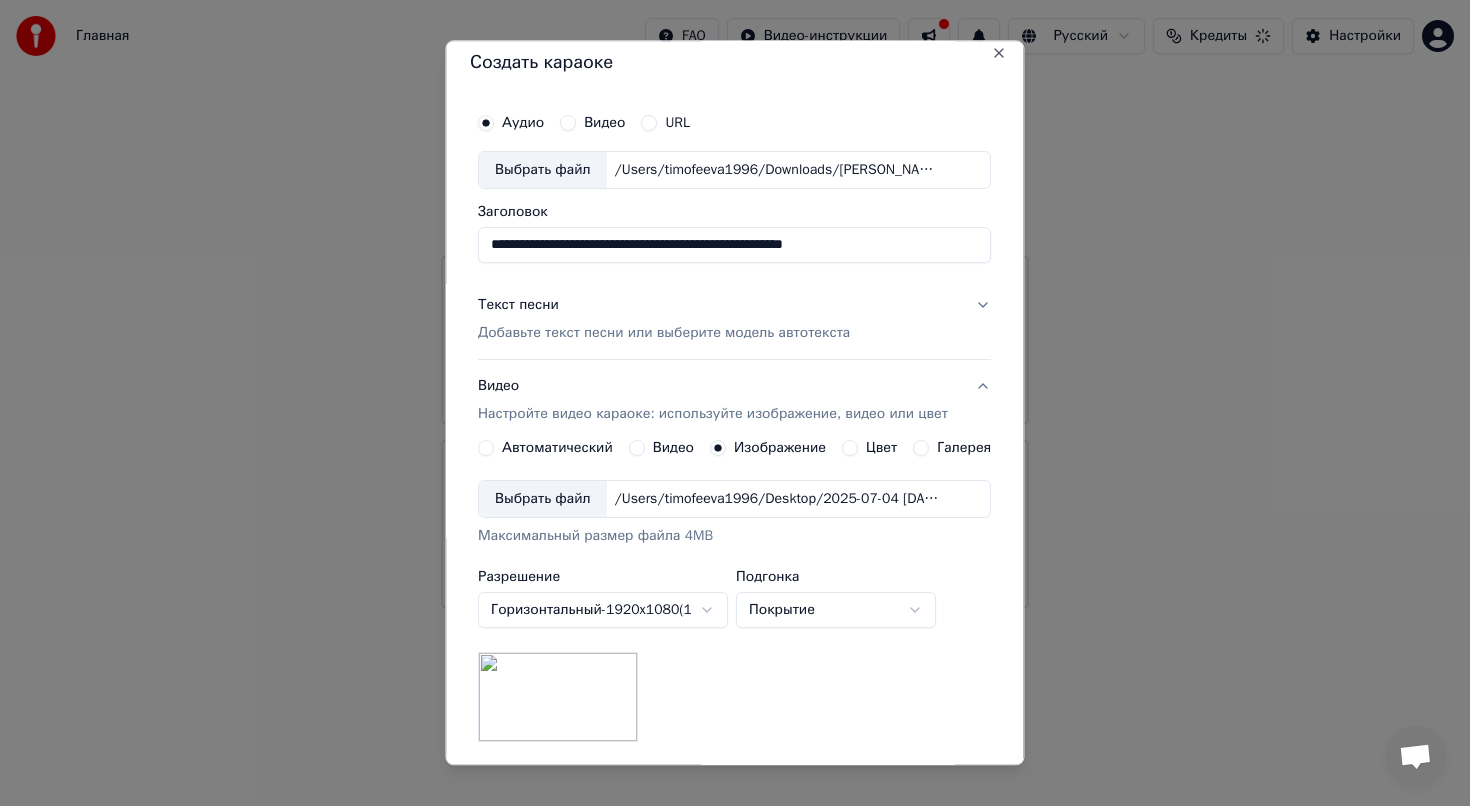 click on "Текст песни Добавьте текст песни или выберите модель автотекста" at bounding box center (664, 319) 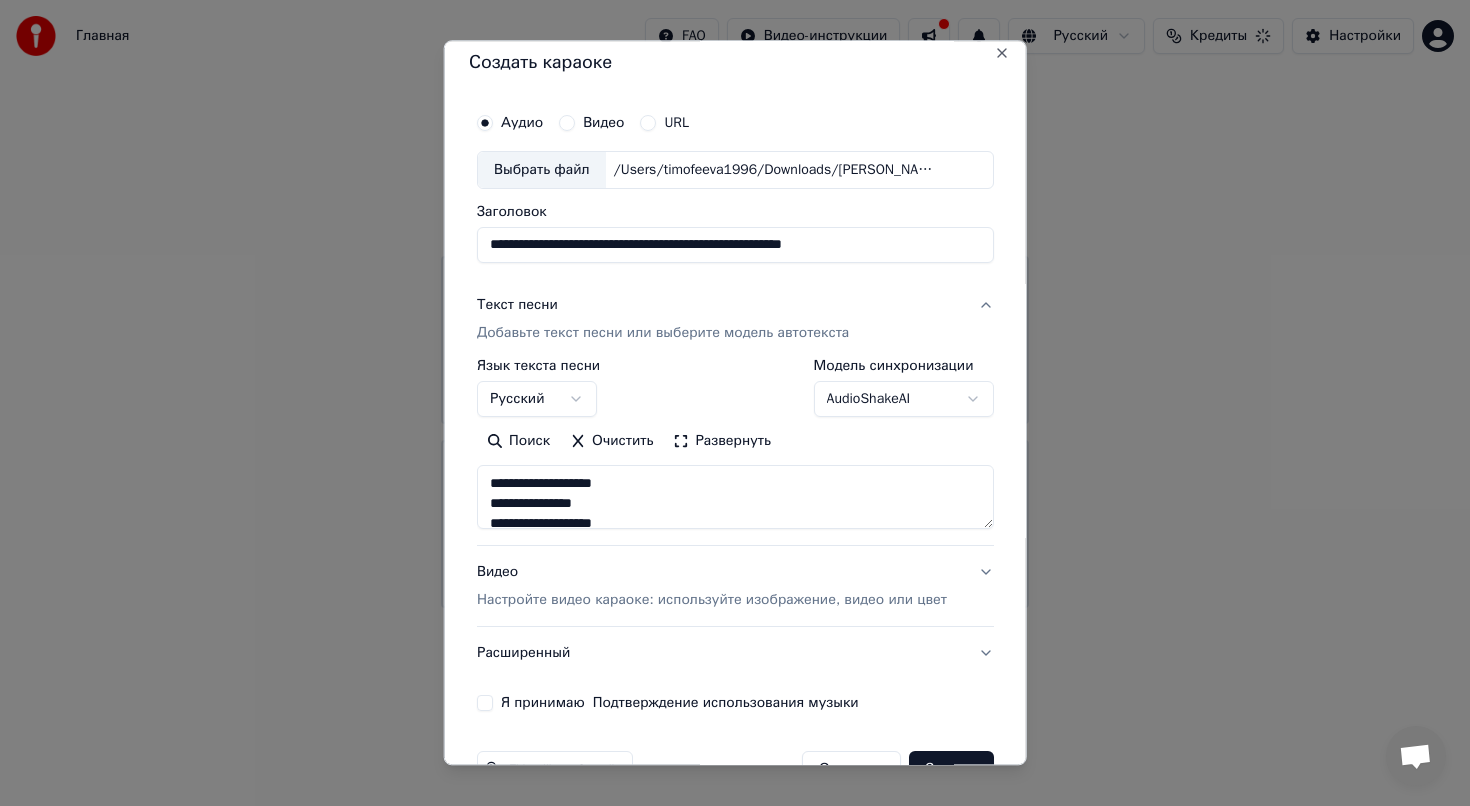 scroll, scrollTop: 66, scrollLeft: 0, axis: vertical 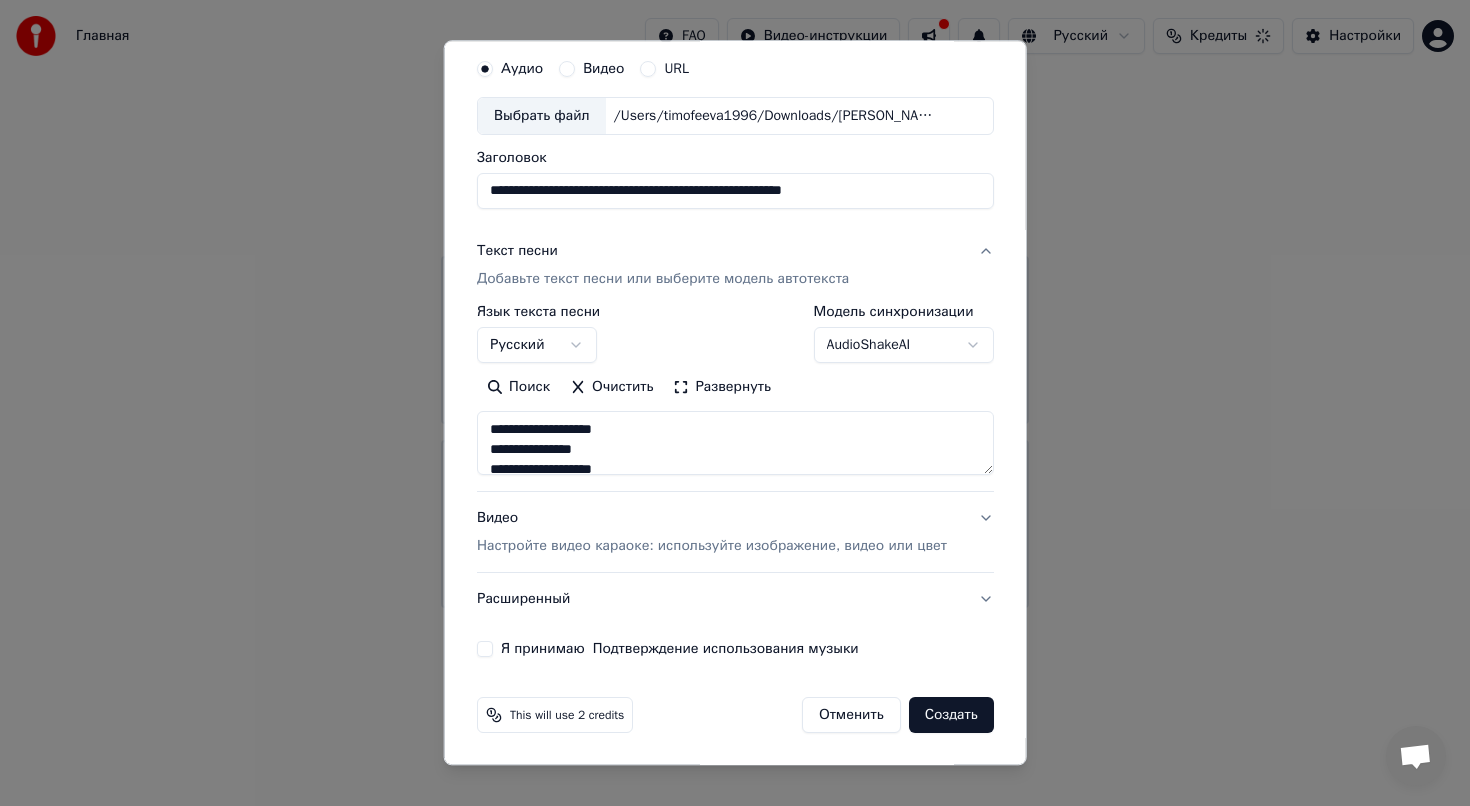 click on "Я принимаю   Подтверждение использования музыки" at bounding box center (485, 649) 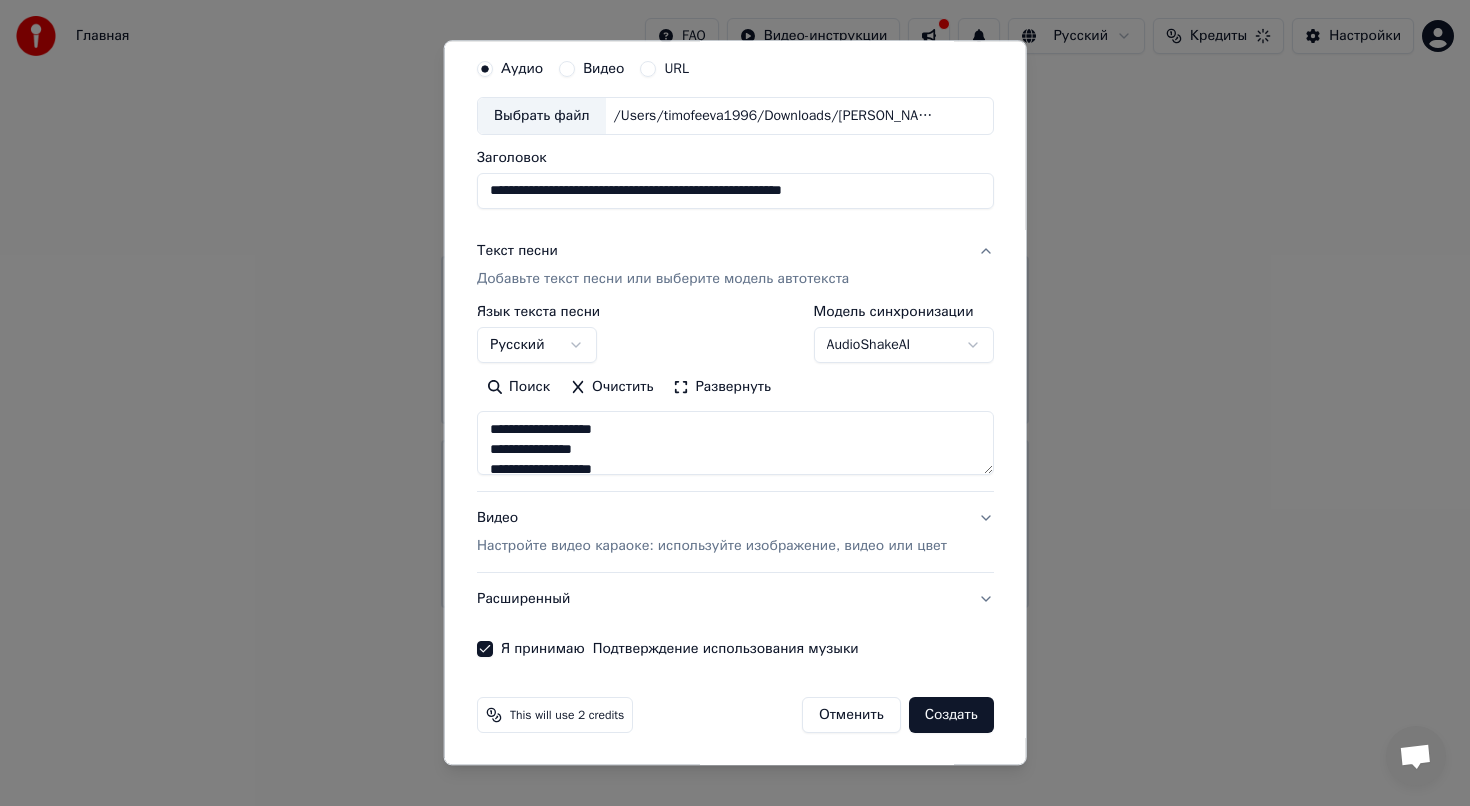 scroll, scrollTop: 0, scrollLeft: 0, axis: both 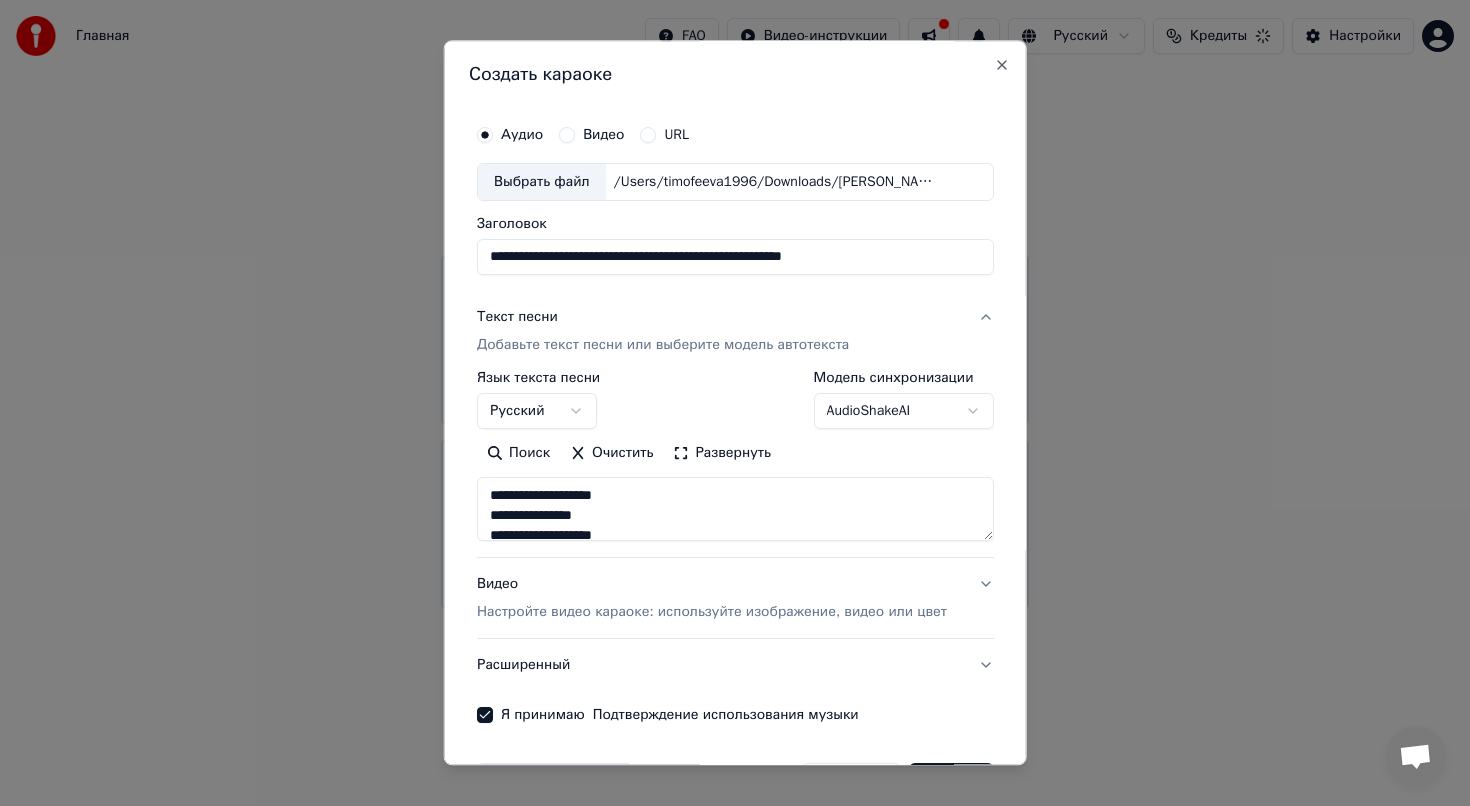 click on "**********" at bounding box center (735, 257) 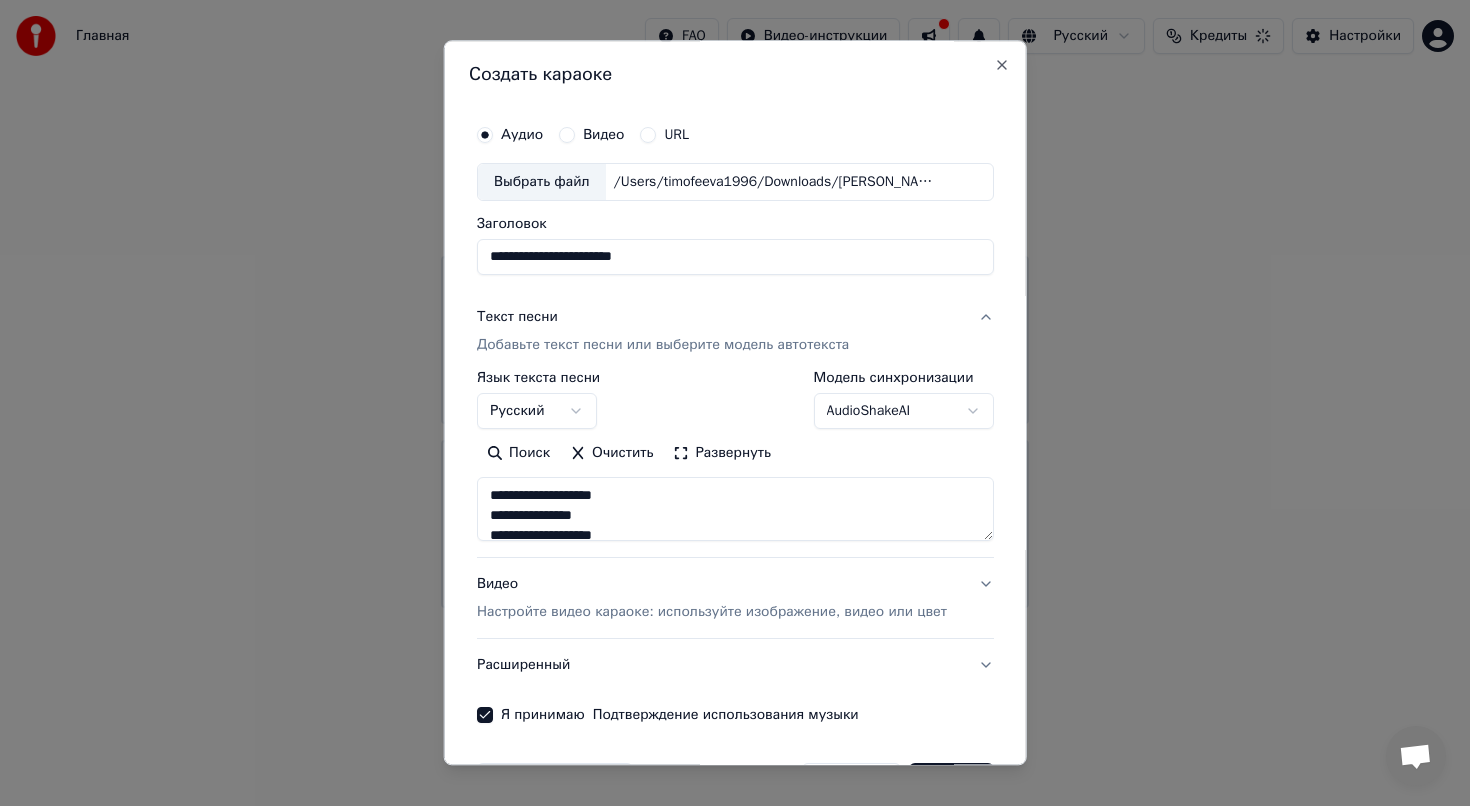 scroll, scrollTop: 66, scrollLeft: 0, axis: vertical 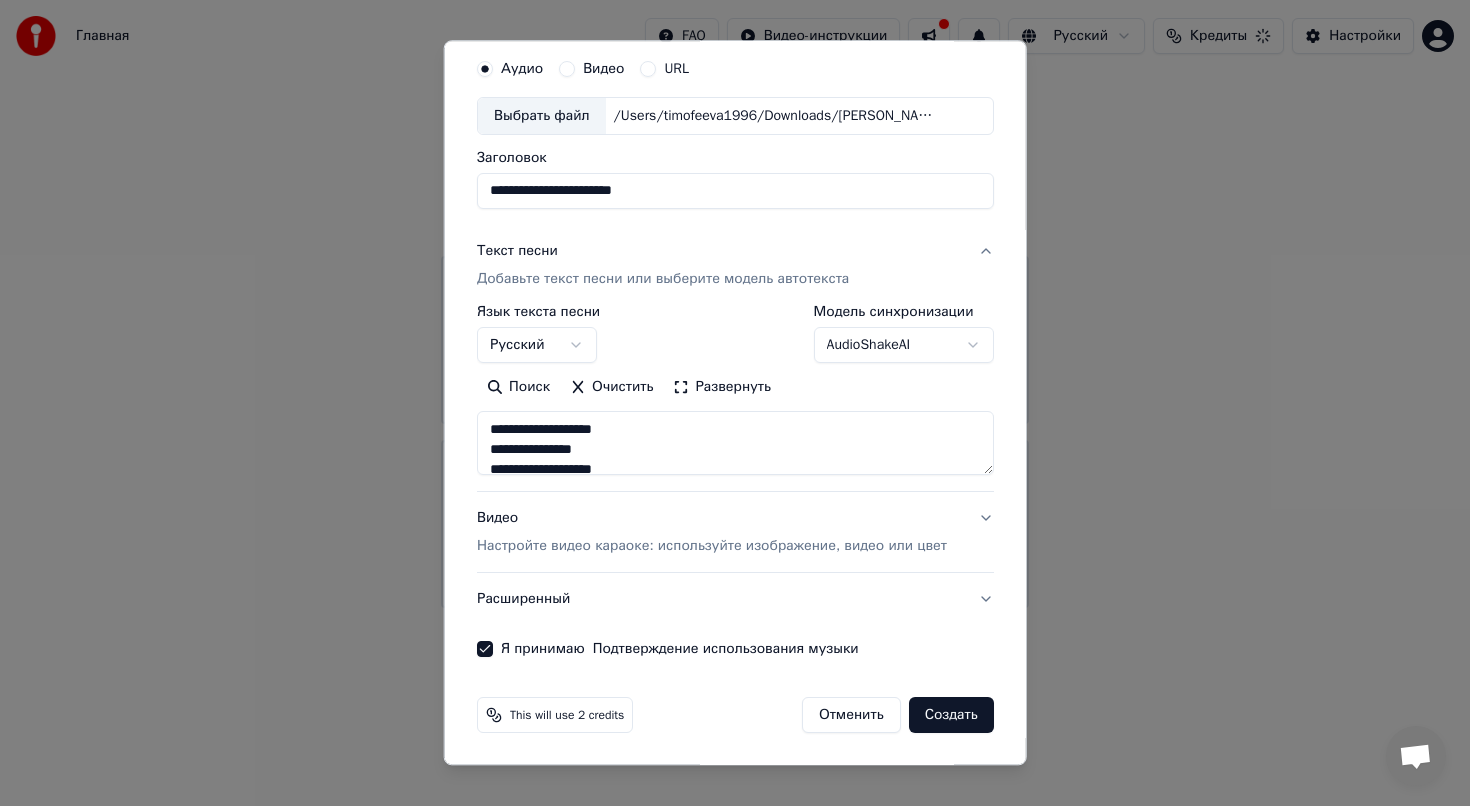 type on "**********" 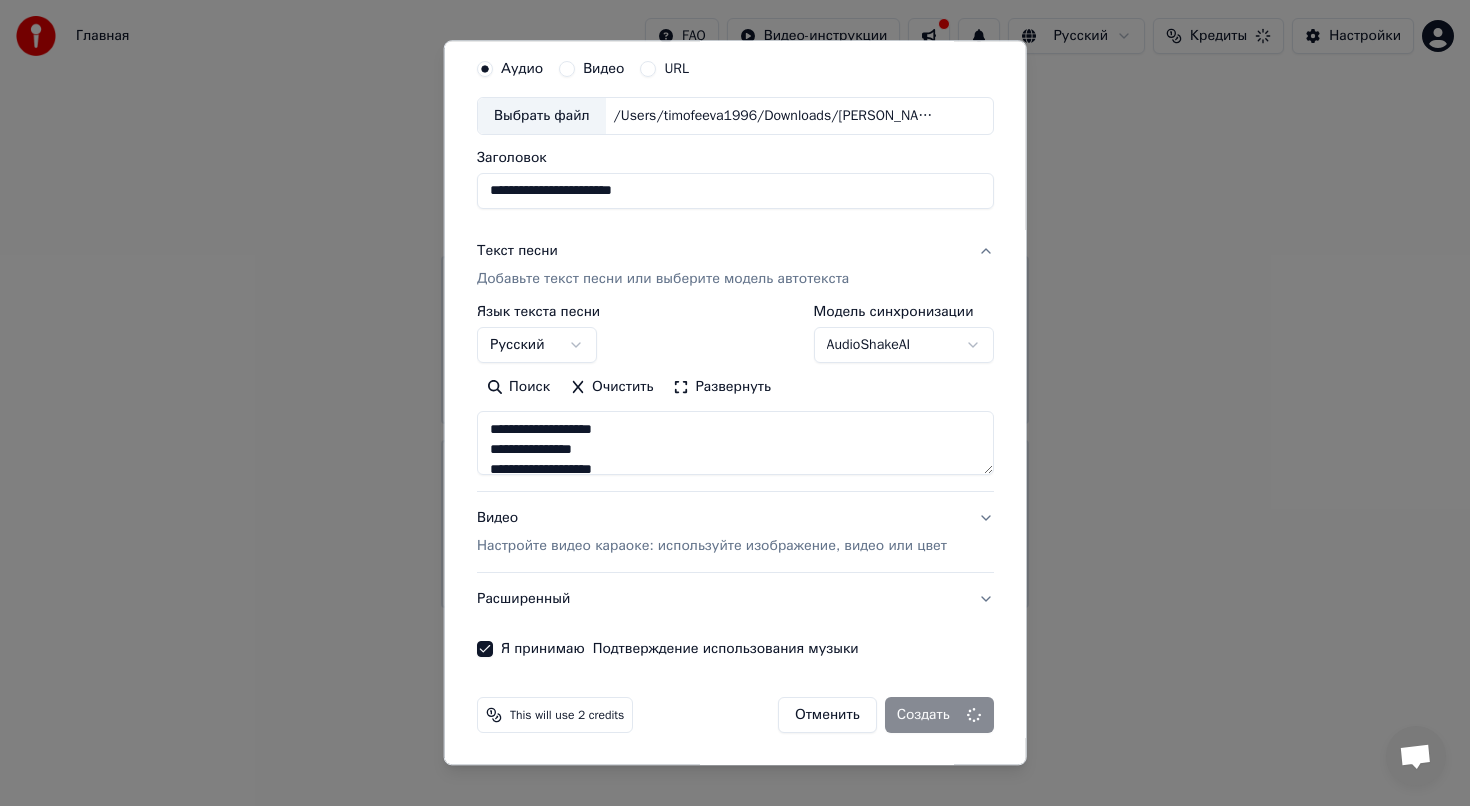 click on "Отменить" at bounding box center (827, 715) 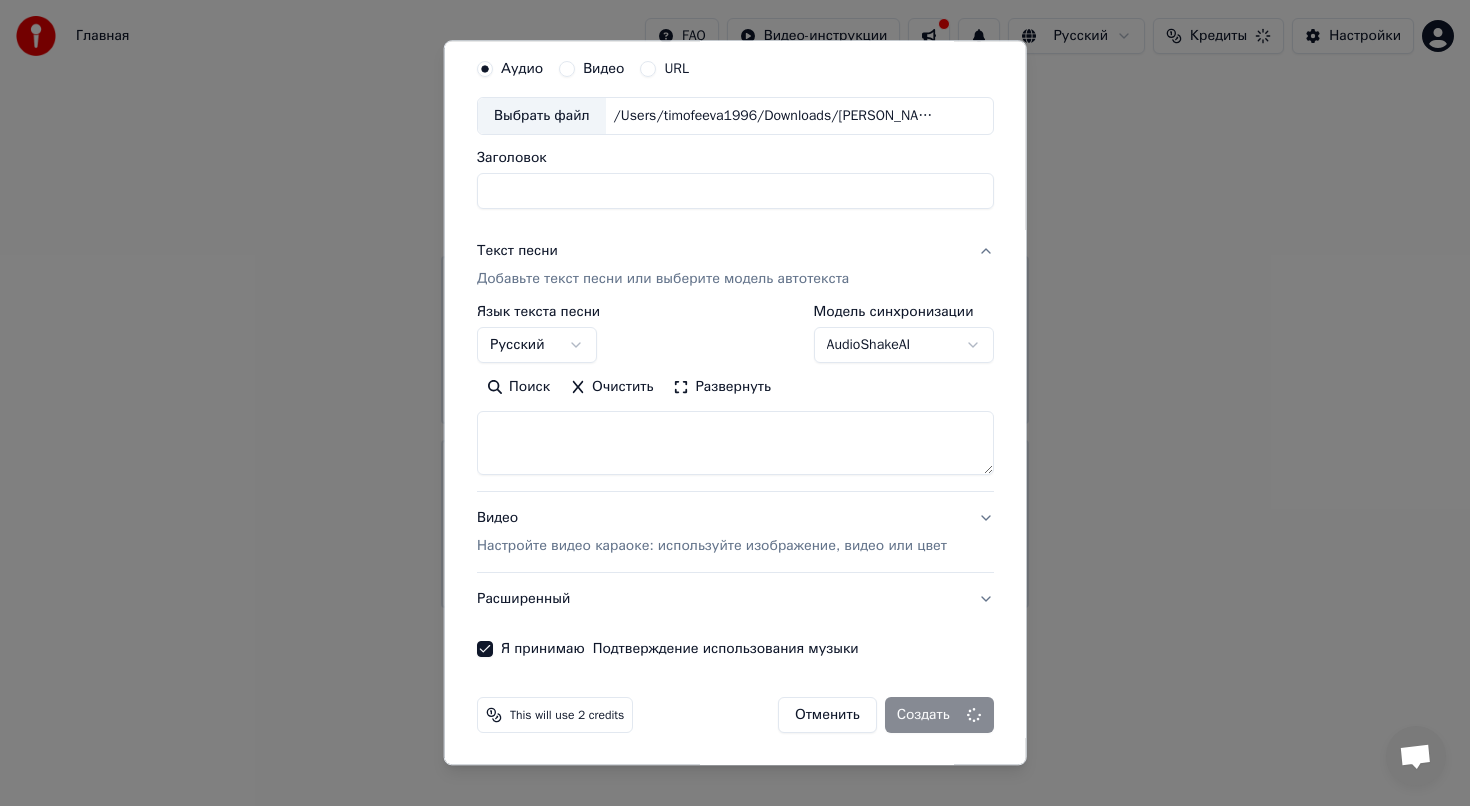 select 